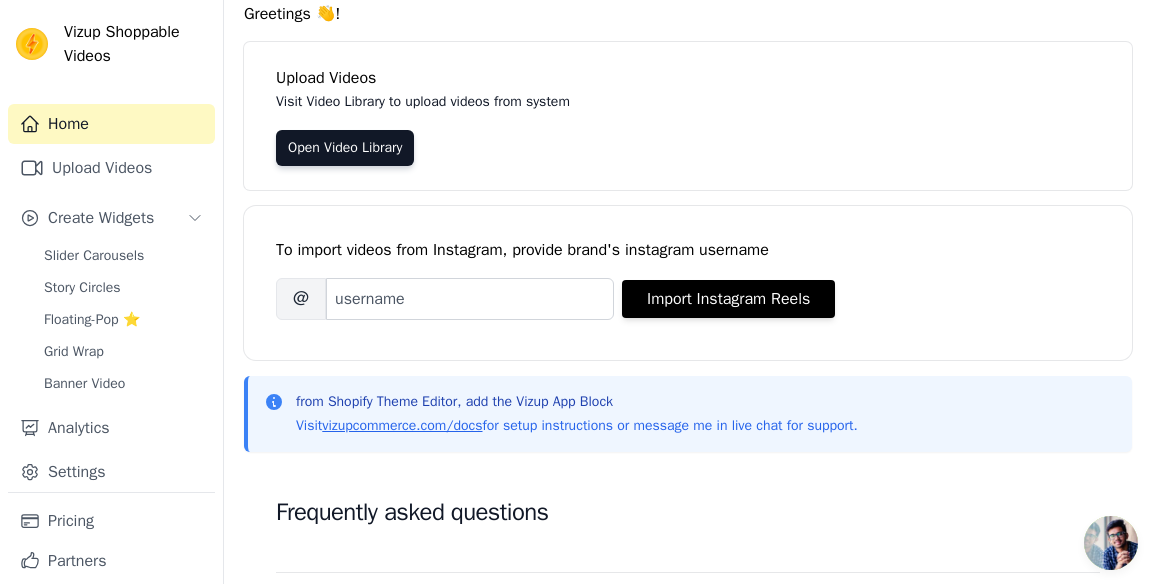 scroll, scrollTop: 0, scrollLeft: 0, axis: both 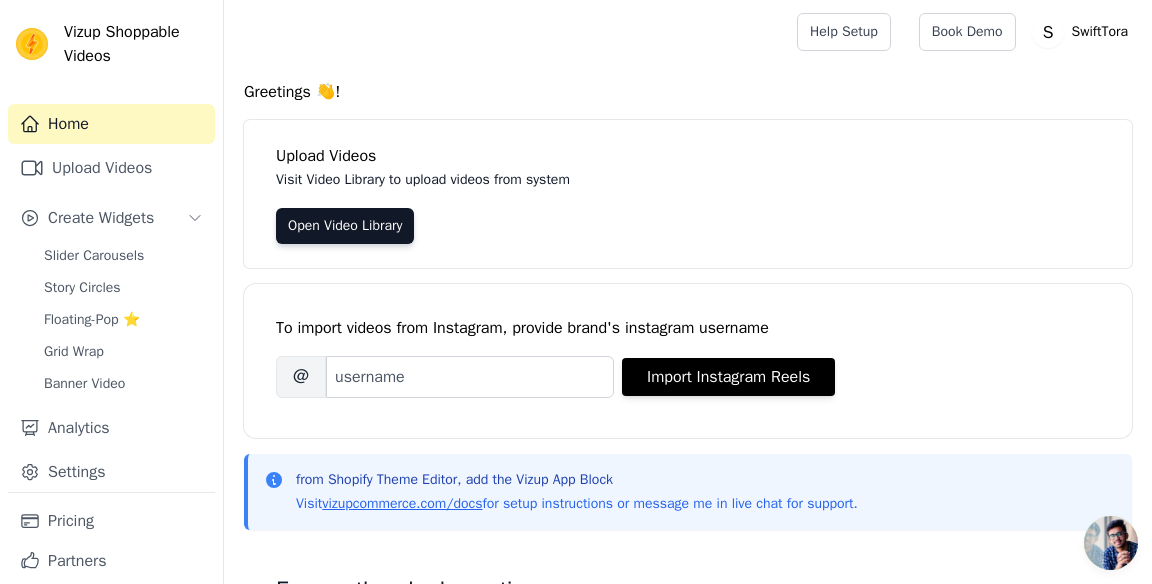 click on "Visit Video Library to upload videos from system" at bounding box center (688, 180) 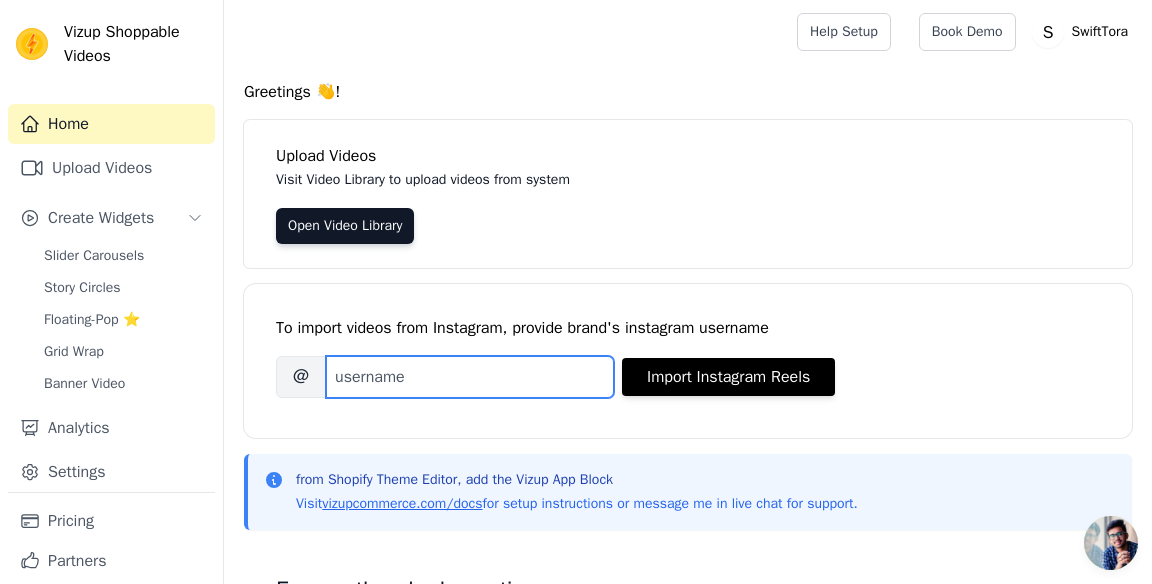 click on "Brand's Instagram Username" at bounding box center [470, 377] 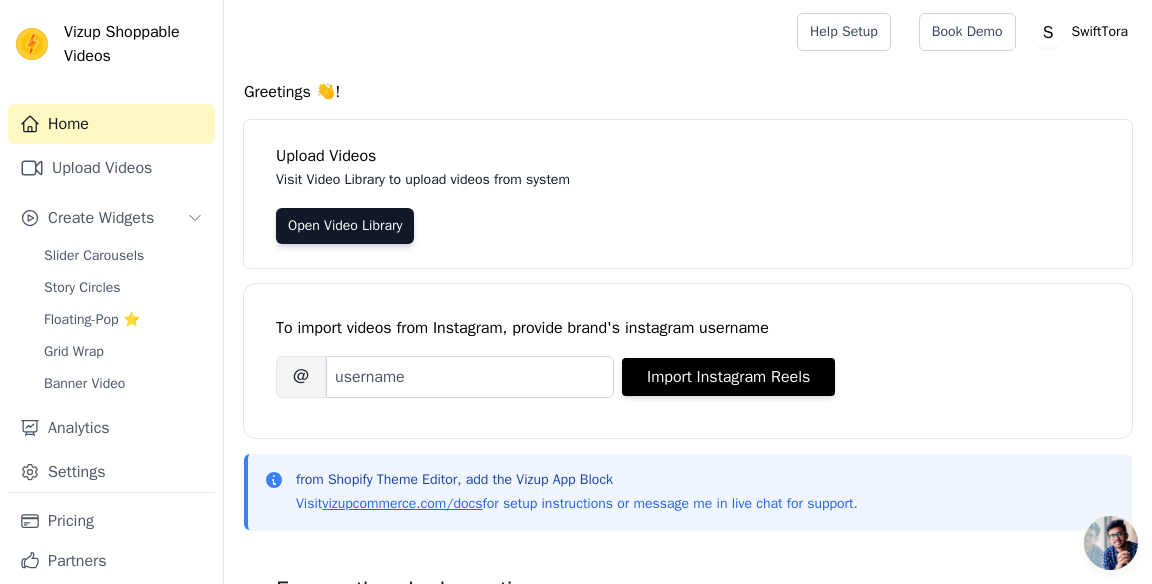 click on "Brand's Instagram Username   @     Import Instagram Reels" at bounding box center (688, 377) 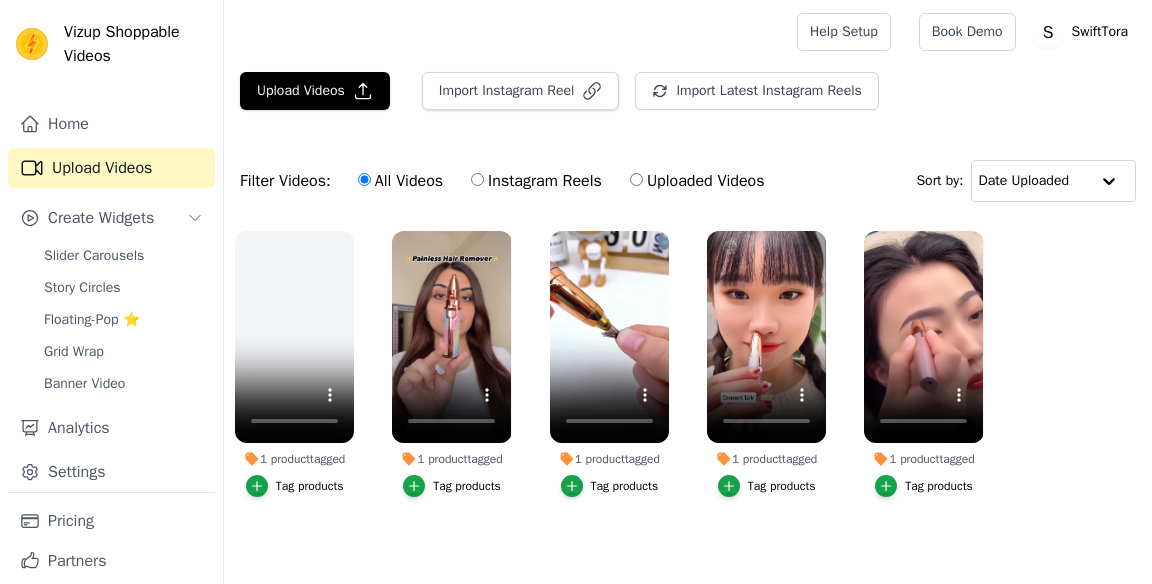 scroll, scrollTop: 0, scrollLeft: 0, axis: both 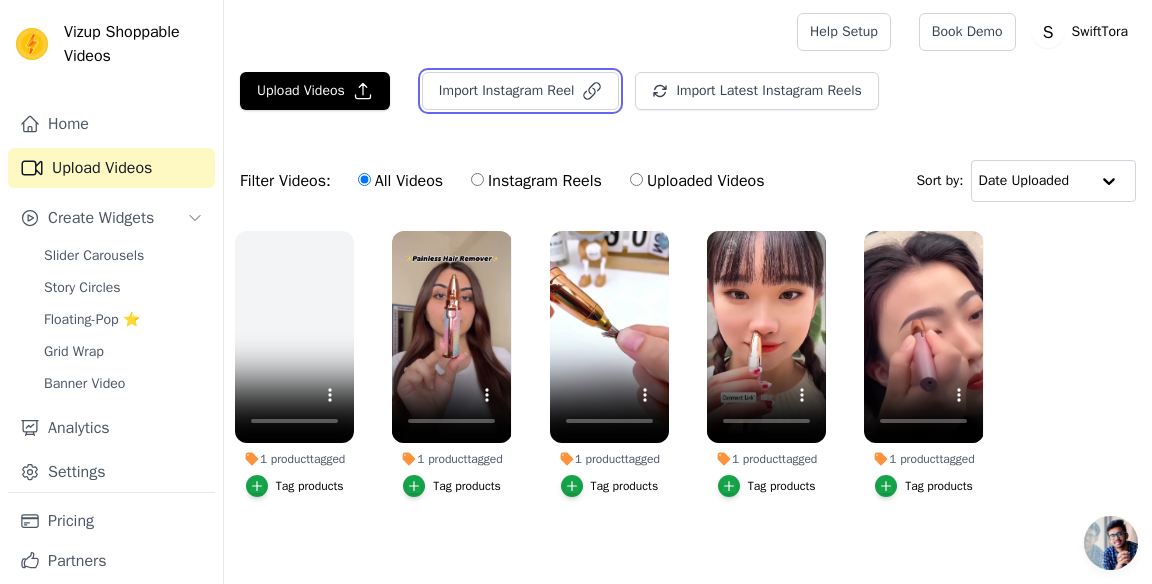 click on "Import Instagram Reel" at bounding box center (521, 91) 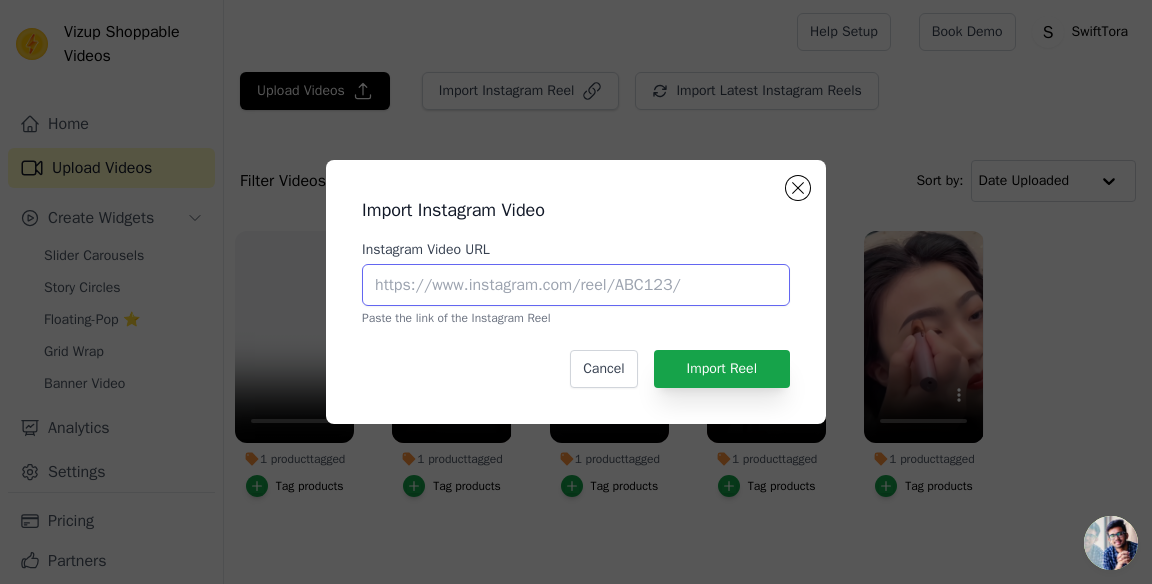 click on "Instagram Video URL" at bounding box center (576, 285) 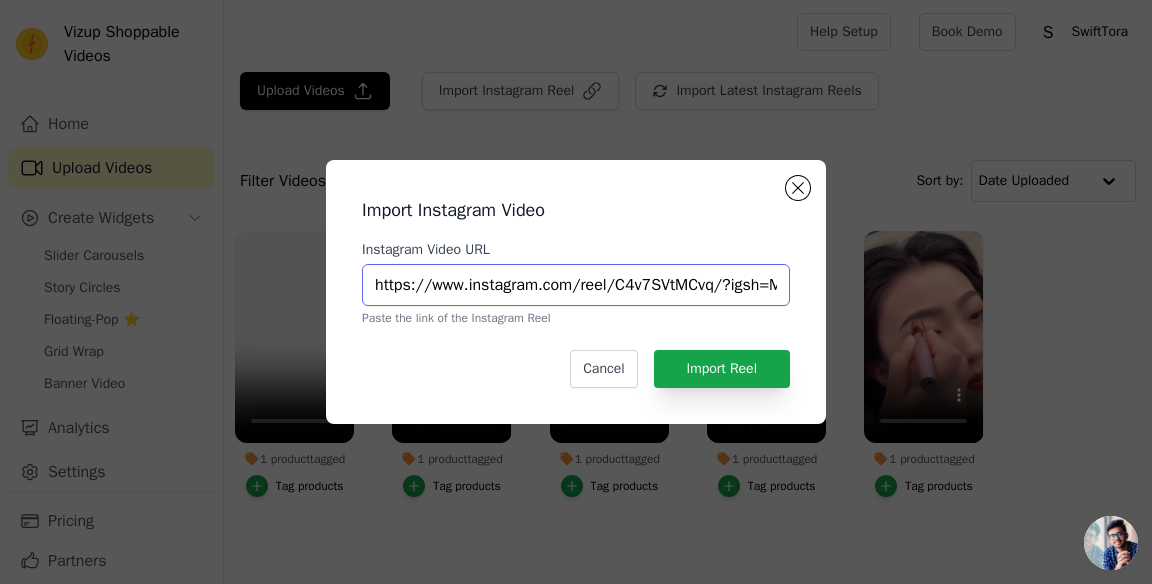scroll, scrollTop: 0, scrollLeft: 176, axis: horizontal 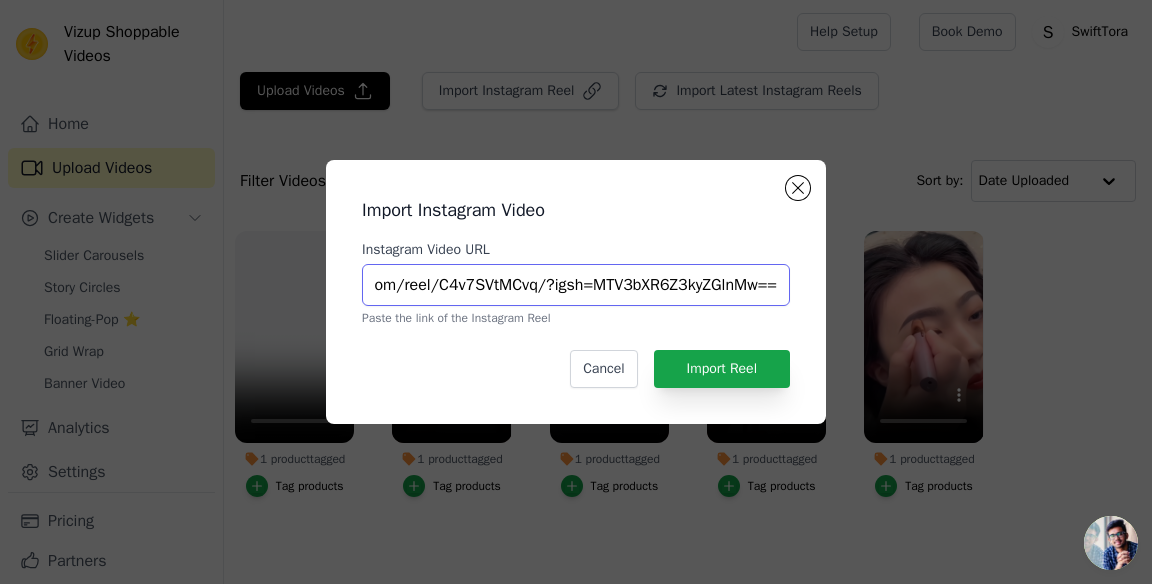 type on "https://www.instagram.com/reel/C4v7SVtMCvq/?igsh=MTV3bXR6Z3kyZGlnMw==" 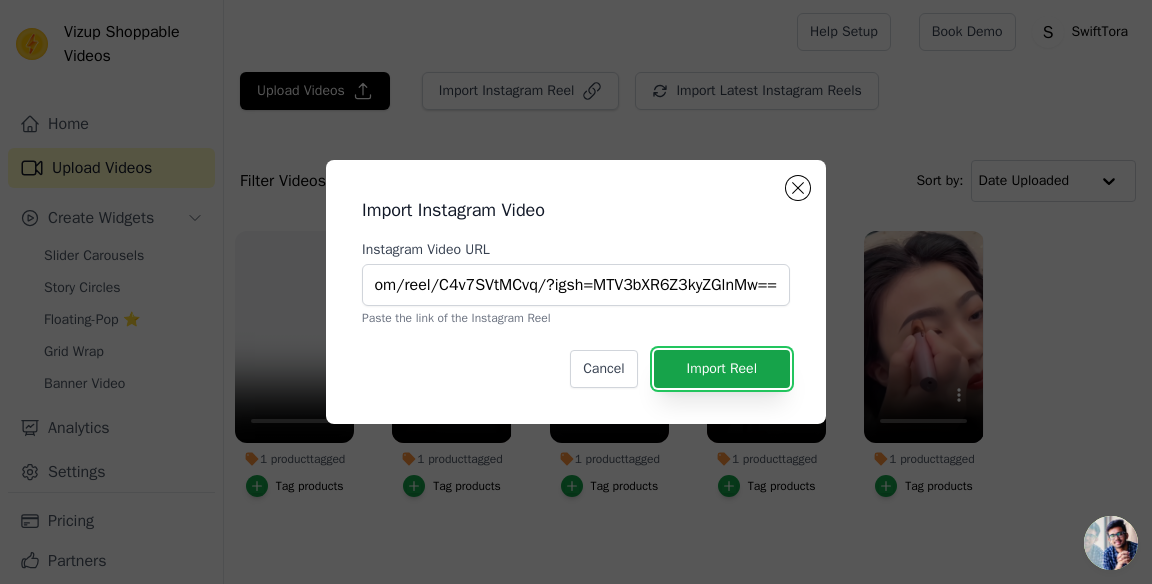 click on "Import Reel" at bounding box center [722, 369] 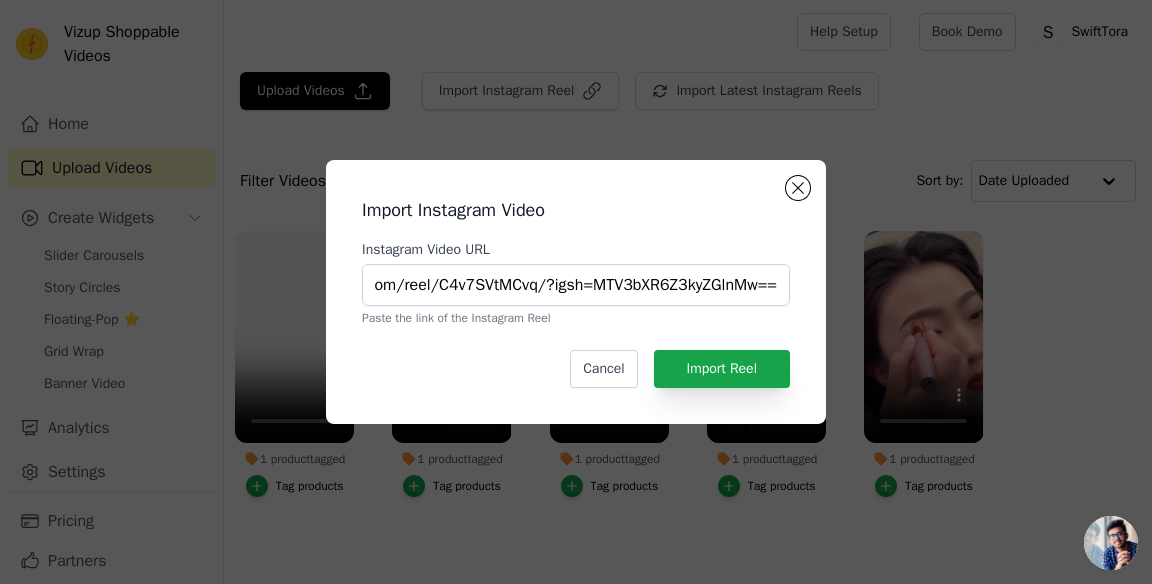 scroll, scrollTop: 0, scrollLeft: 0, axis: both 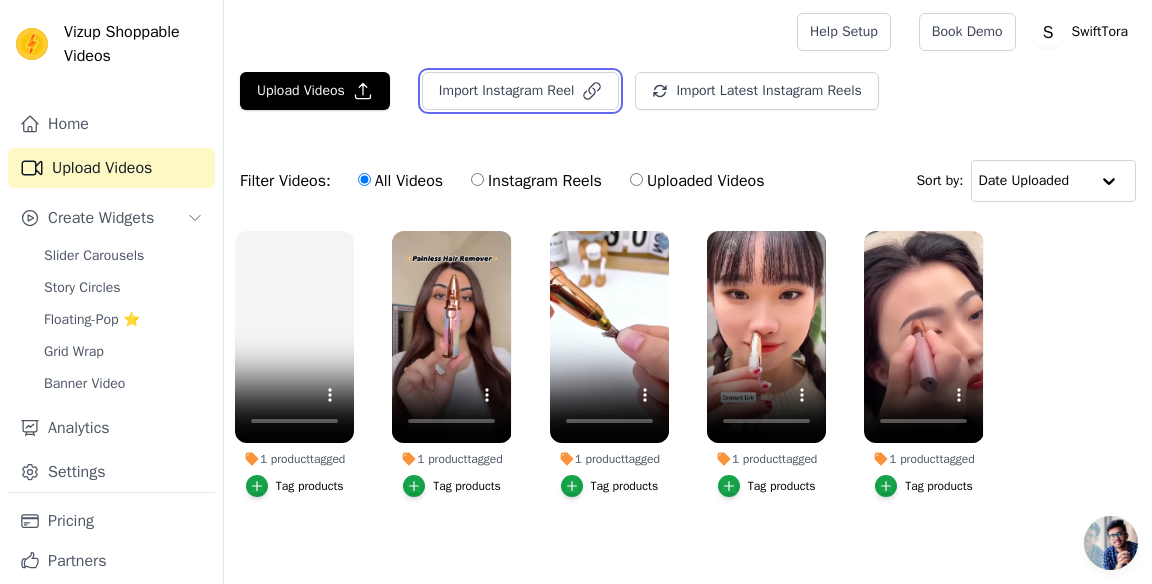 click on "Import Instagram Reel" at bounding box center [521, 91] 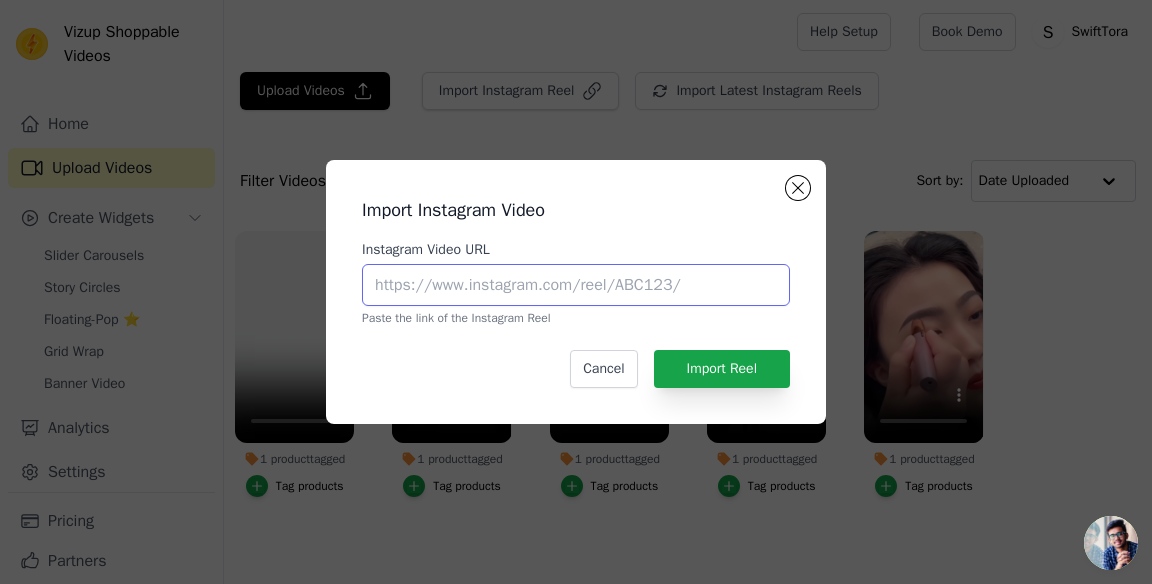 click on "Instagram Video URL" at bounding box center (576, 285) 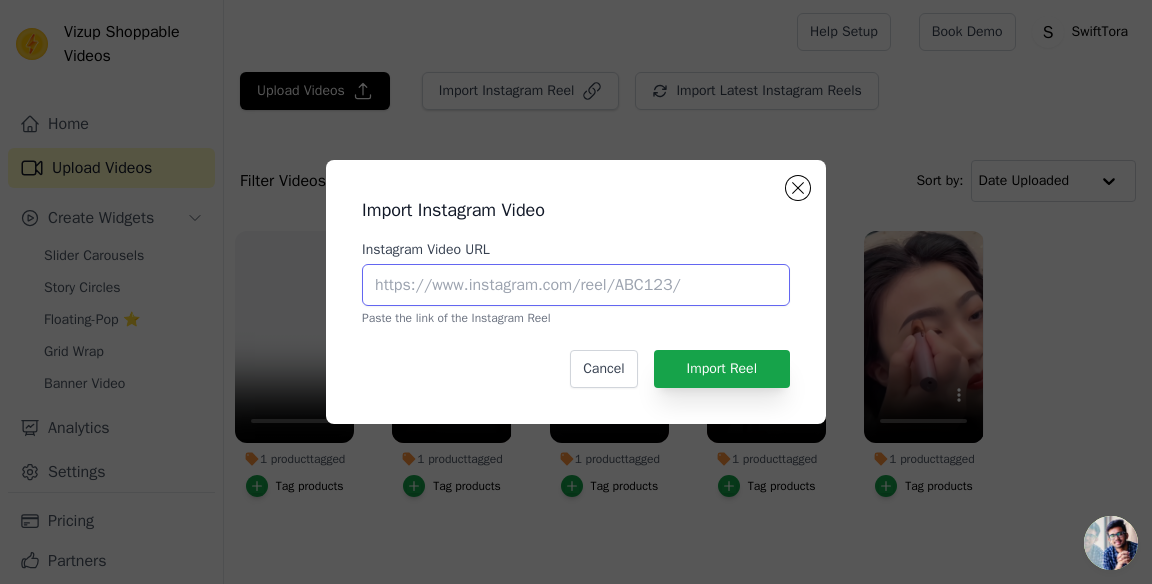 paste on "https://www.instagram.com/reel/C4v7SVtMCvq/?igsh=MTV3bXR6Z3kyZGlnMw==" 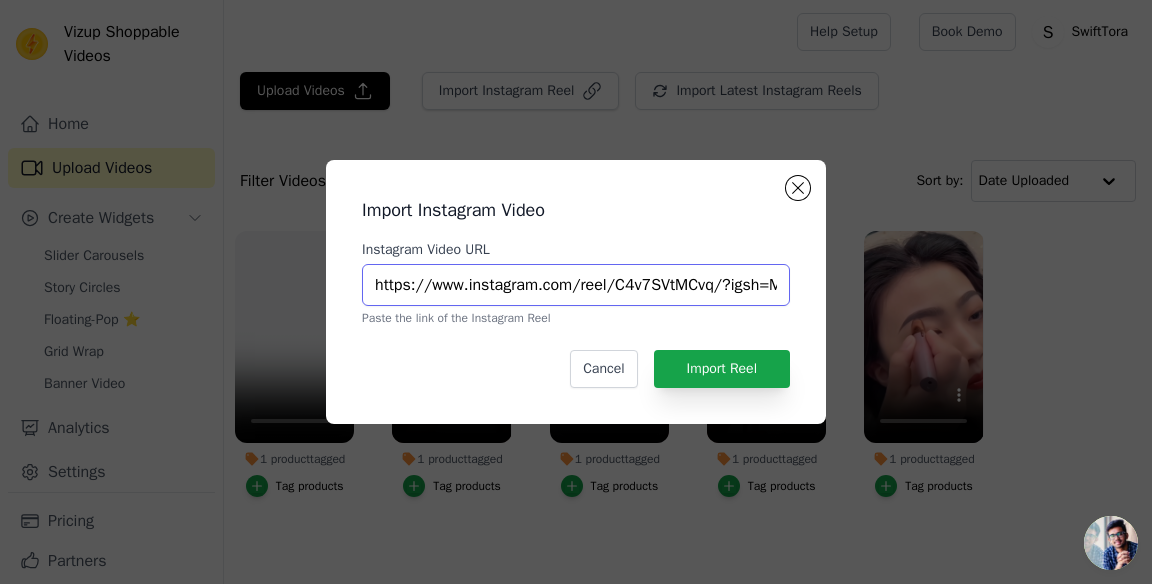 scroll, scrollTop: 0, scrollLeft: 176, axis: horizontal 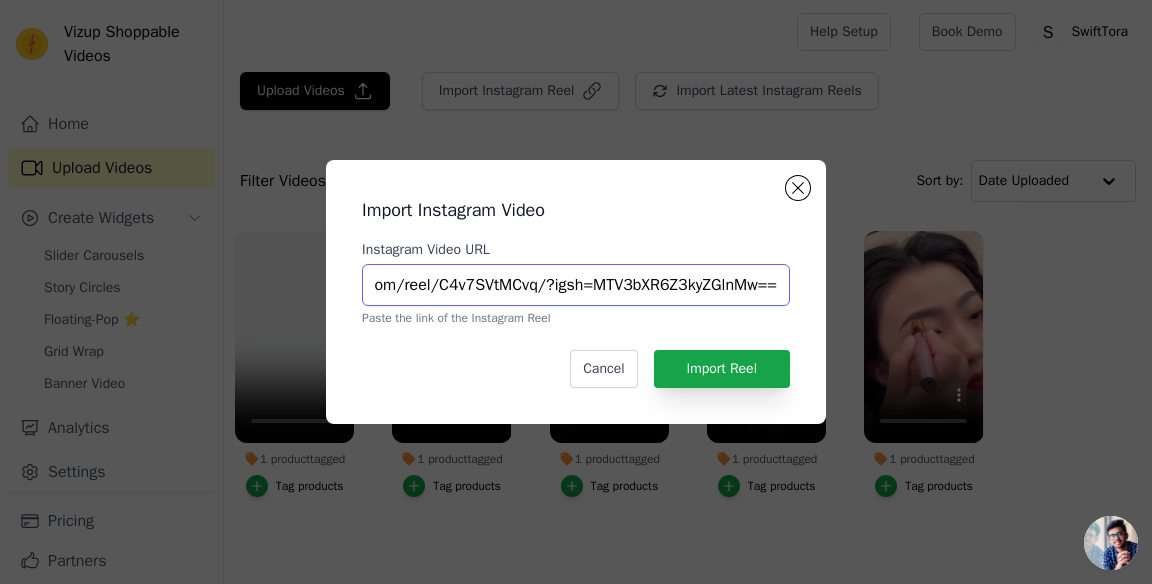 type on "https://www.instagram.com/reel/C4v7SVtMCvq/?igsh=MTV3bXR6Z3kyZGlnMw==" 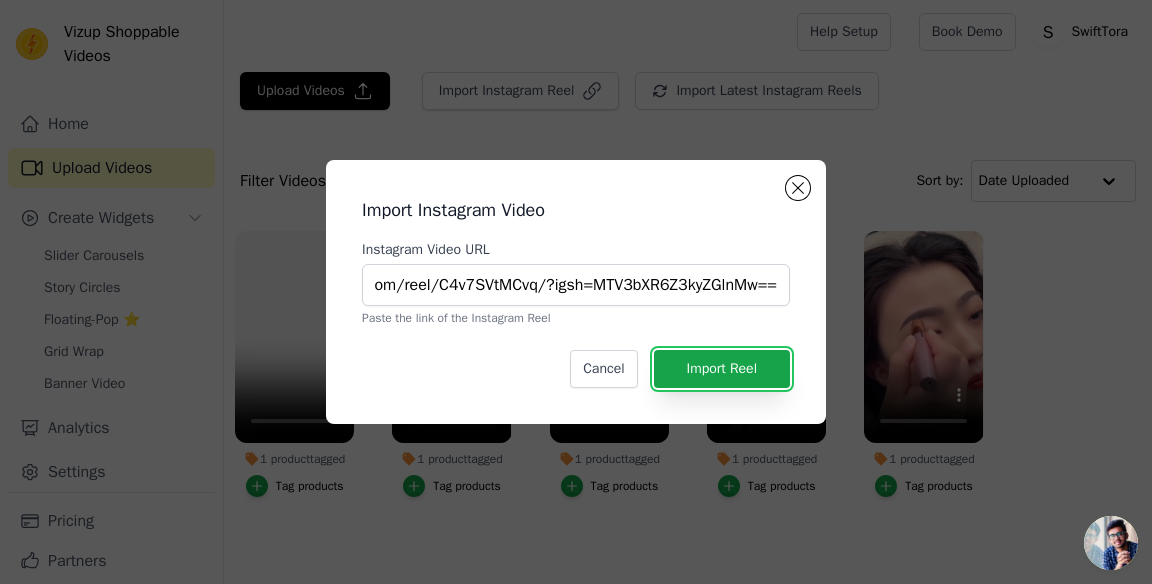 click on "Import Reel" at bounding box center (722, 369) 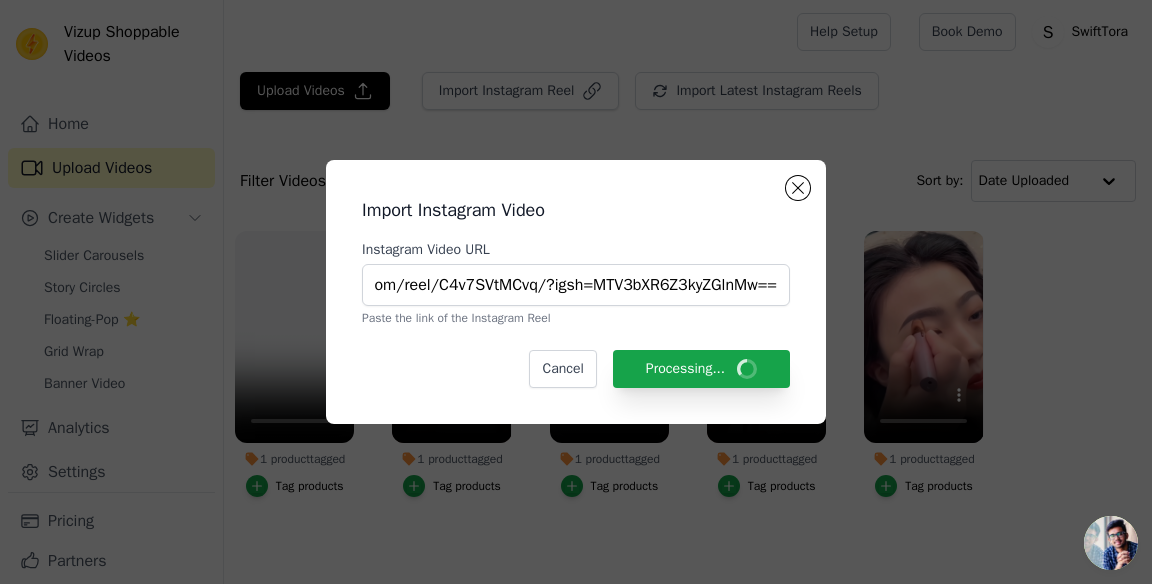scroll, scrollTop: 0, scrollLeft: 0, axis: both 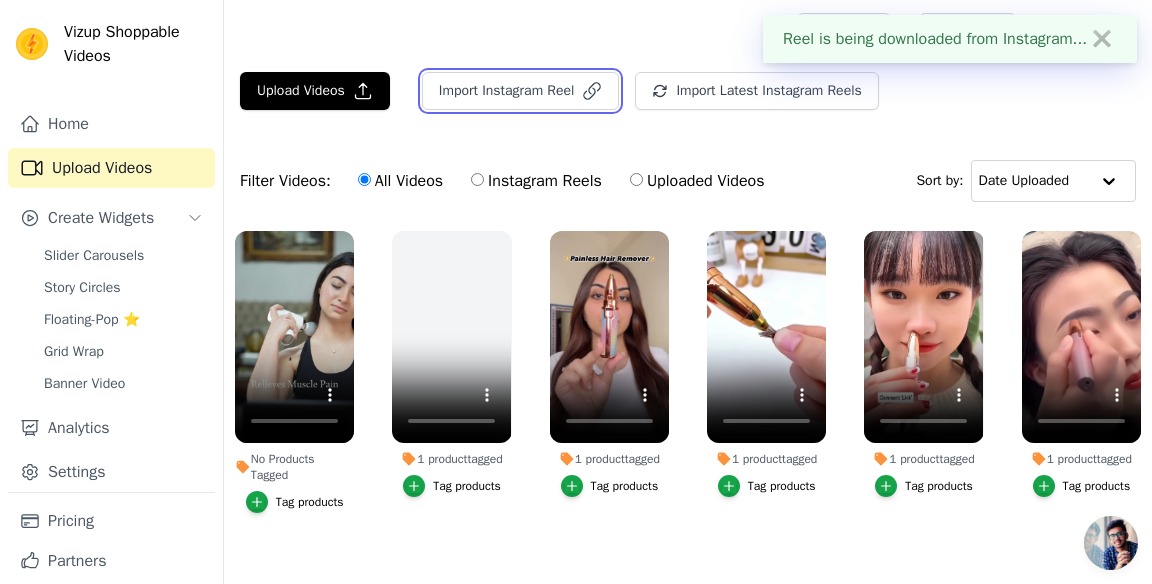 click on "Import Instagram Reel" at bounding box center (521, 91) 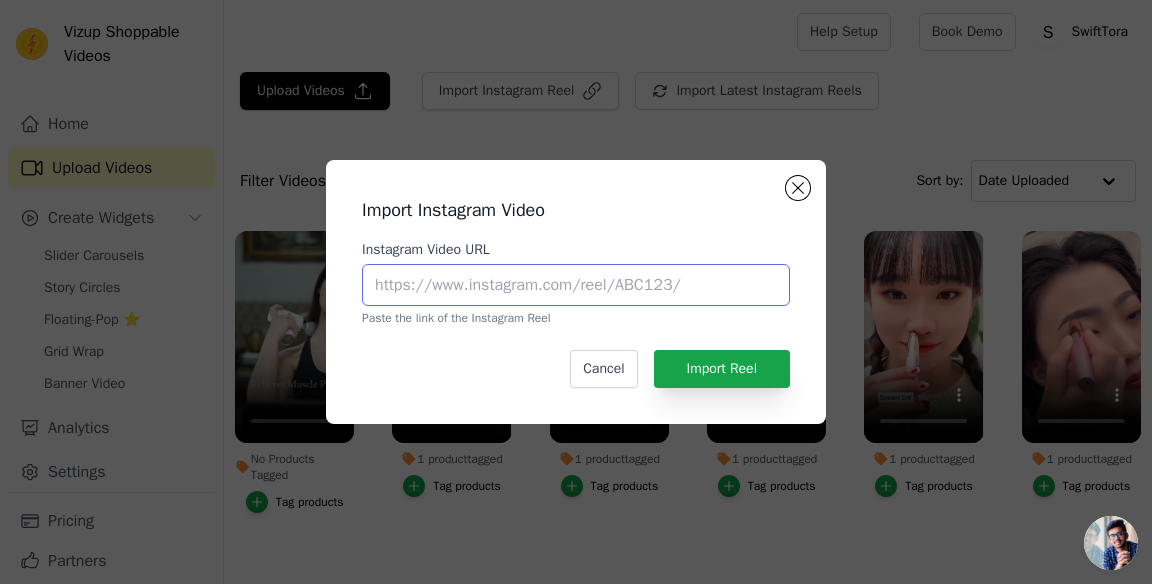 click on "Instagram Video URL" at bounding box center (576, 285) 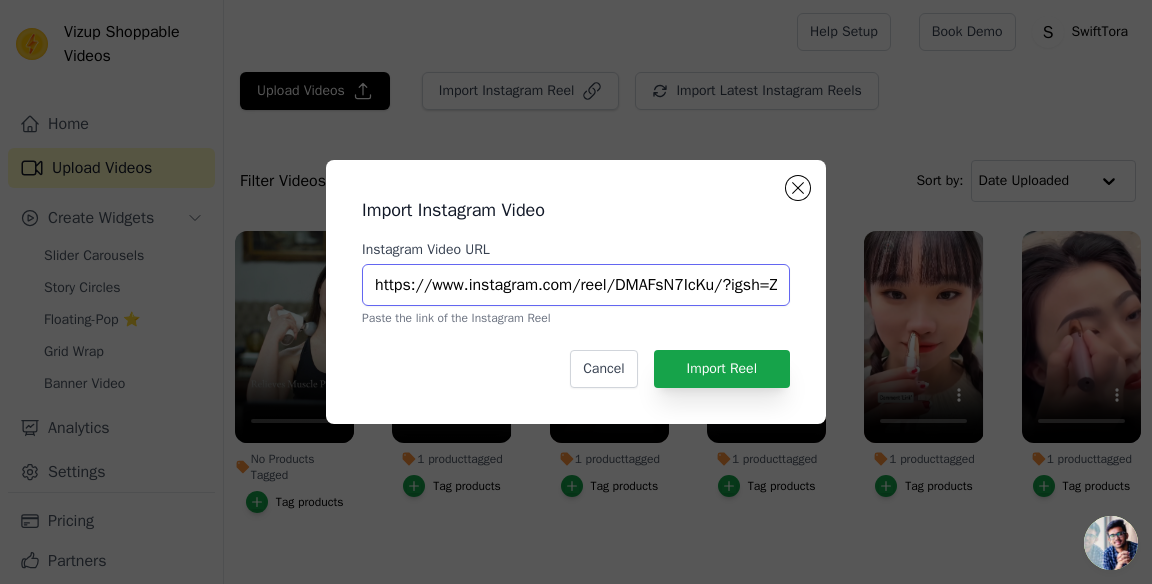 scroll, scrollTop: 0, scrollLeft: 153, axis: horizontal 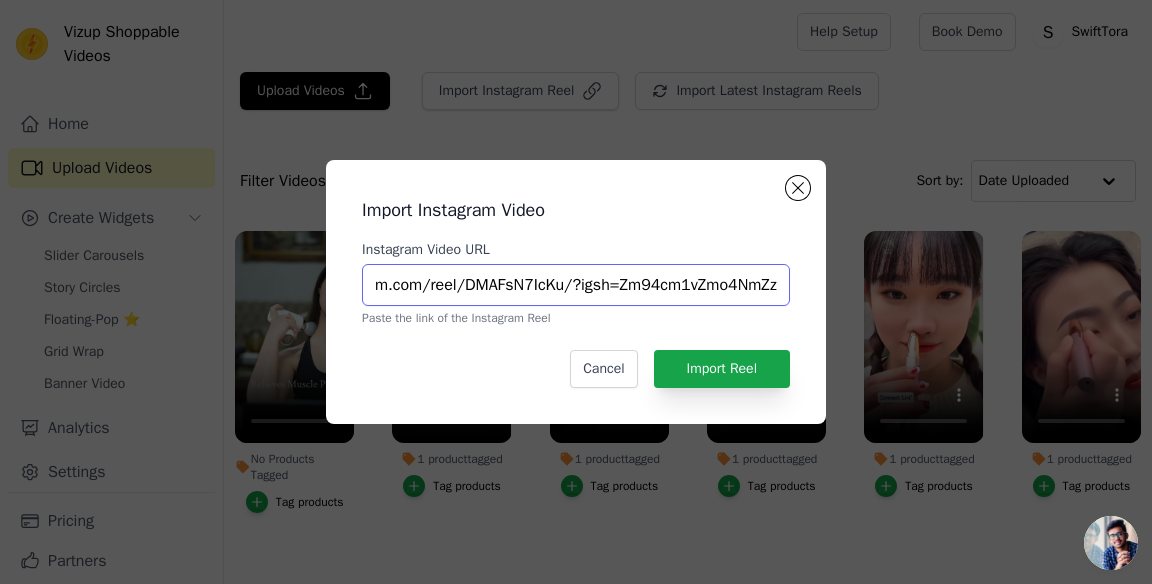 type on "https://www.instagram.com/reel/DMAFsN7IcKu/?igsh=Zm94cm1vZmo4NmZz" 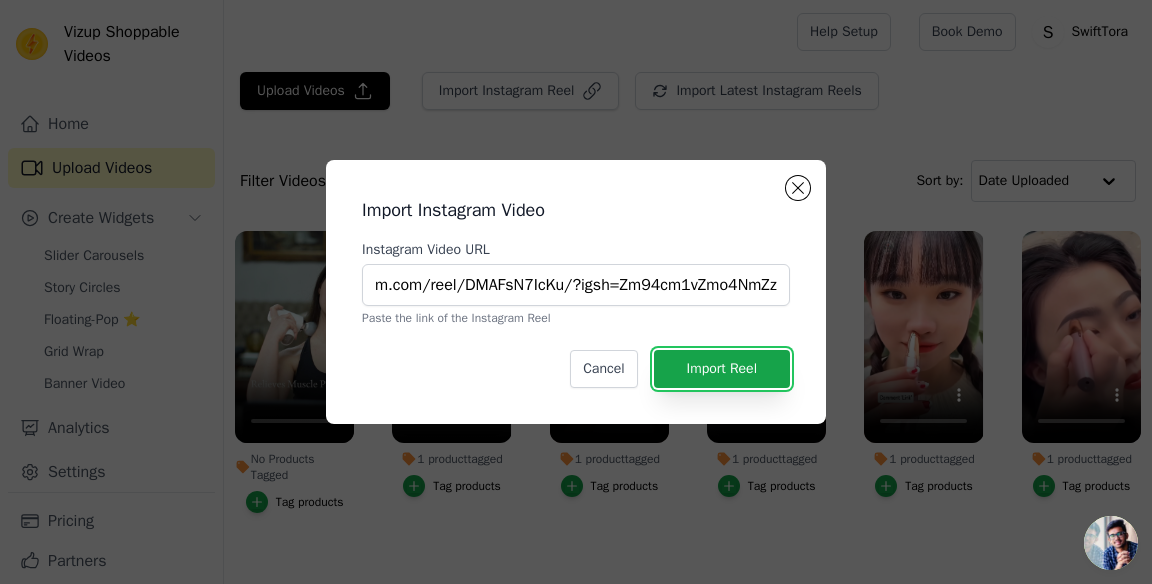click on "Import Reel" at bounding box center (722, 369) 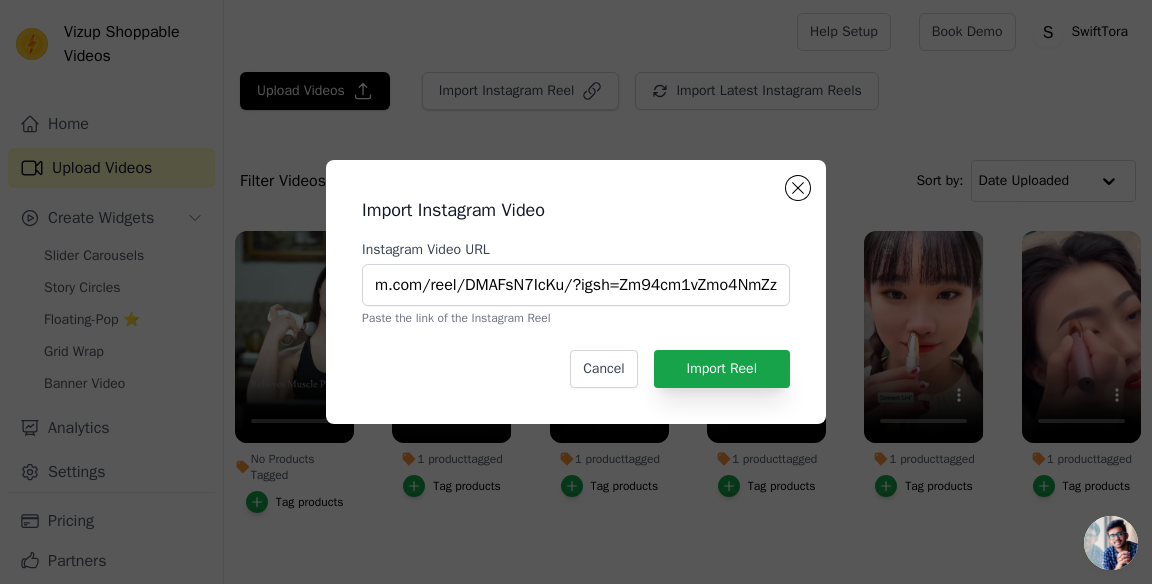 scroll, scrollTop: 0, scrollLeft: 0, axis: both 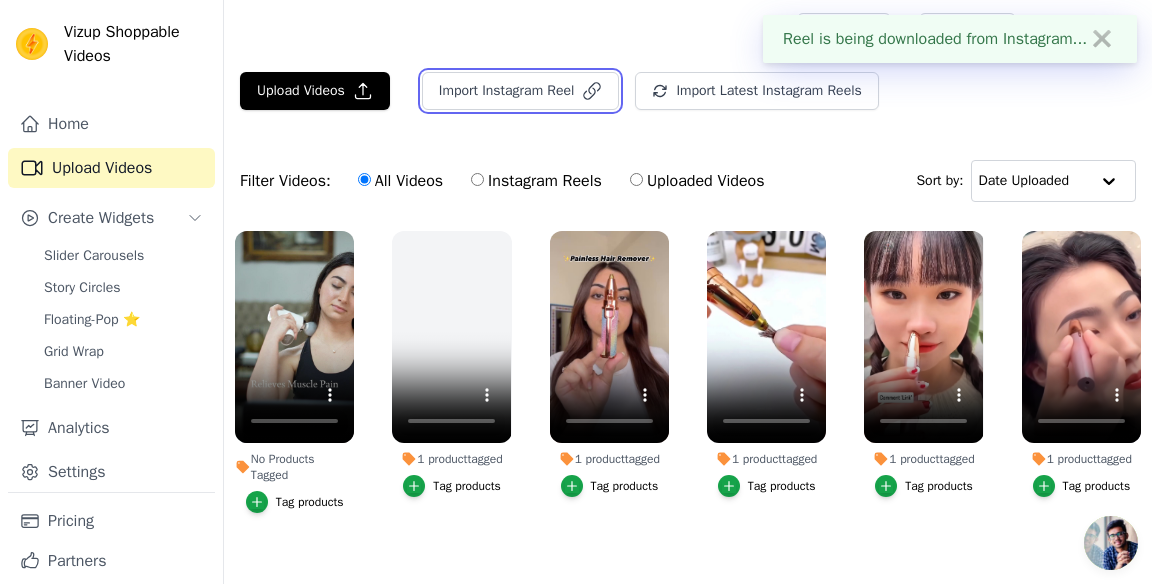 click on "Import Instagram Reel" at bounding box center [521, 91] 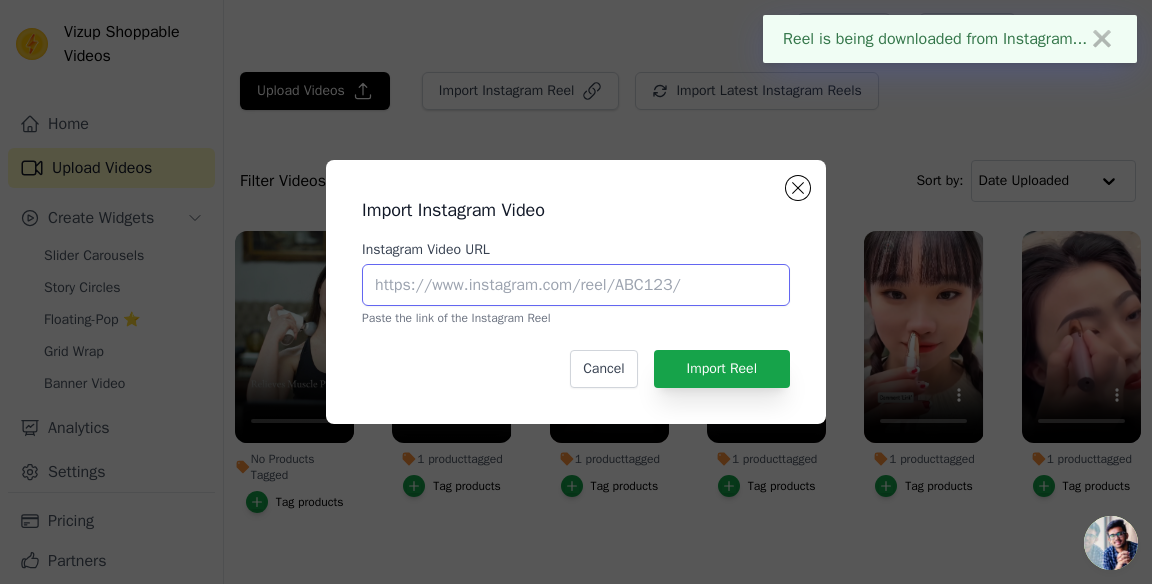 click on "Instagram Video URL" at bounding box center [576, 285] 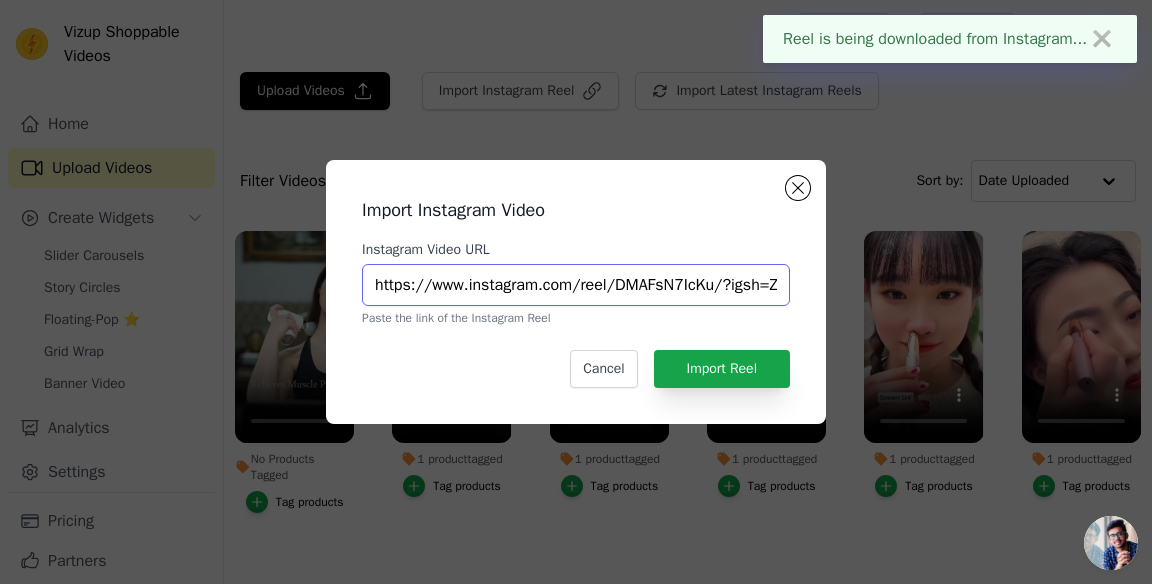 scroll, scrollTop: 0, scrollLeft: 153, axis: horizontal 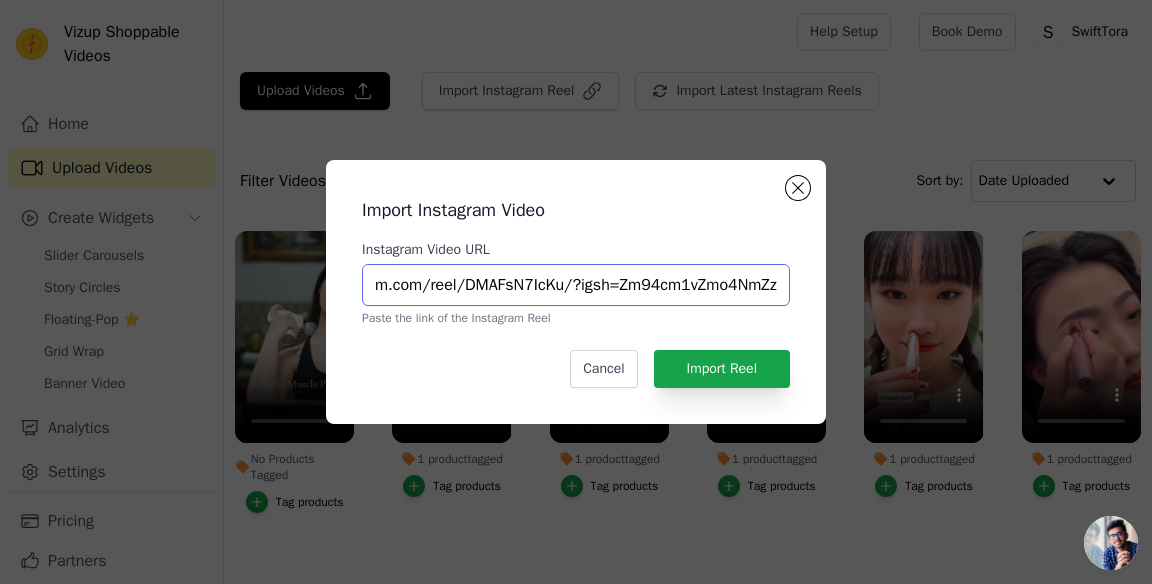 type on "https://www.instagram.com/reel/DMAFsN7IcKu/?igsh=Zm94cm1vZmo4NmZz" 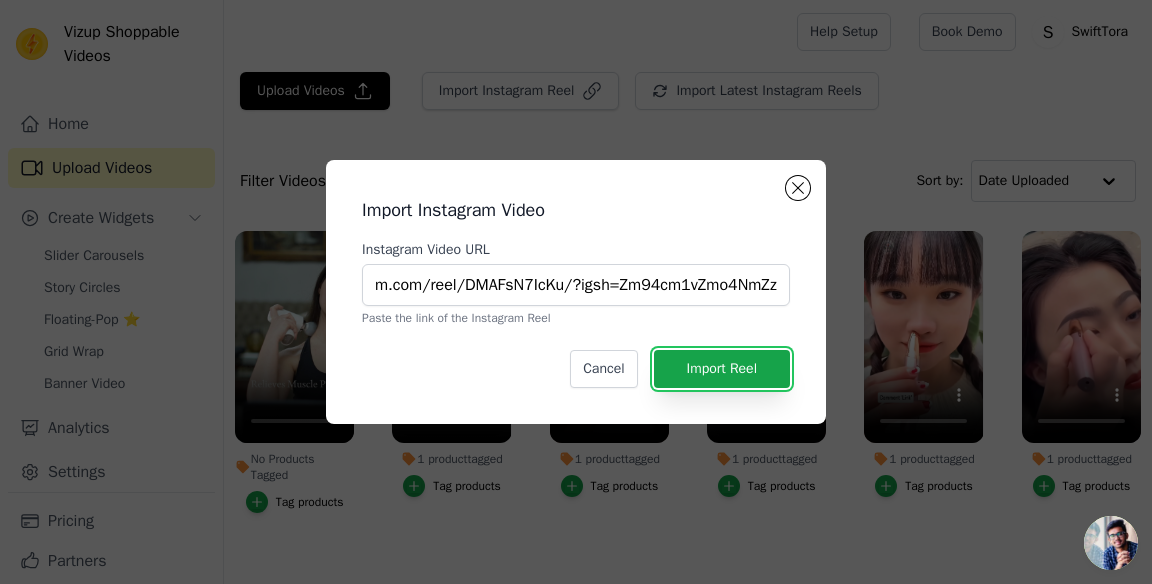 click on "Import Reel" at bounding box center (722, 369) 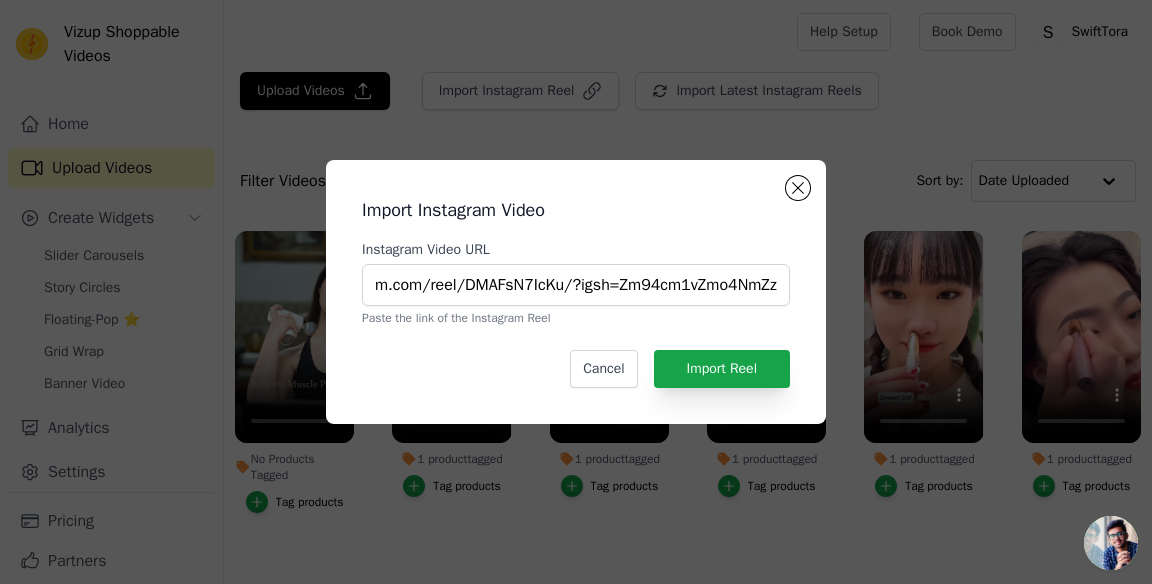 scroll, scrollTop: 0, scrollLeft: 0, axis: both 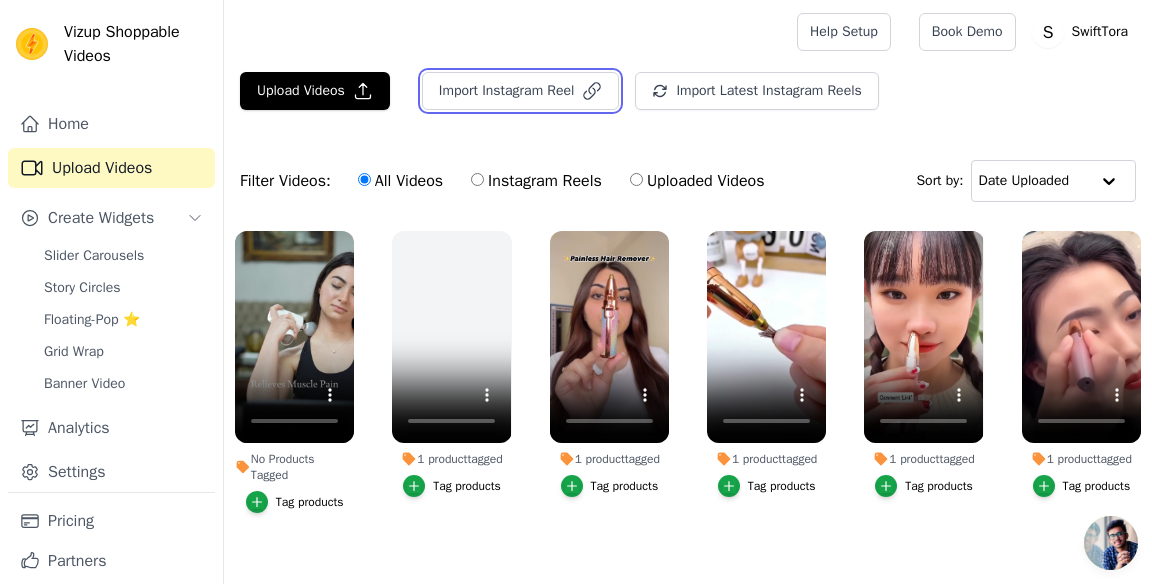 click on "Import Instagram Reel" at bounding box center [521, 91] 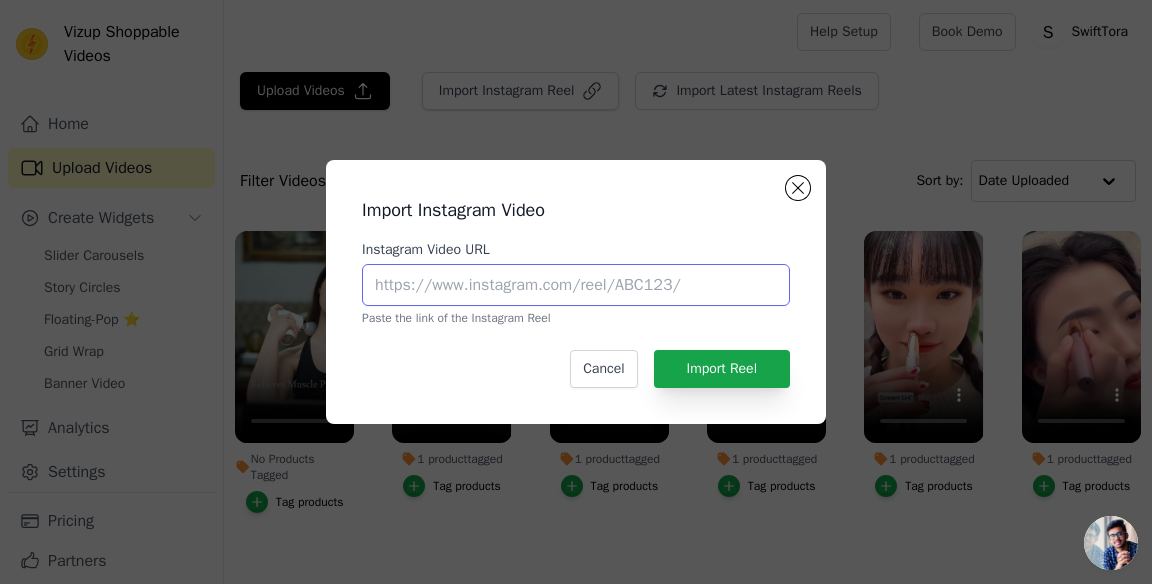 click on "Instagram Video URL" at bounding box center [576, 285] 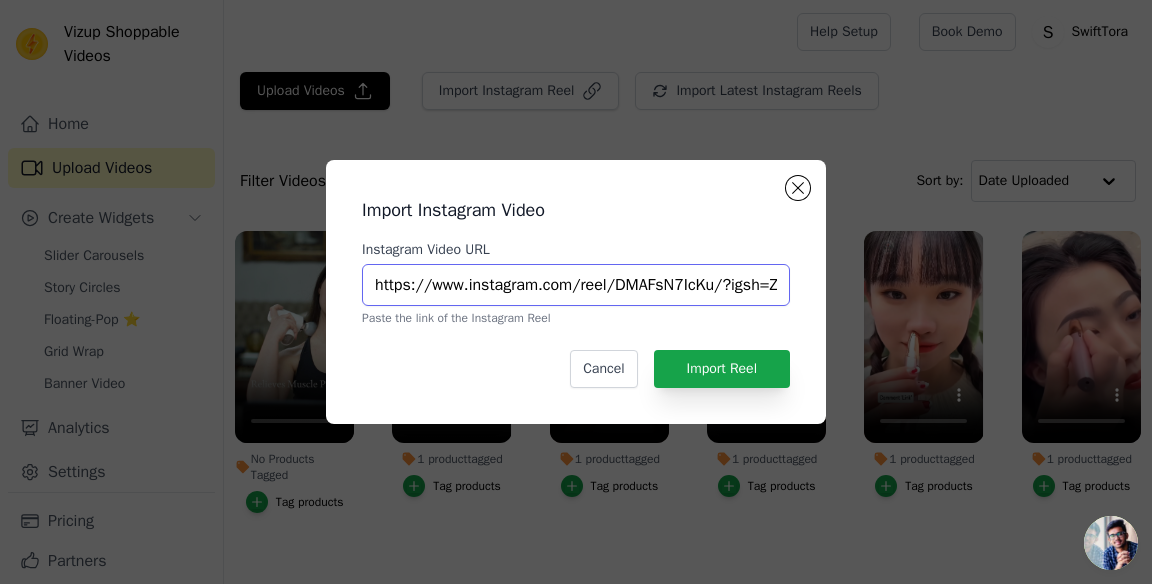 scroll, scrollTop: 0, scrollLeft: 153, axis: horizontal 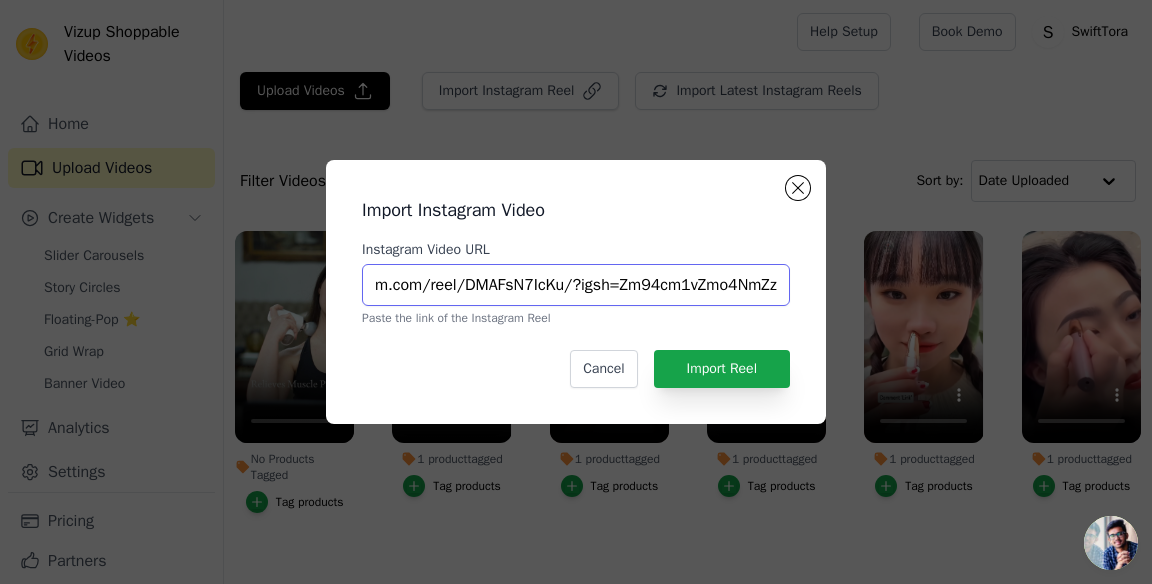 type on "https://www.instagram.com/reel/DMAFsN7IcKu/?igsh=Zm94cm1vZmo4NmZz" 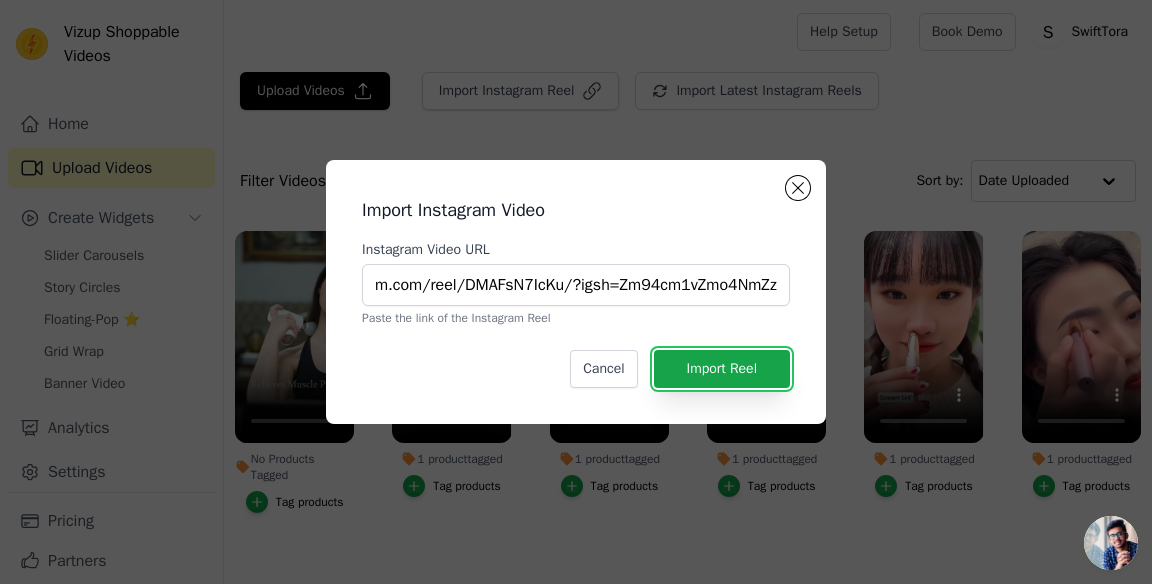 click on "Import Reel" at bounding box center [722, 369] 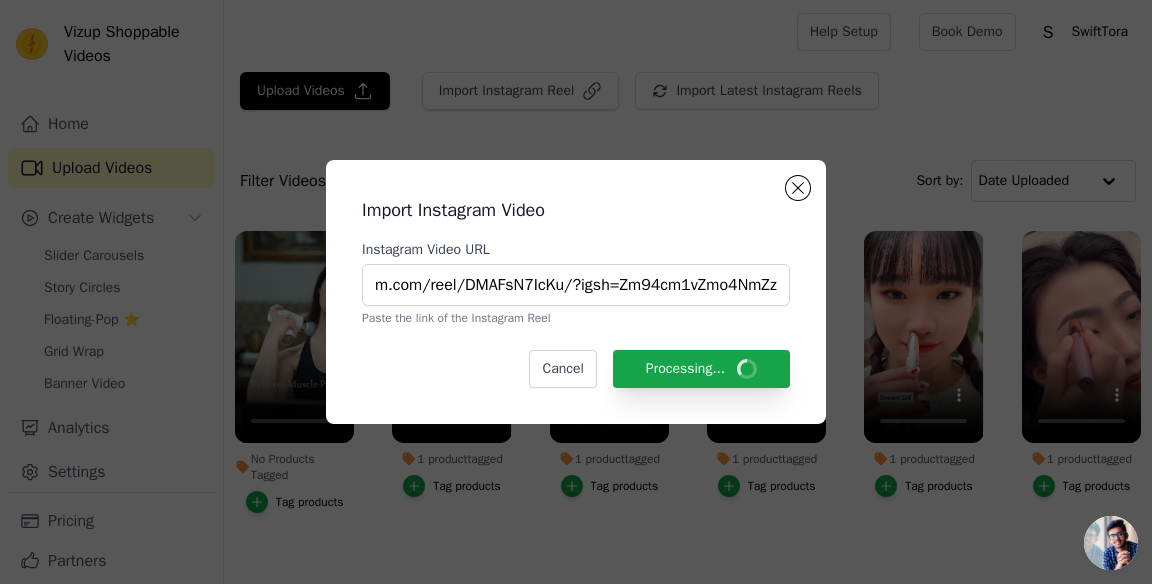 scroll, scrollTop: 0, scrollLeft: 0, axis: both 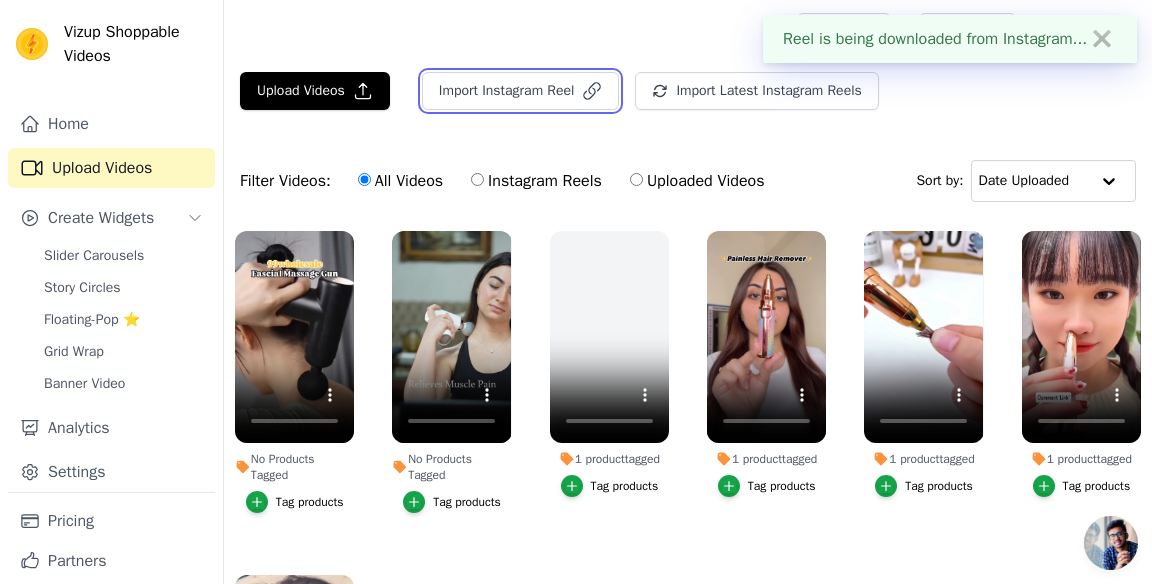 click on "Import Instagram Reel" at bounding box center (521, 91) 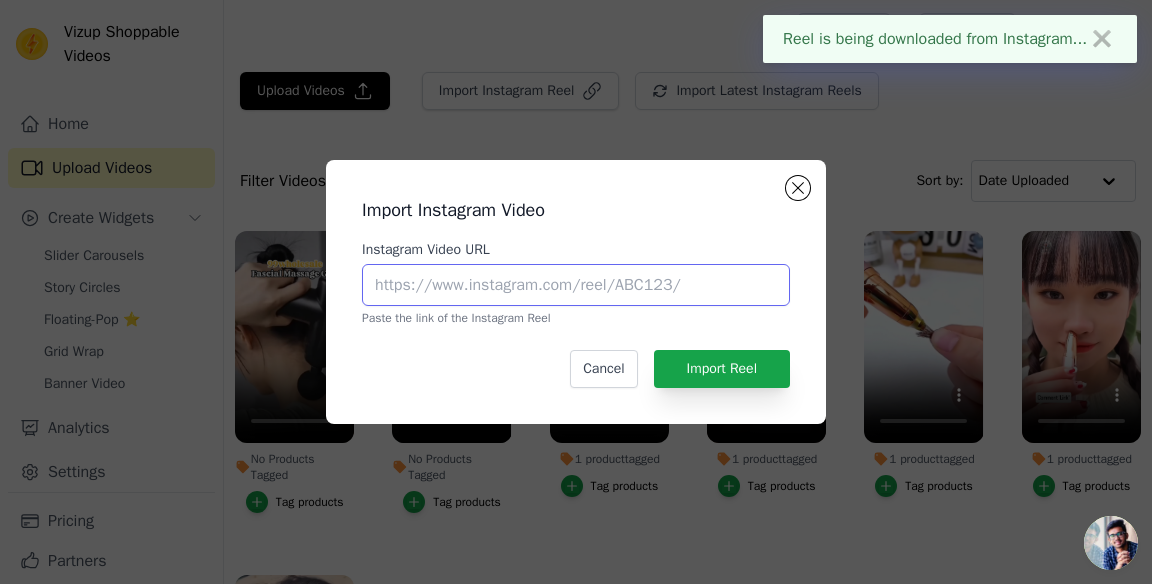 click on "Instagram Video URL" at bounding box center (576, 285) 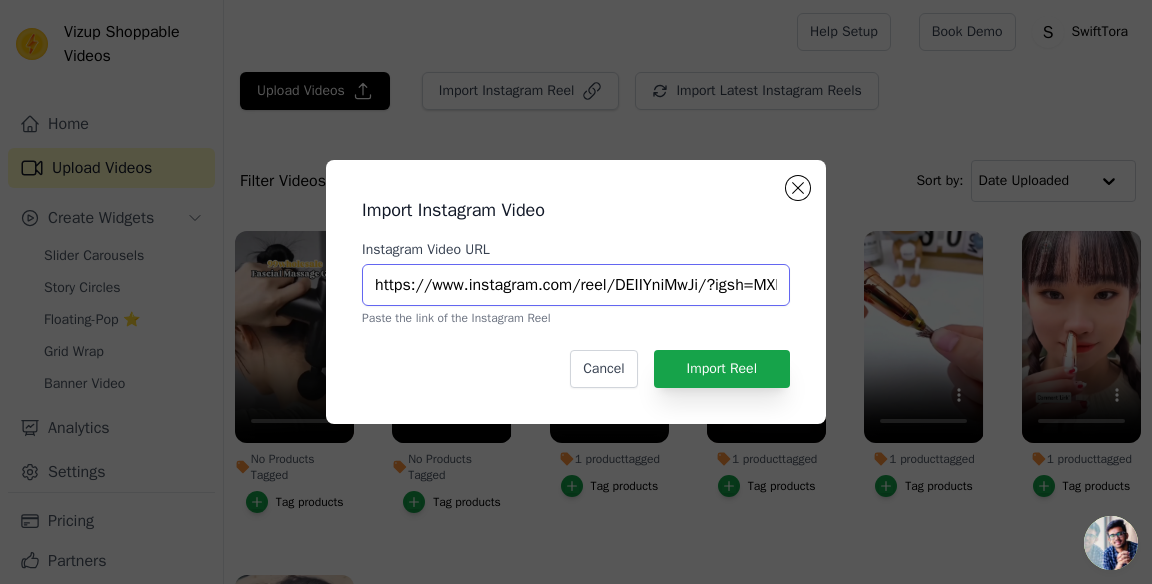 scroll, scrollTop: 0, scrollLeft: 172, axis: horizontal 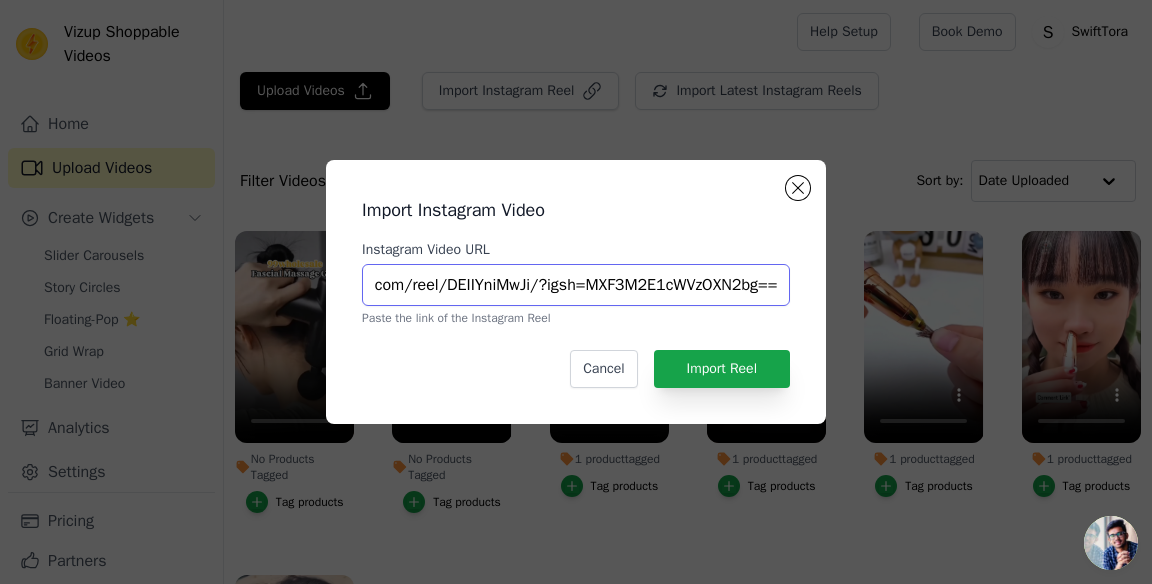 type on "https://www.instagram.com/reel/DEIIYniMwJi/?igsh=MXF3M2E1cWVzOXN2bg==" 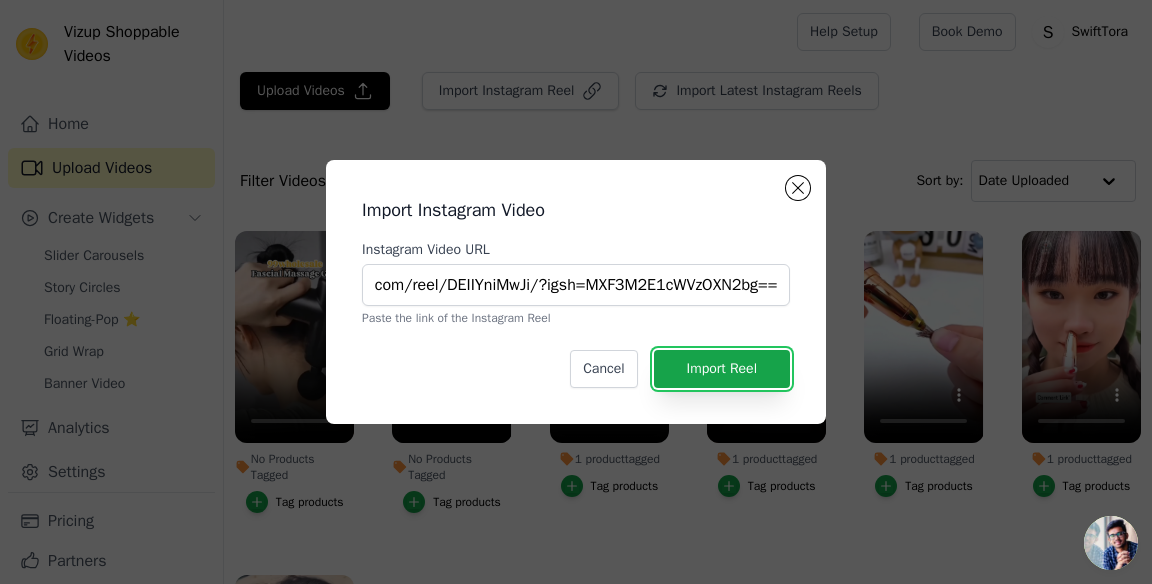 click on "Import Reel" at bounding box center (722, 369) 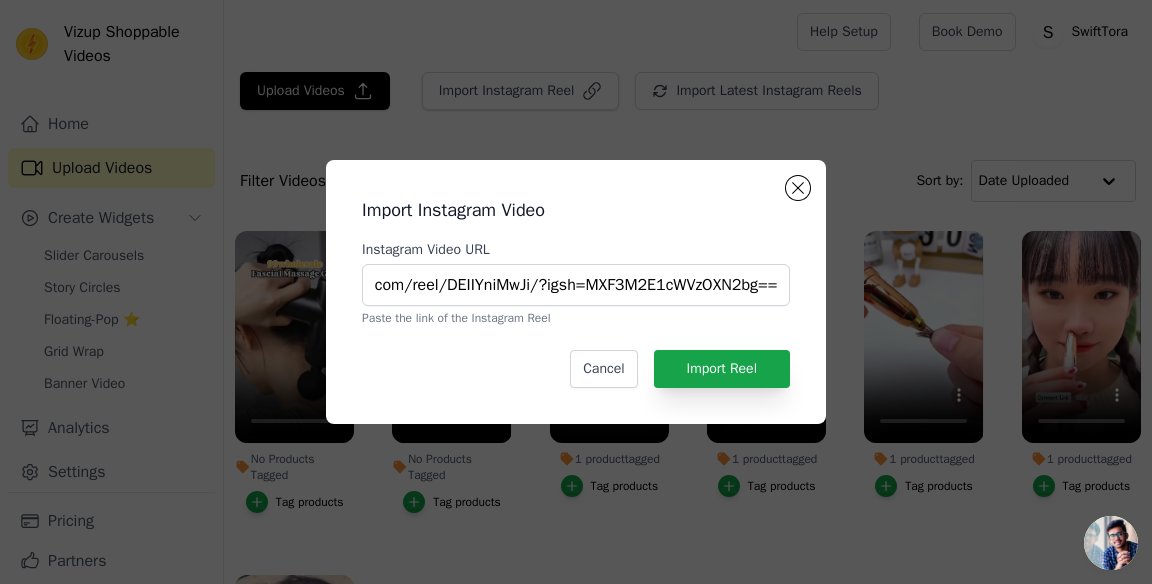scroll, scrollTop: 0, scrollLeft: 0, axis: both 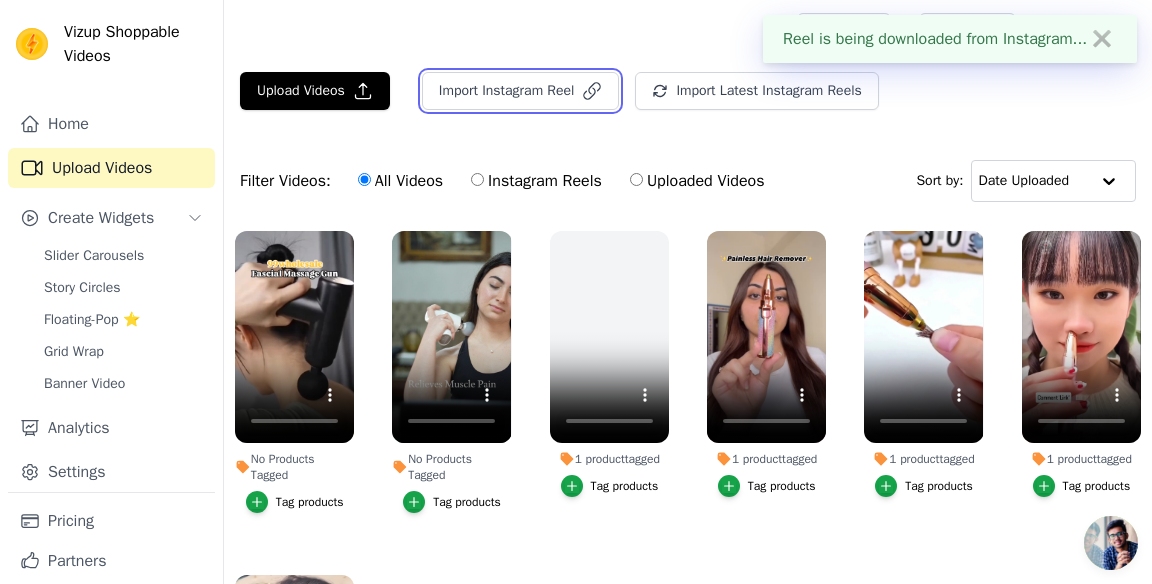 click on "Import Instagram Reel" at bounding box center [521, 91] 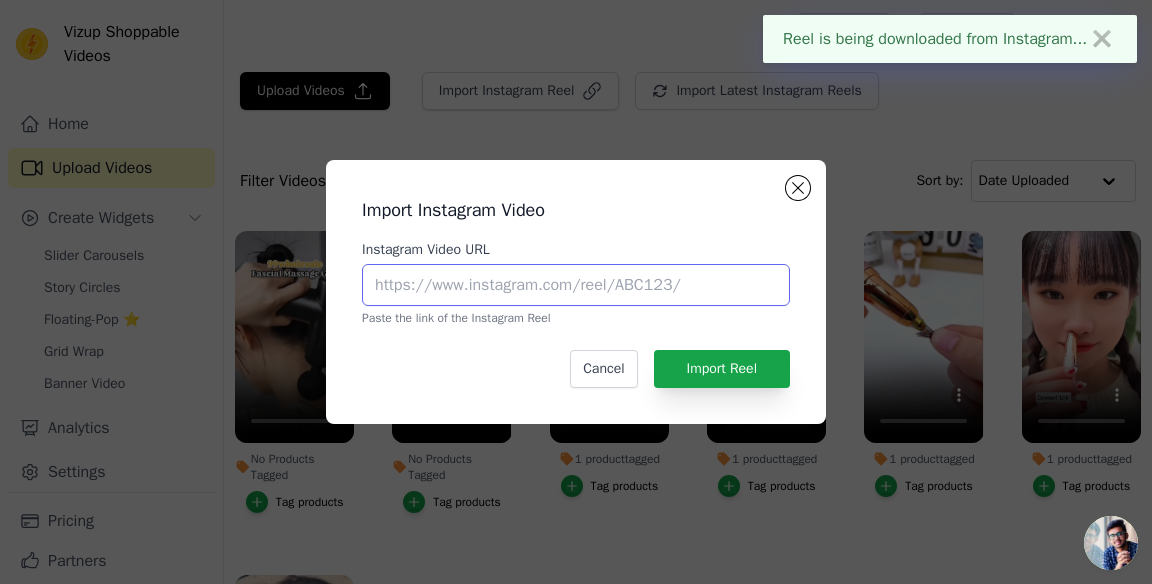 click on "Instagram Video URL" at bounding box center (576, 285) 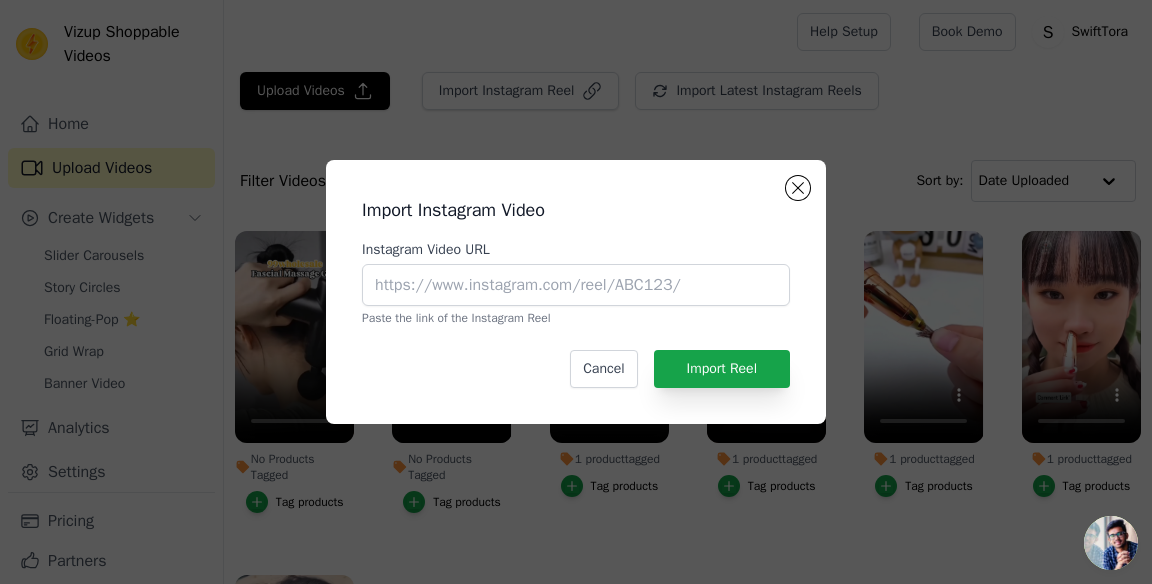click on "Import Instagram Video   Instagram Video URL       Paste the link of the Instagram Reel   Cancel   Import Reel" at bounding box center (576, 292) 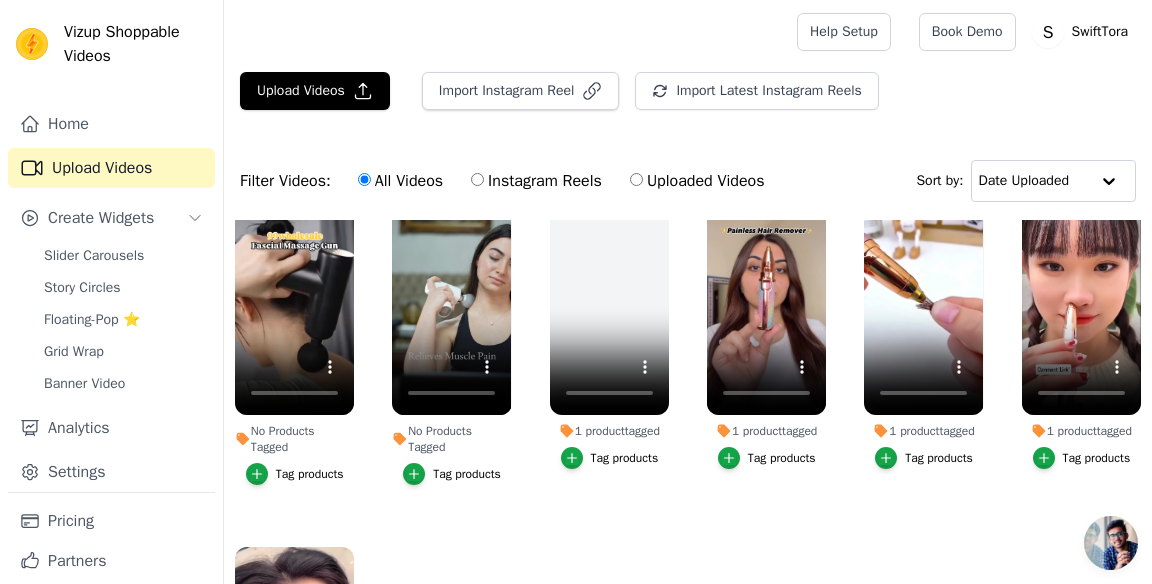 scroll, scrollTop: 0, scrollLeft: 0, axis: both 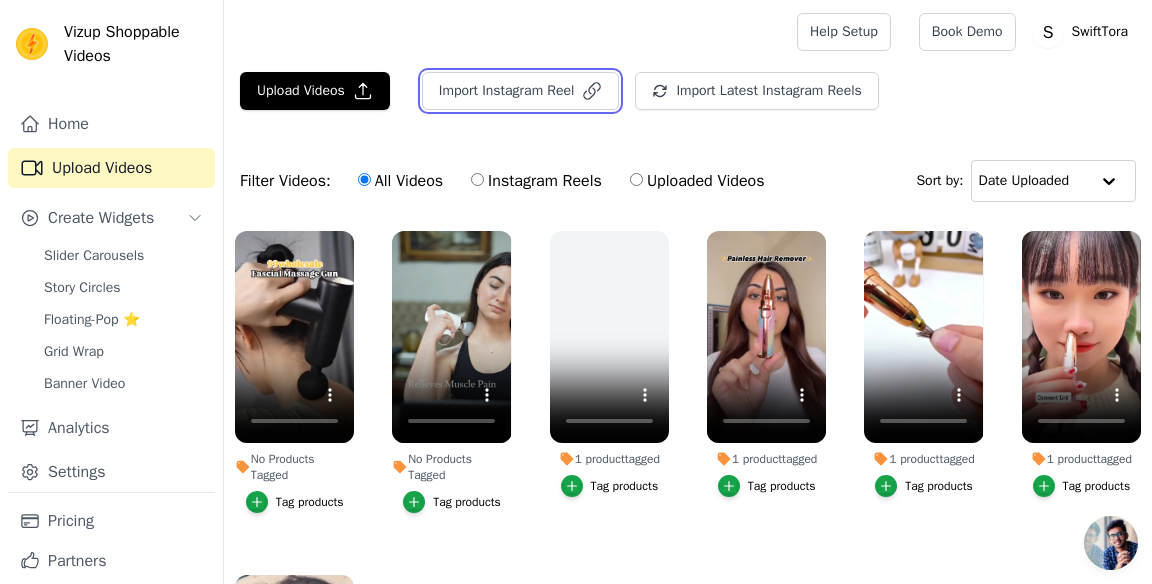 click on "Import Instagram Reel" at bounding box center (521, 91) 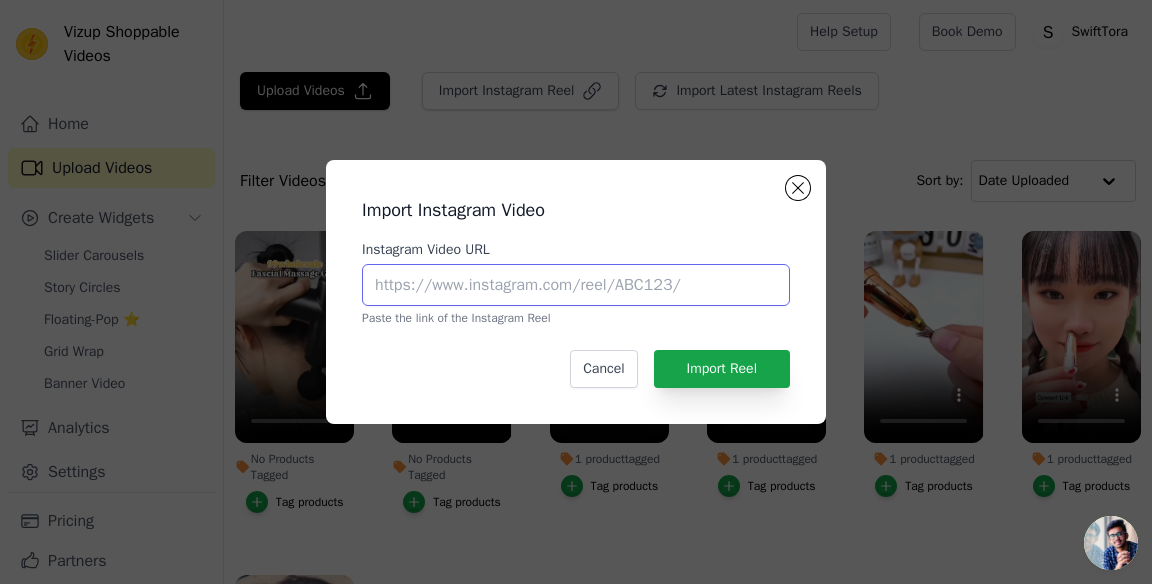click on "Instagram Video URL" at bounding box center [576, 285] 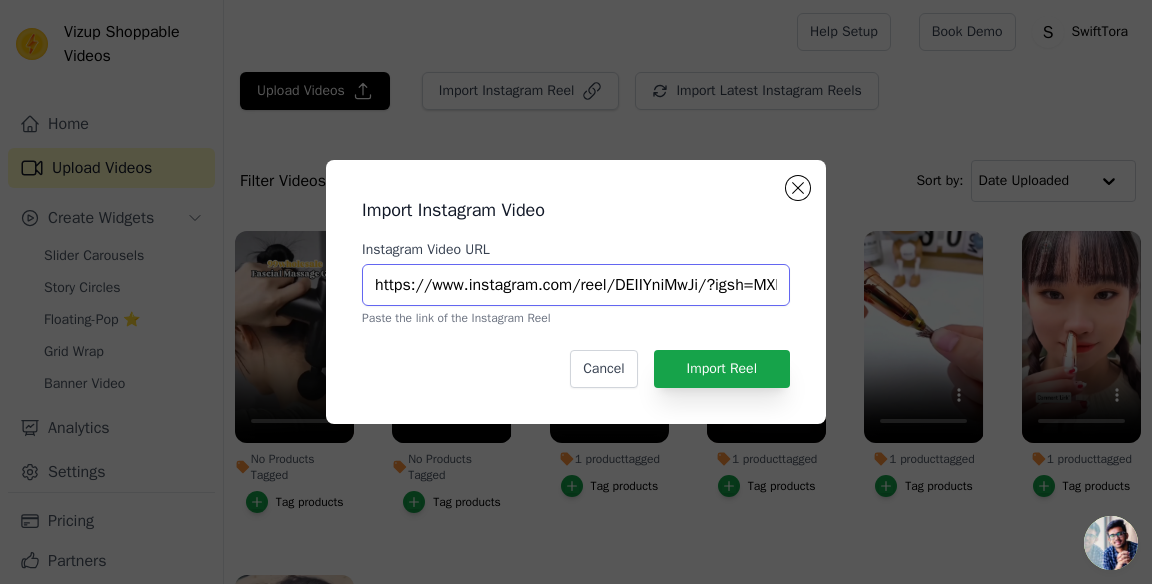 scroll, scrollTop: 0, scrollLeft: 172, axis: horizontal 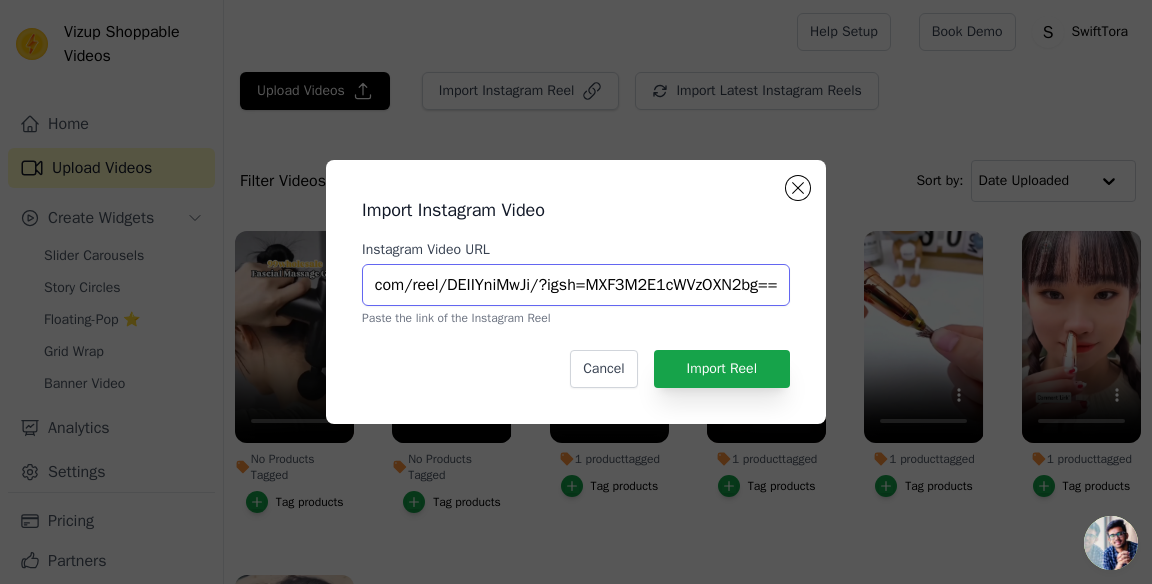 type on "https://www.instagram.com/reel/DEIIYniMwJi/?igsh=MXF3M2E1cWVzOXN2bg==" 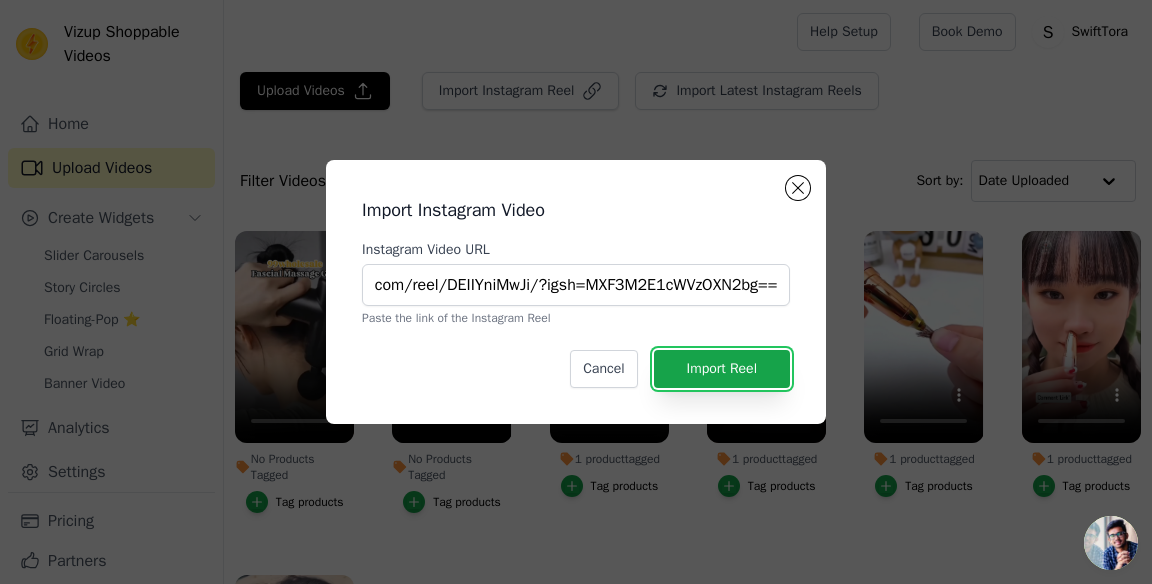 click on "Import Reel" at bounding box center (722, 369) 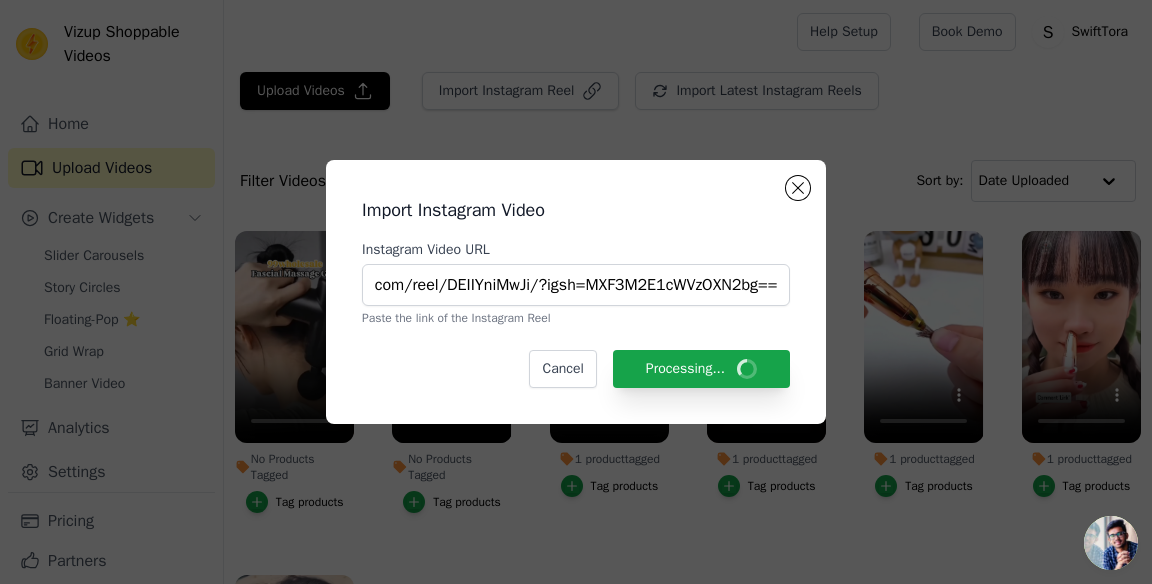 scroll, scrollTop: 0, scrollLeft: 0, axis: both 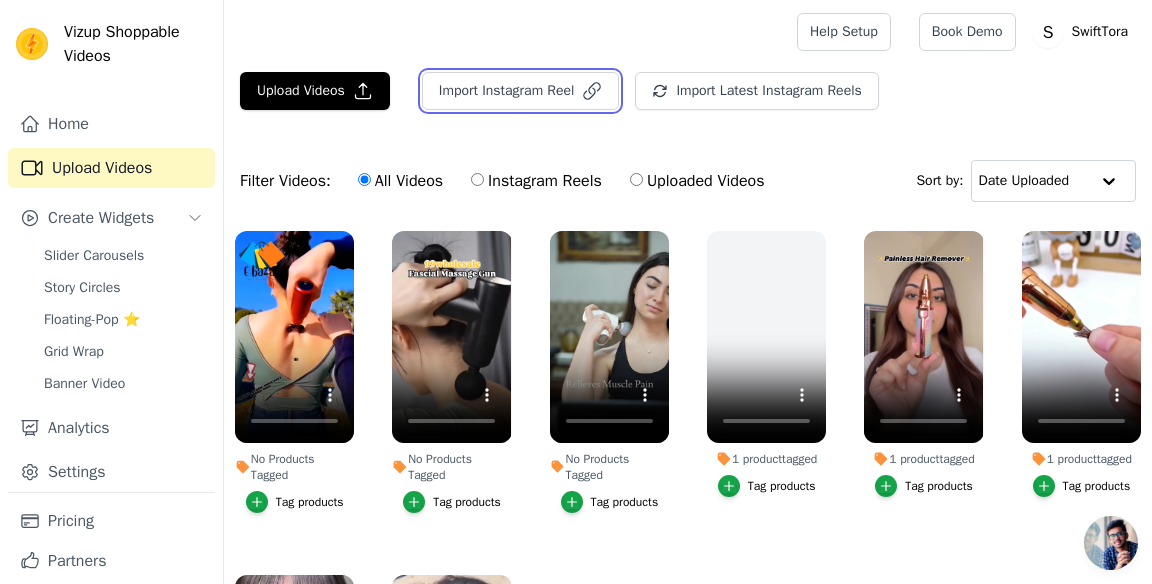 click on "Import Instagram Reel" at bounding box center [521, 91] 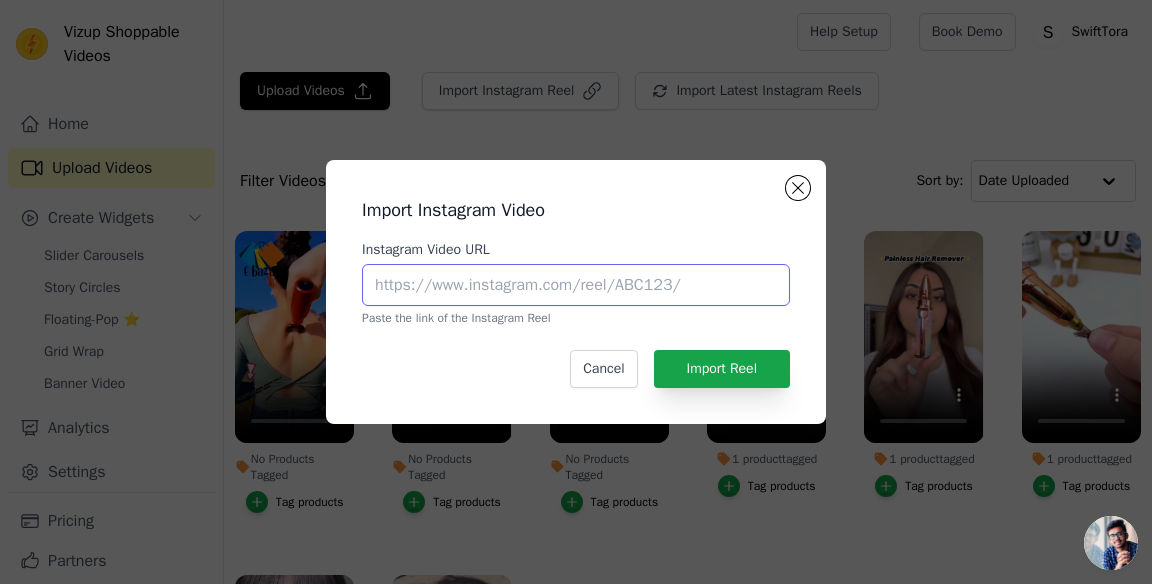 click on "Instagram Video URL" at bounding box center [576, 285] 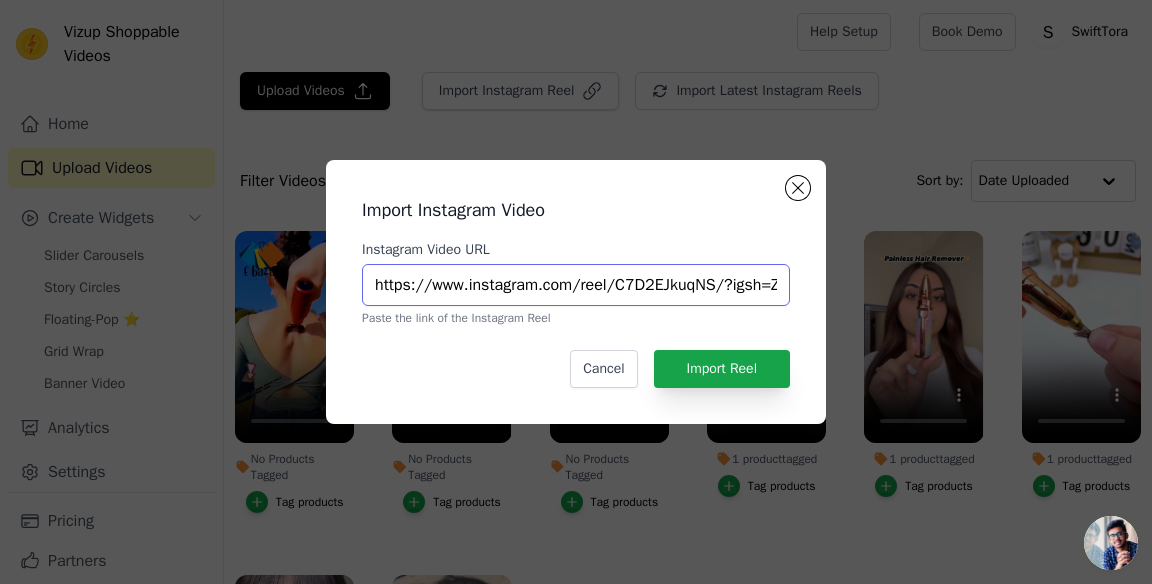 scroll, scrollTop: 0, scrollLeft: 130, axis: horizontal 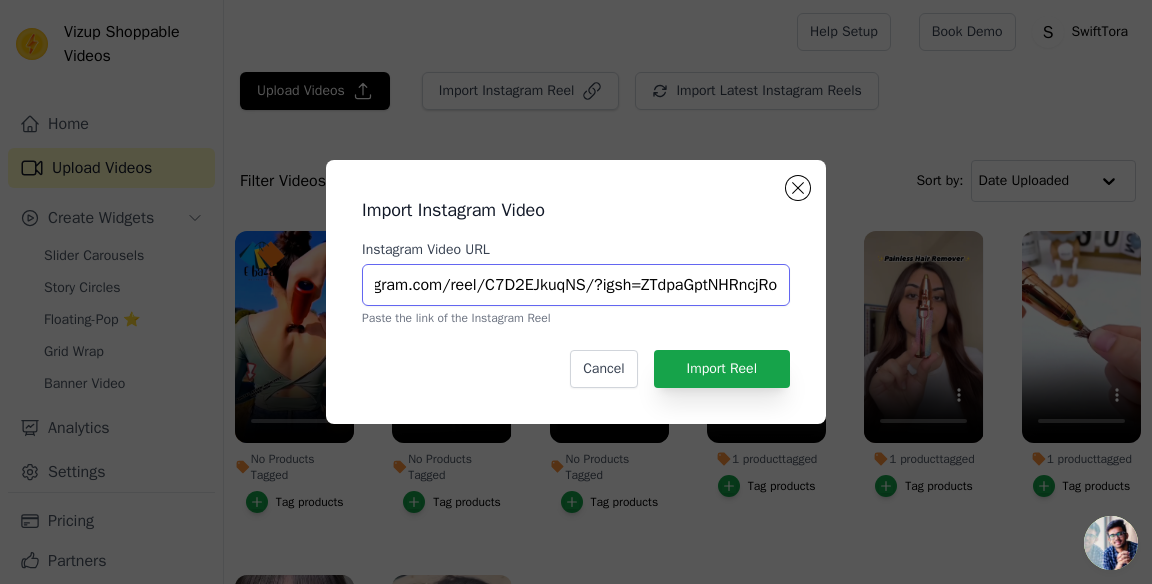 type on "https://www.instagram.com/reel/C7D2EJkuqNS/?igsh=ZTdpaGptNHRncjRo" 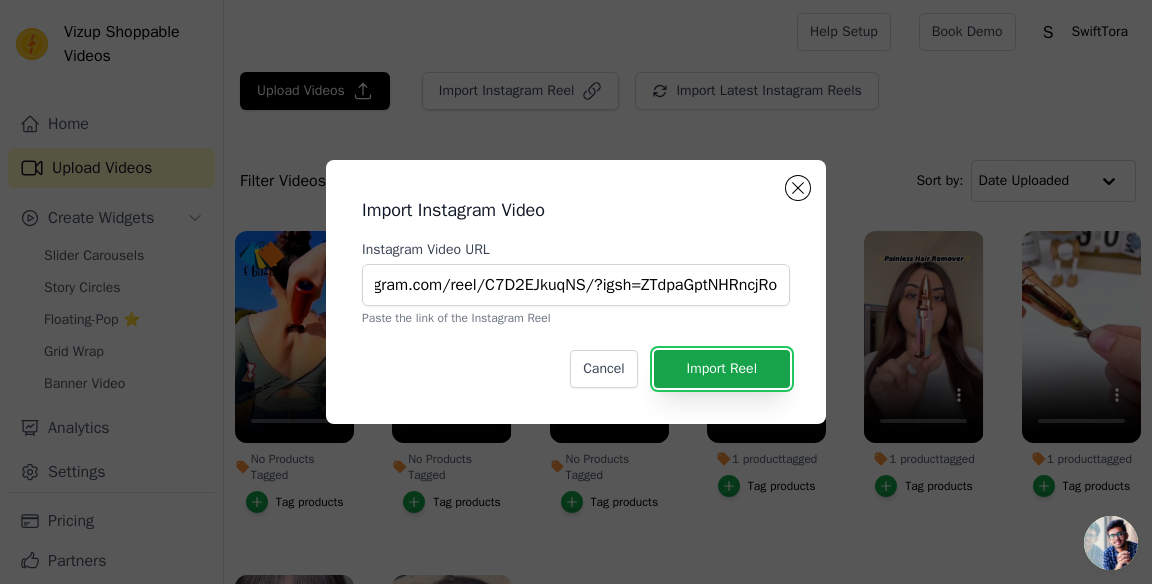 click on "Import Reel" at bounding box center (722, 369) 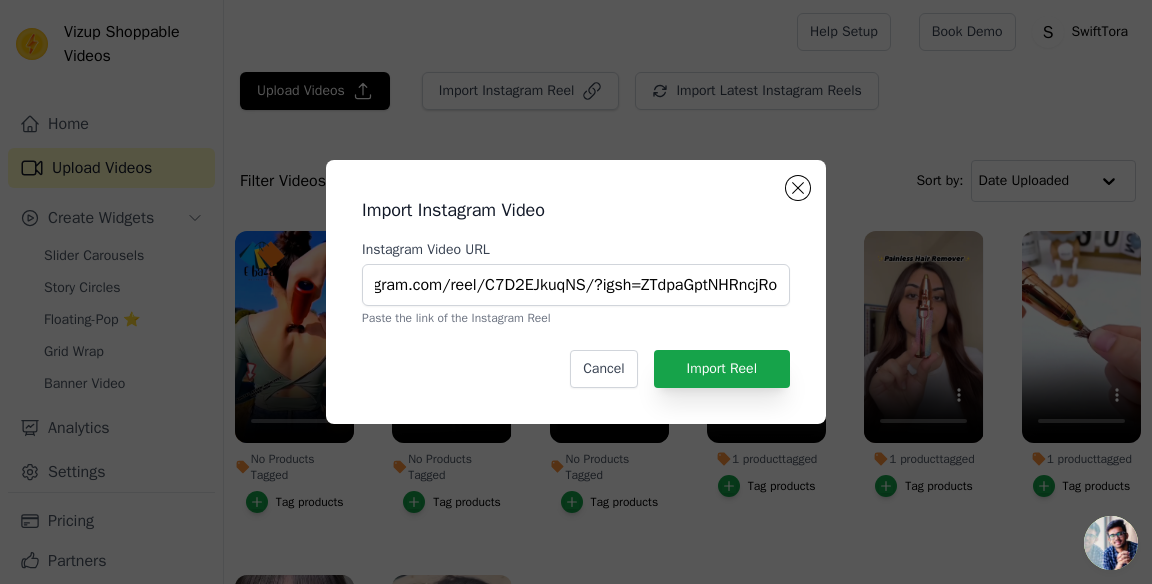 scroll, scrollTop: 0, scrollLeft: 0, axis: both 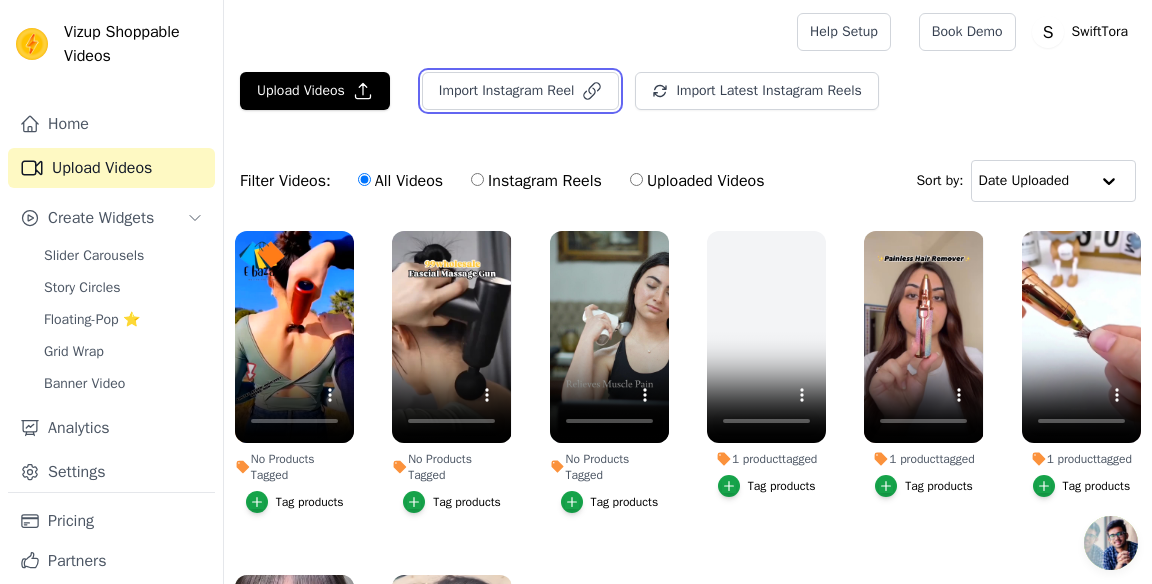 click on "Import Instagram Reel" at bounding box center [521, 91] 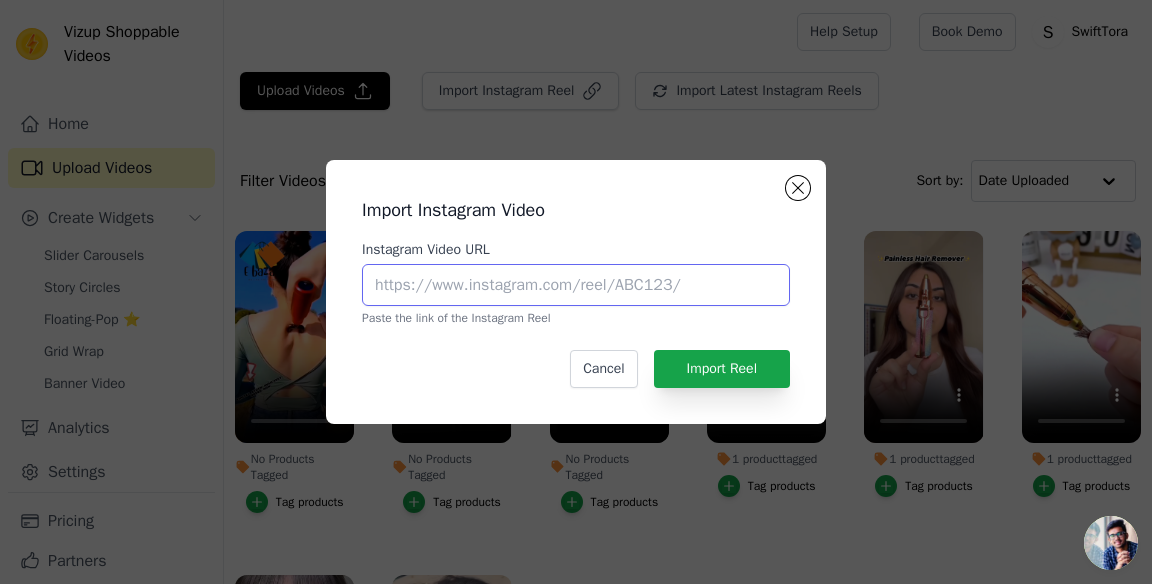 click on "Instagram Video URL" at bounding box center (576, 285) 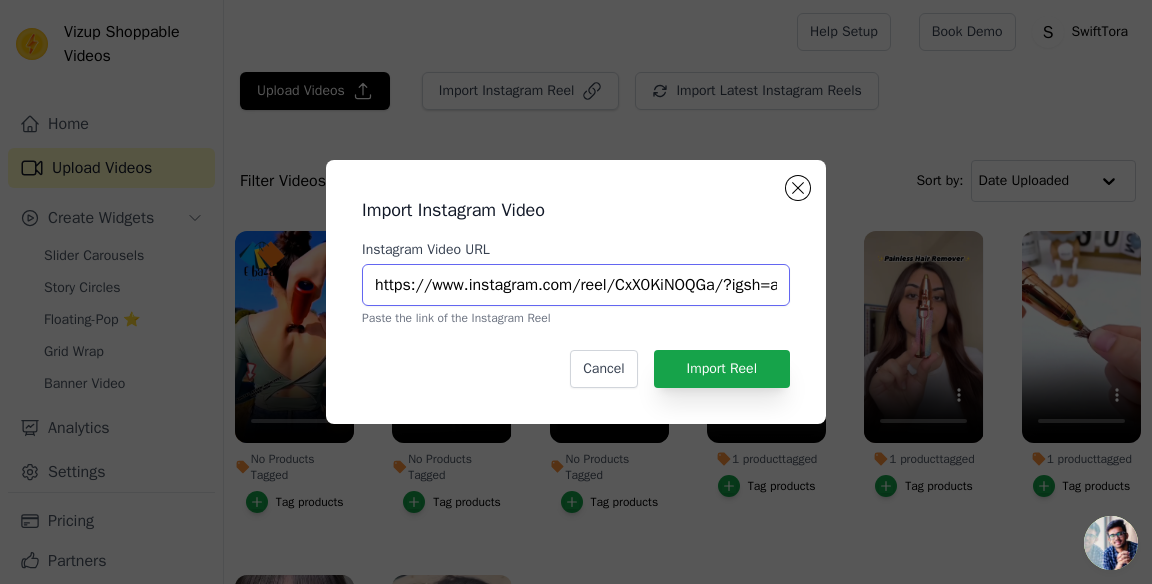 scroll, scrollTop: 0, scrollLeft: 150, axis: horizontal 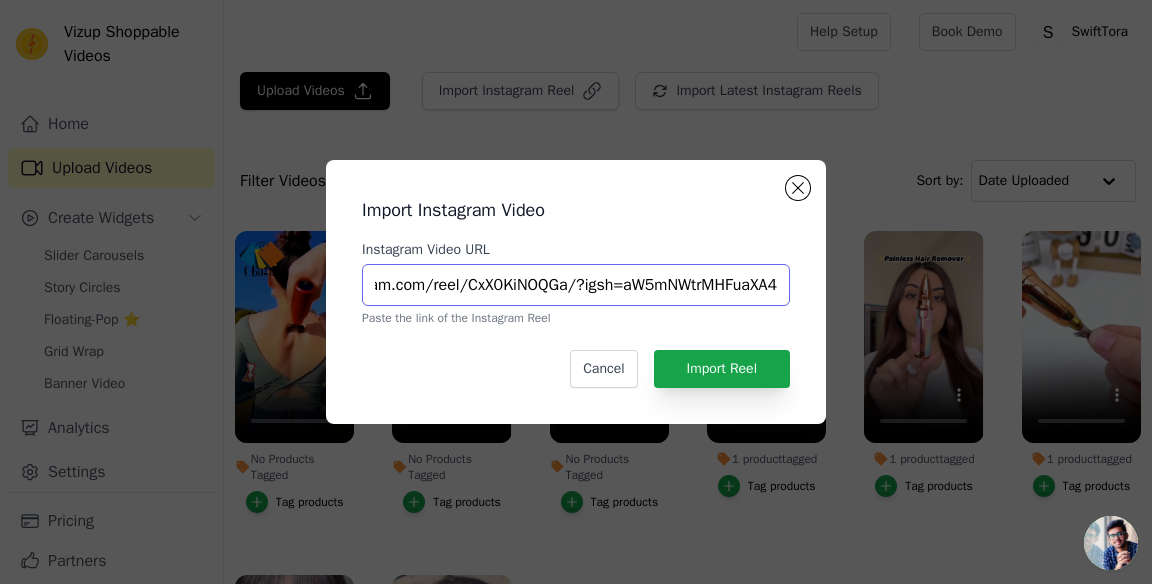 type on "https://www.instagram.com/reel/CxX0KiNOQGa/?igsh=aW5mNWtrMHFuaXA4" 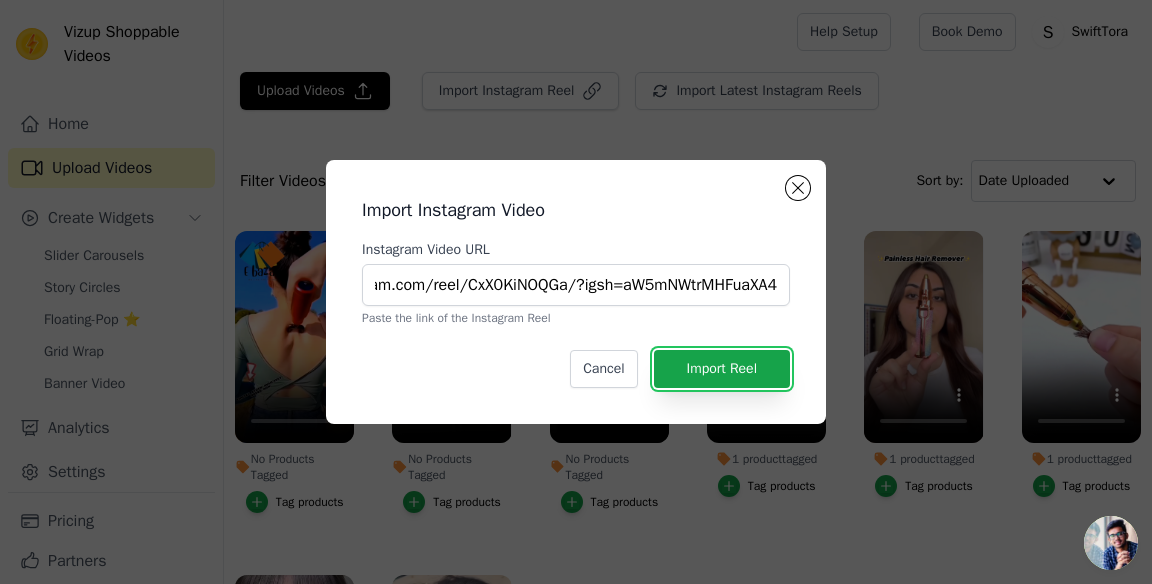 click on "Import Reel" at bounding box center (722, 369) 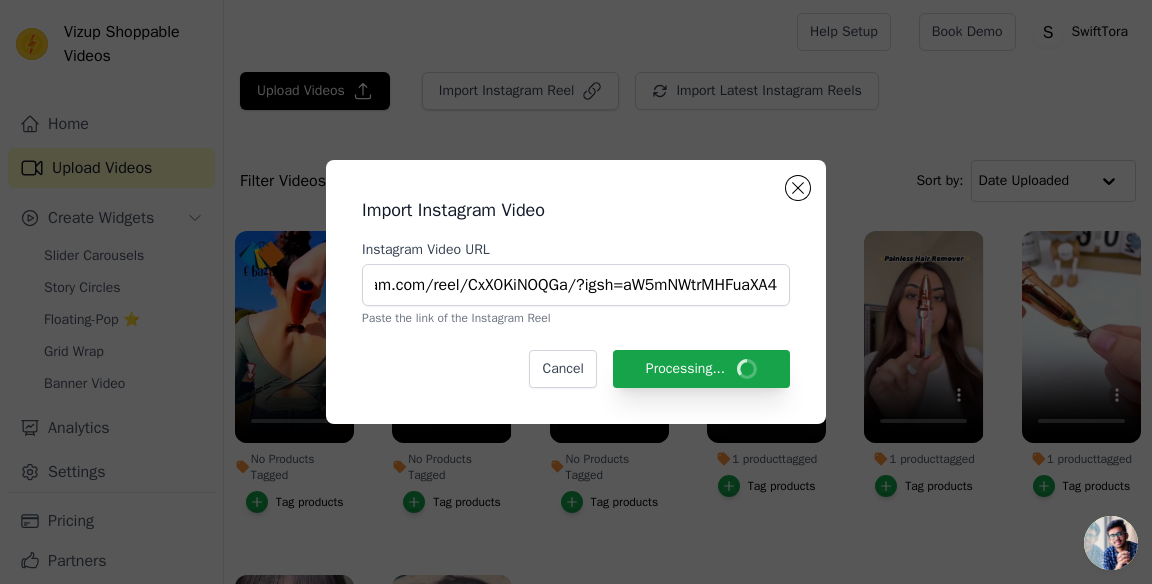 scroll, scrollTop: 0, scrollLeft: 0, axis: both 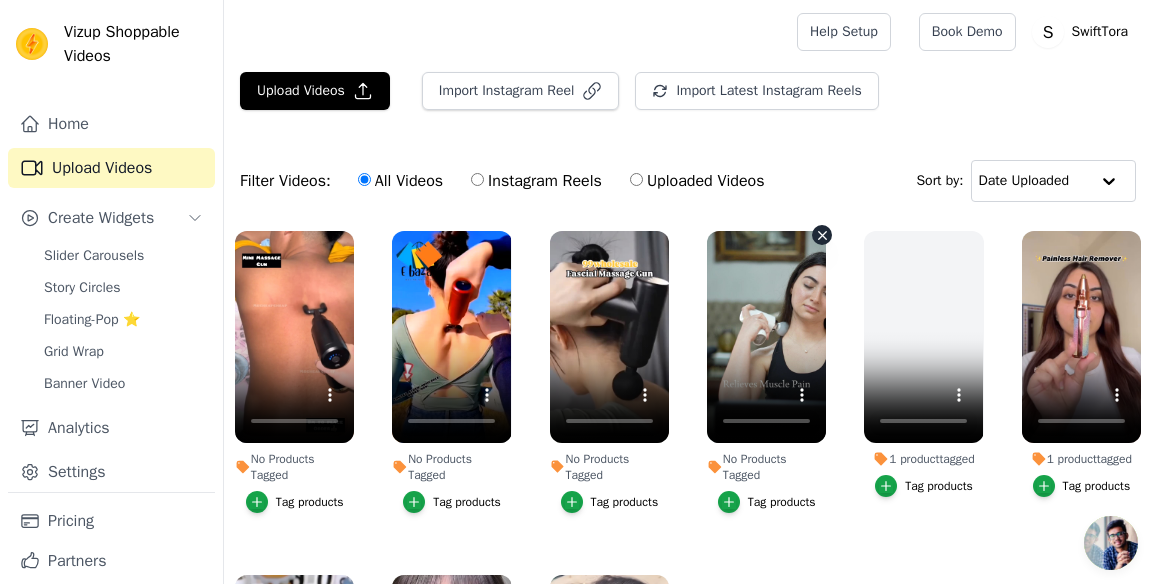 click 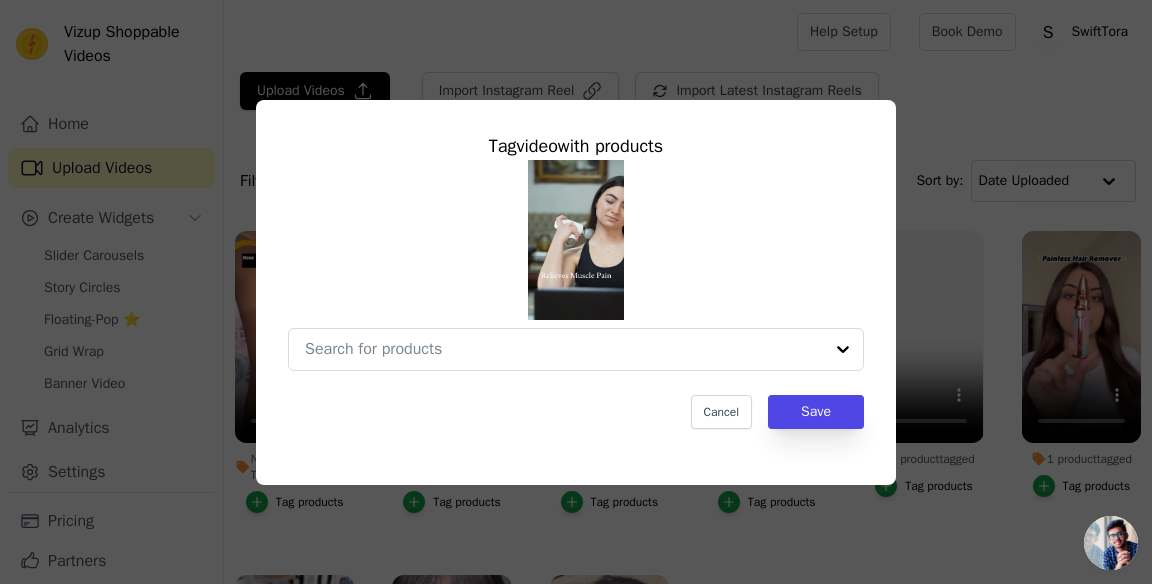 click on "Tag  video  with products                         Cancel   Save" at bounding box center [576, 292] 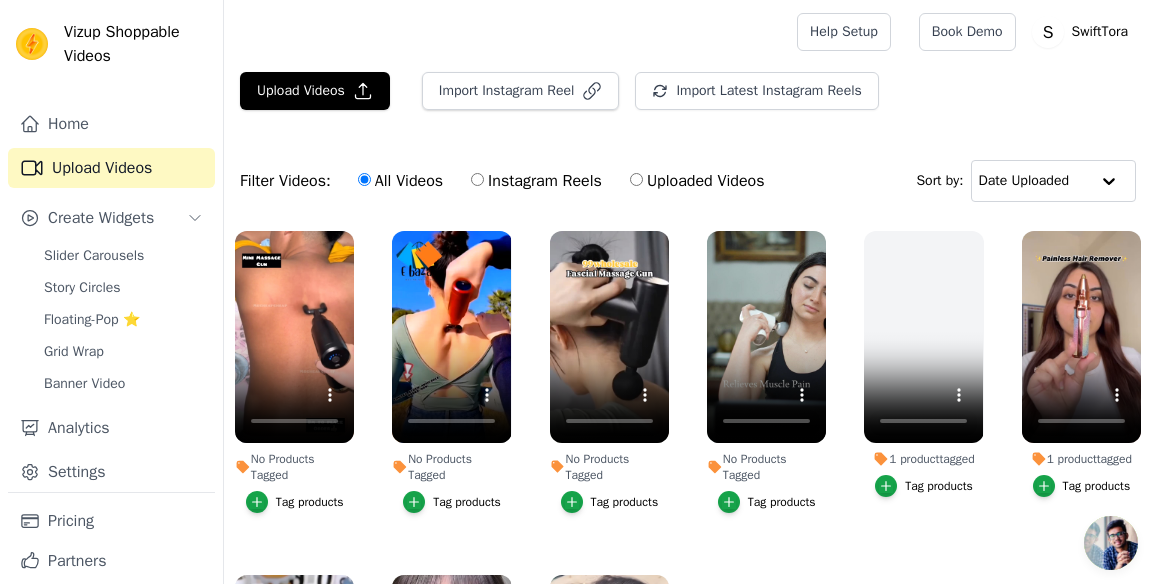 scroll, scrollTop: 56, scrollLeft: 0, axis: vertical 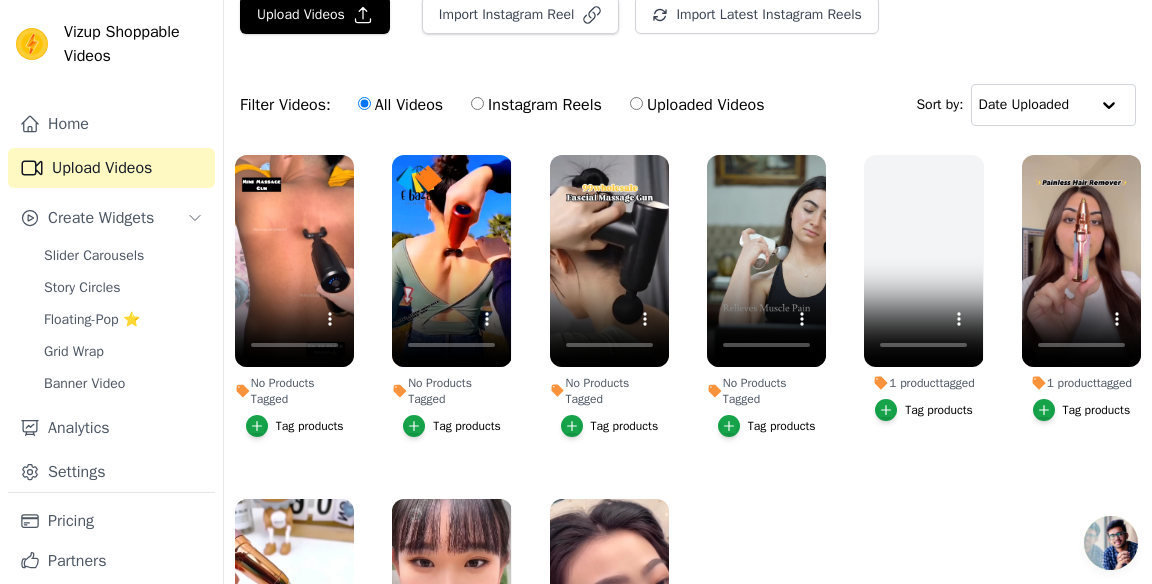 click on "No Products Tagged       Tag products
No Products Tagged       Tag products
No Products Tagged       Tag products
No Products Tagged       Tag products           1   product  tagged       Tag products           1   product  tagged       Tag products           1   product  tagged       Tag products           1   product  tagged       Tag products           1   product  tagged       Tag products" at bounding box center [688, 404] 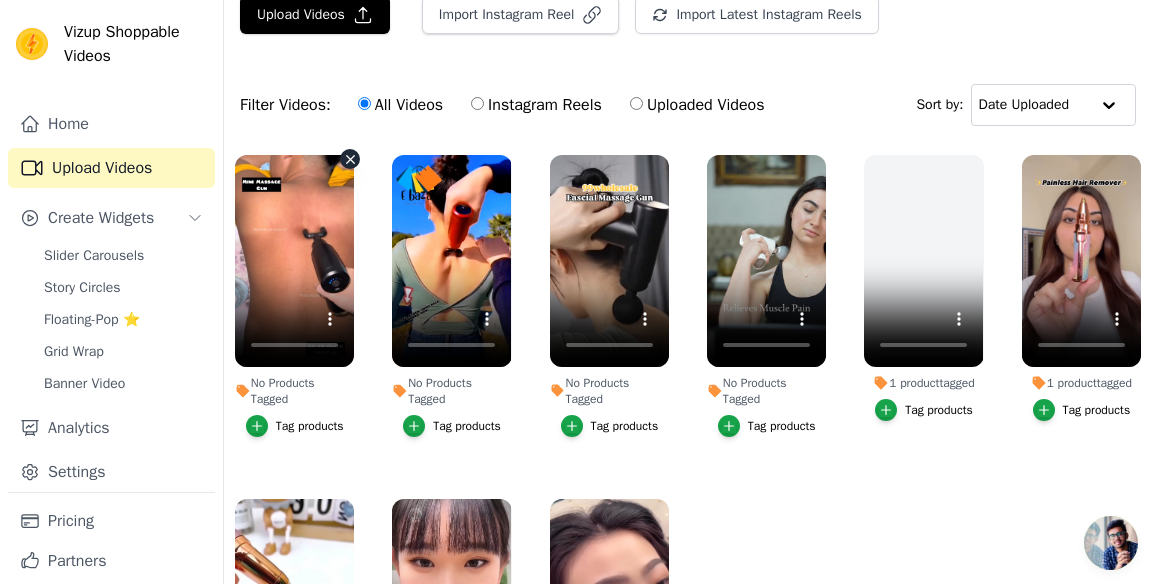 click at bounding box center [257, 426] 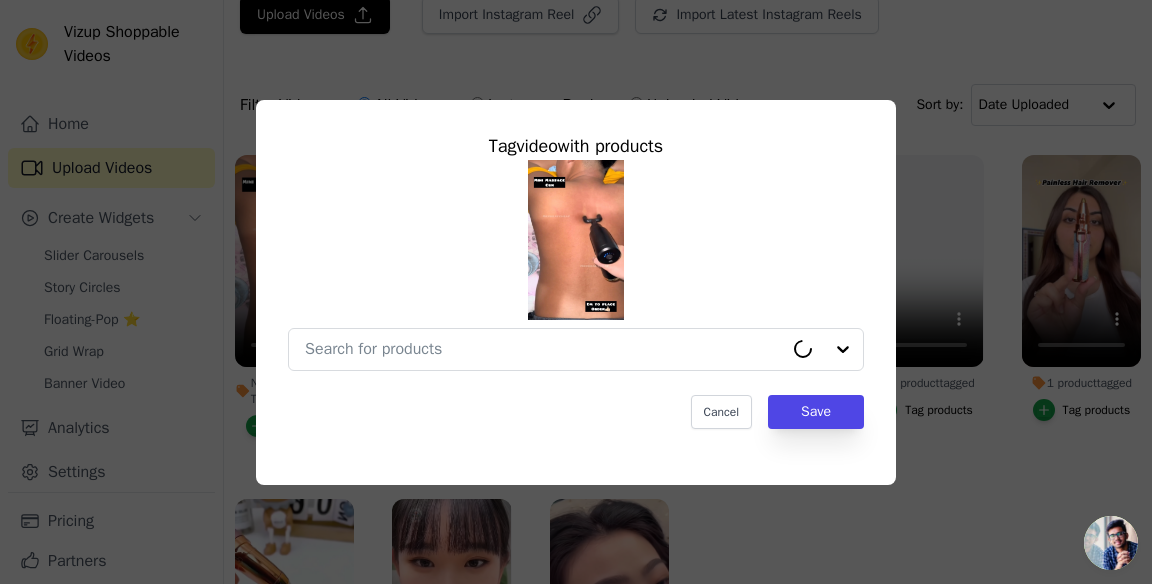 click on "No Products Tagged     Tag  video  with products                         Cancel   Save     Tag products" at bounding box center (544, 349) 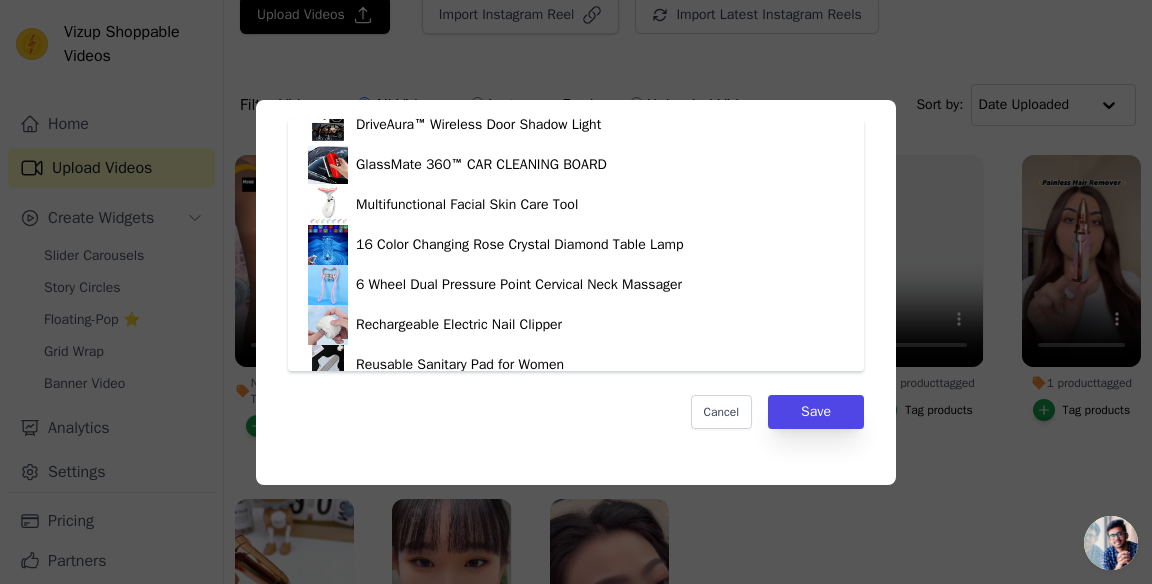 scroll, scrollTop: 428, scrollLeft: 0, axis: vertical 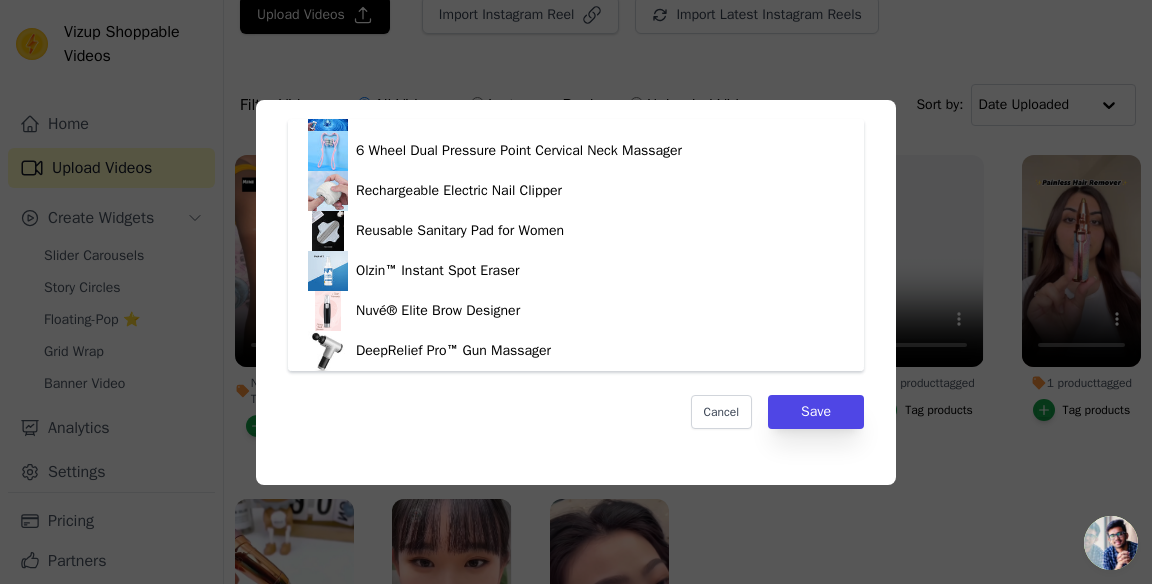 click on "DeepRelief Pro™ Gun Massager" at bounding box center (576, 351) 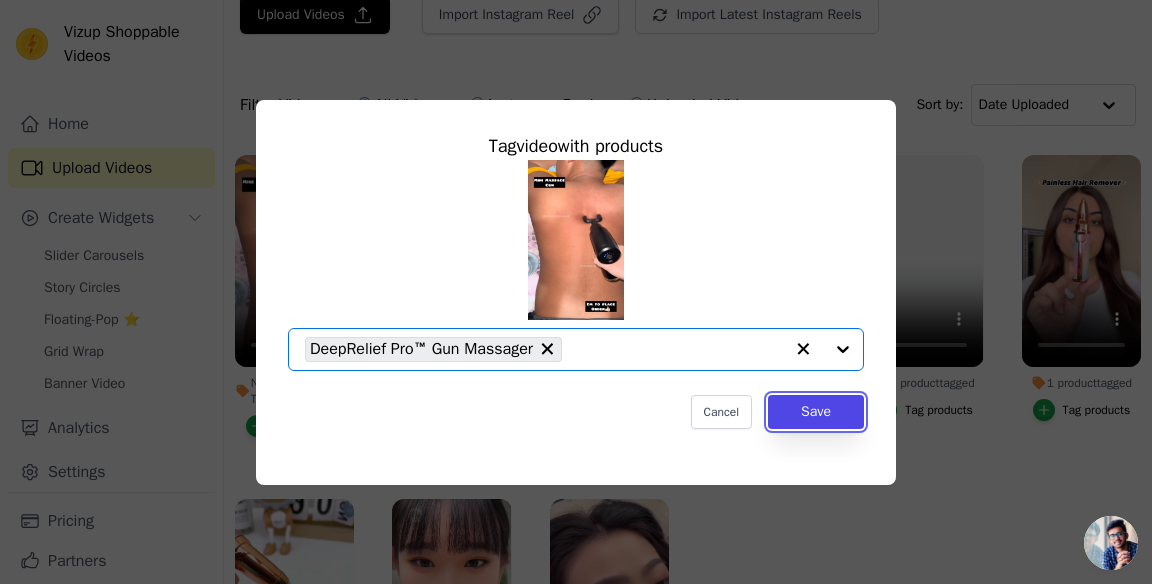 click on "Save" at bounding box center (816, 412) 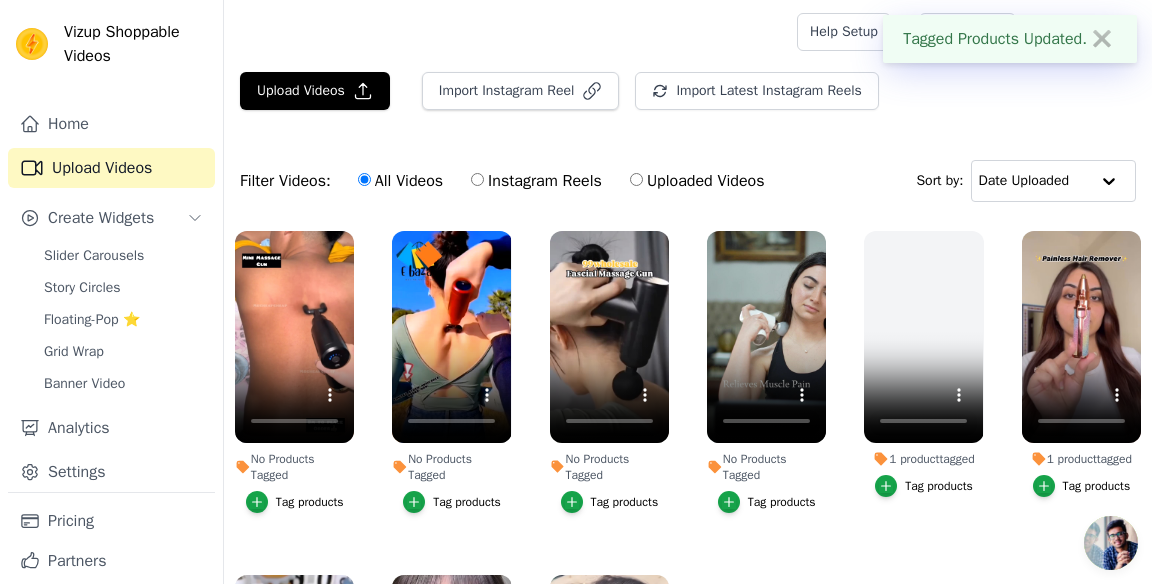 scroll, scrollTop: 76, scrollLeft: 0, axis: vertical 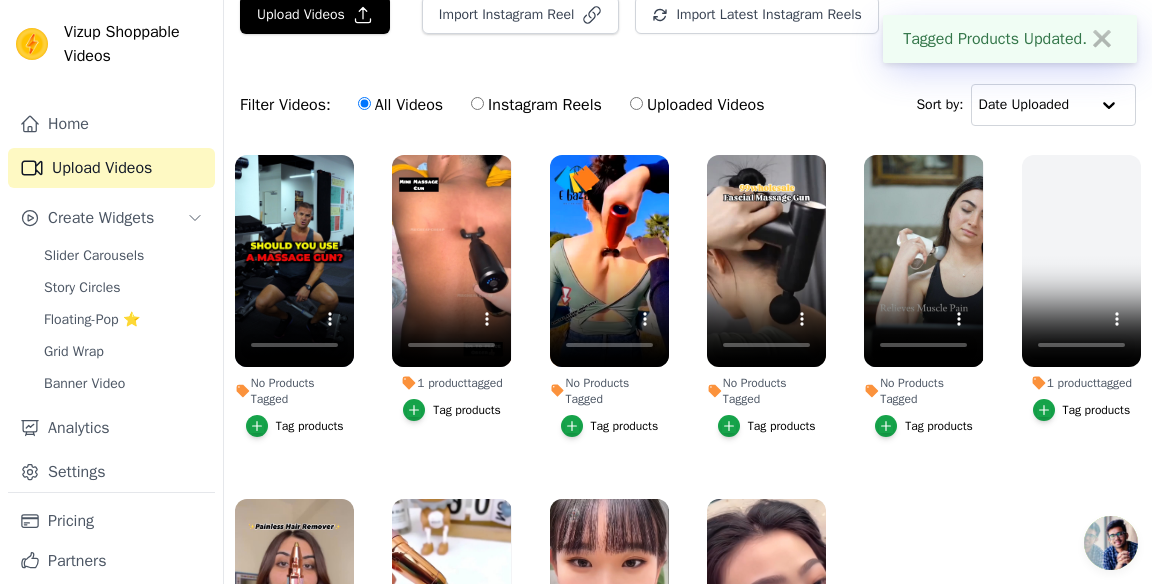 click at bounding box center (414, 410) 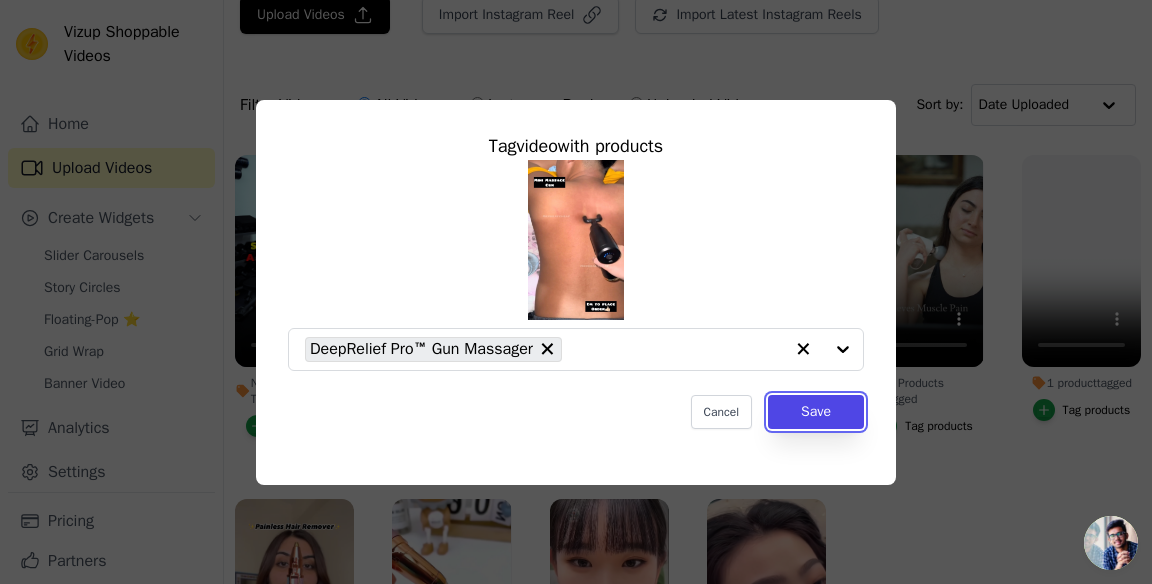 click on "Save" at bounding box center (816, 412) 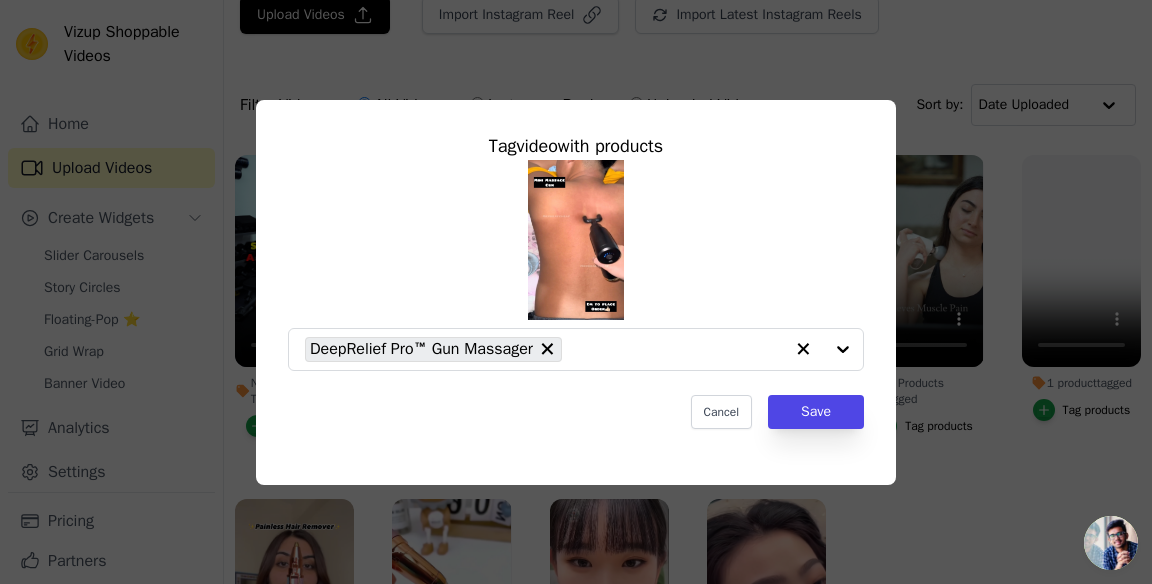 scroll, scrollTop: 76, scrollLeft: 0, axis: vertical 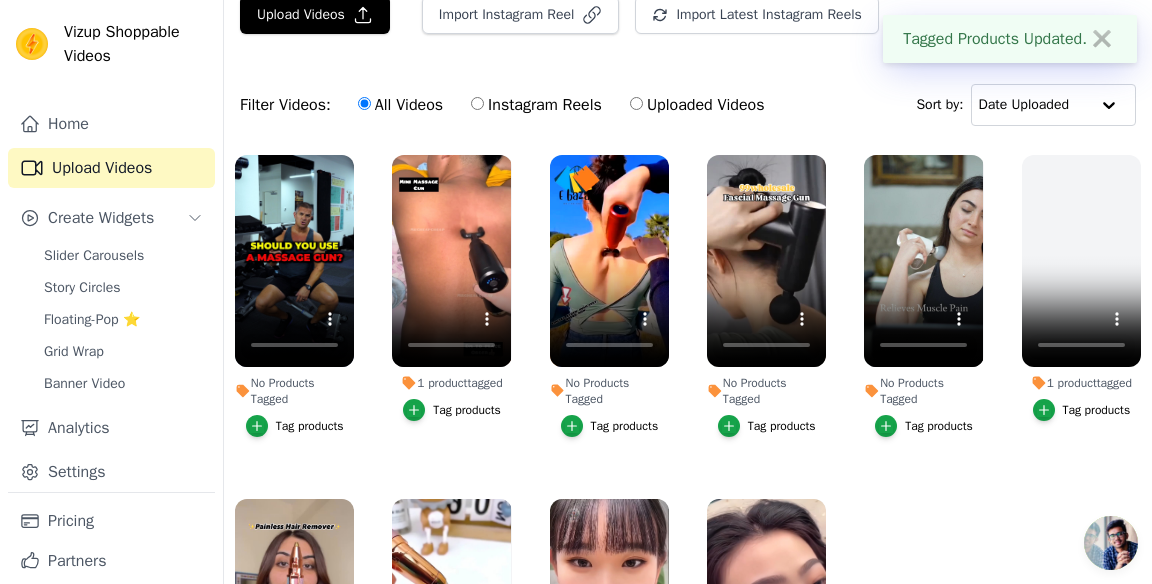 click 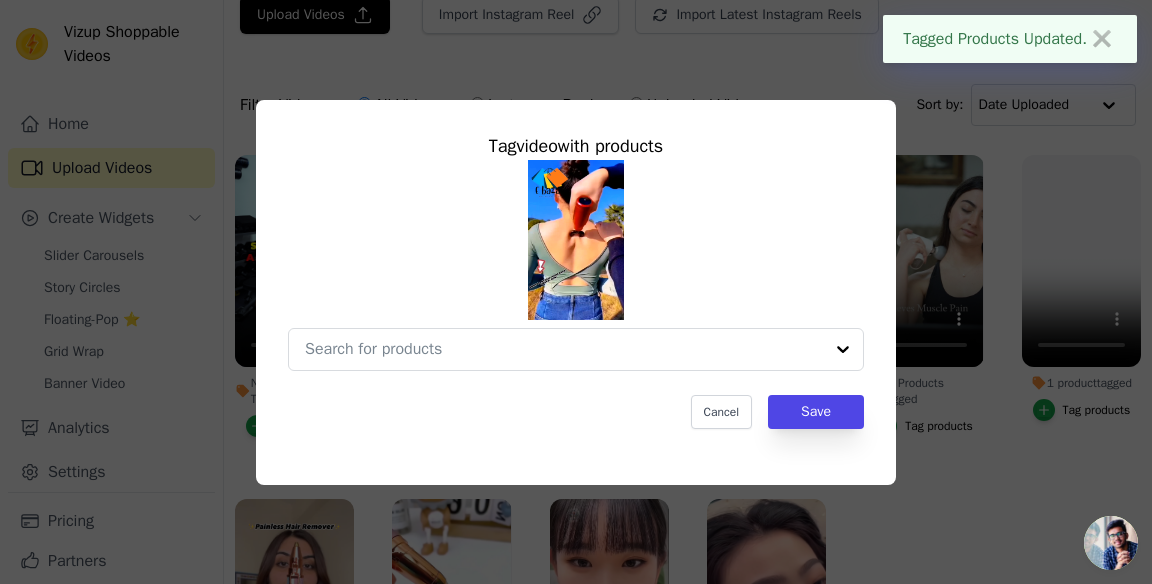 click at bounding box center [843, 349] 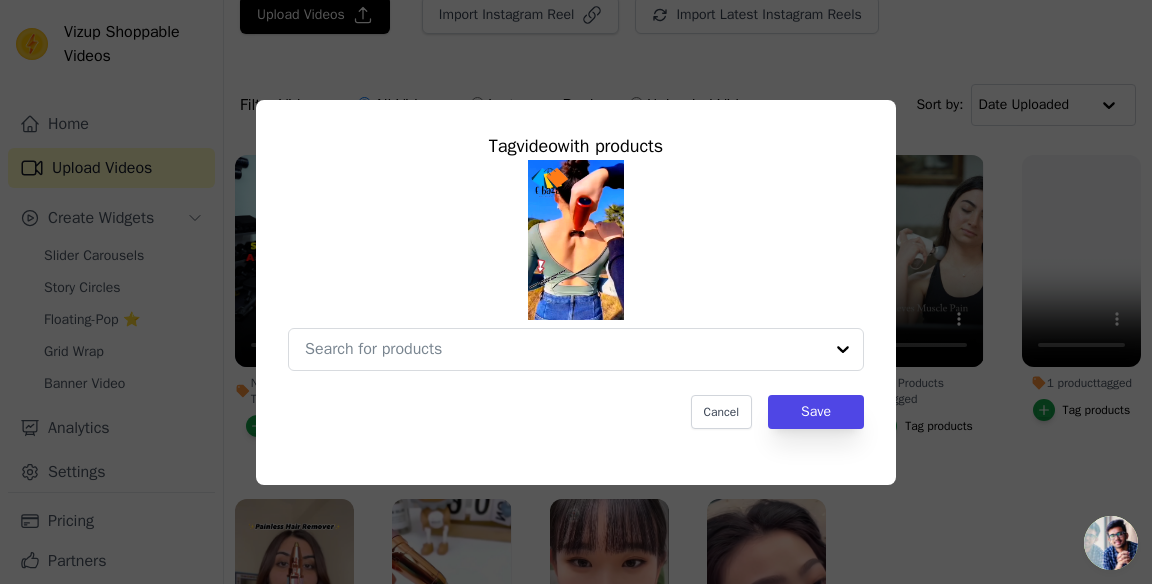 click at bounding box center [843, 349] 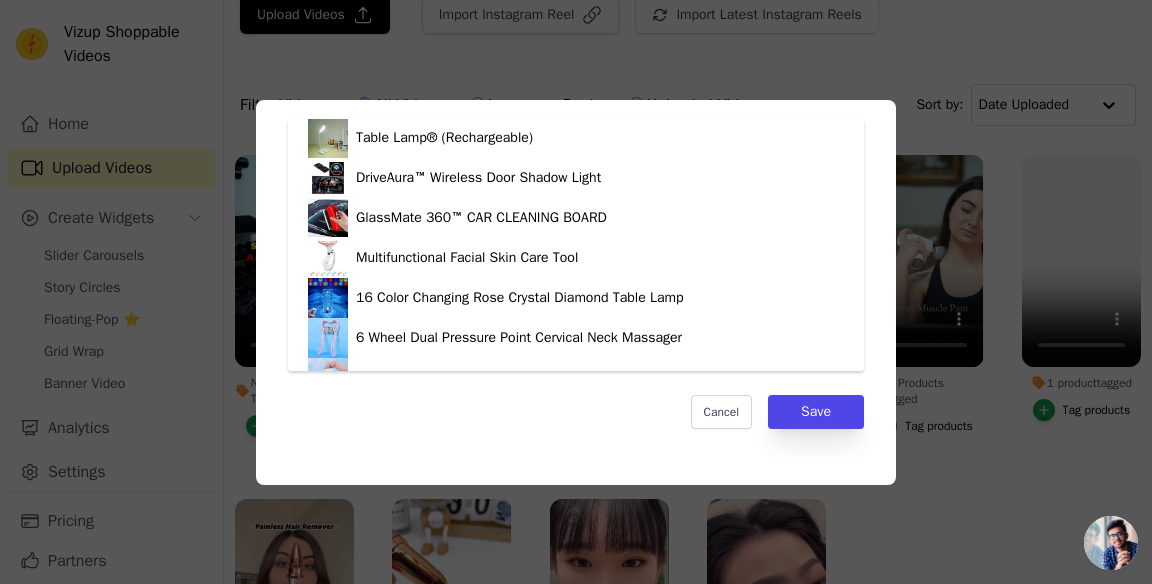 scroll, scrollTop: 428, scrollLeft: 0, axis: vertical 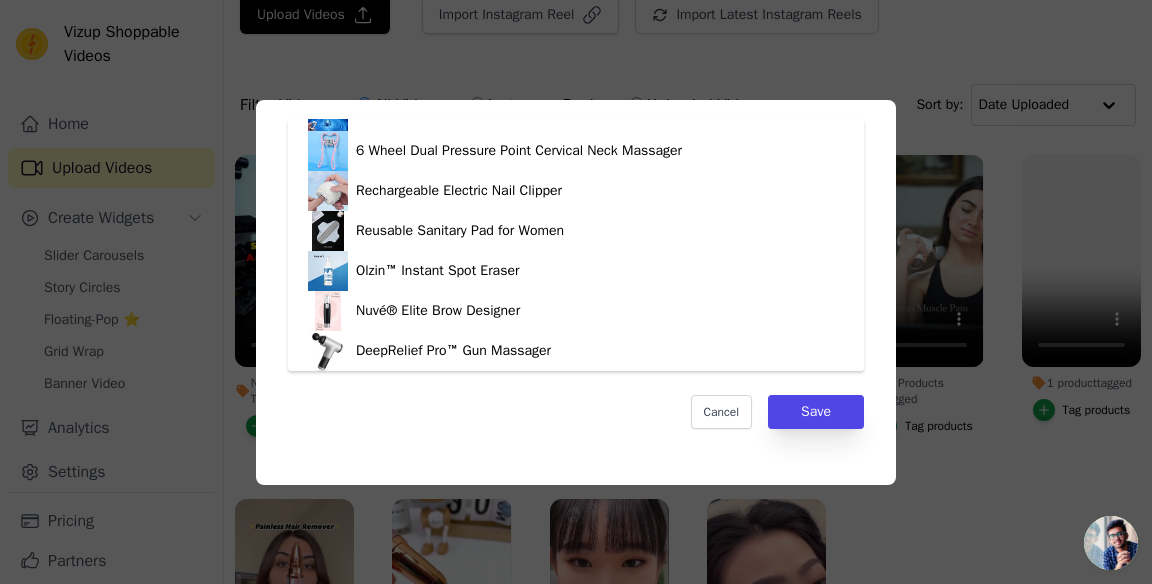 click on "DeepRelief Pro™ Gun Massager" at bounding box center [576, 351] 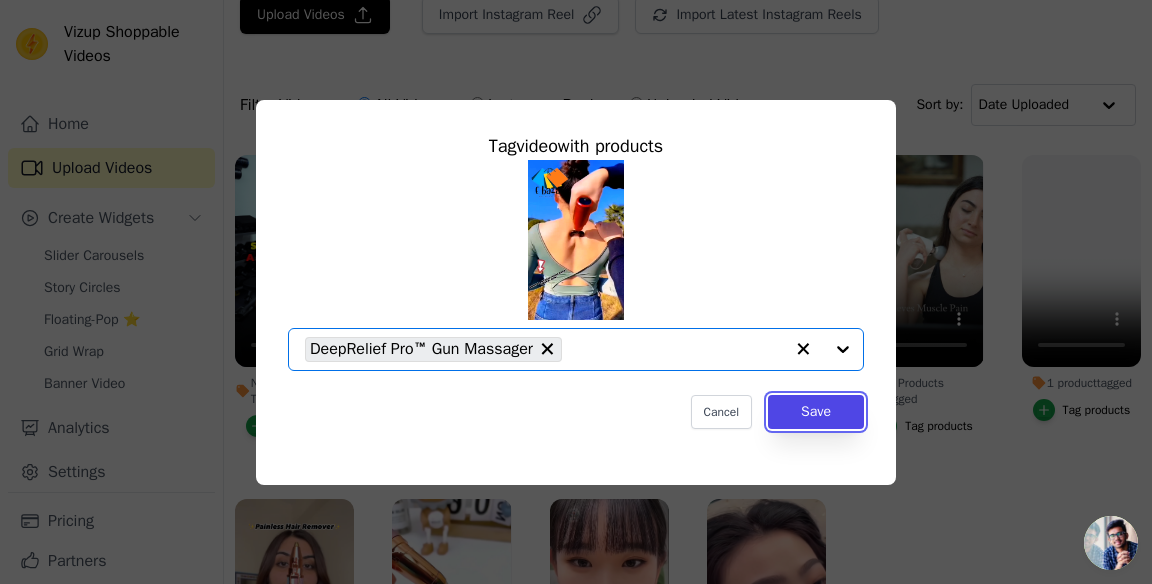 click on "Save" at bounding box center (816, 412) 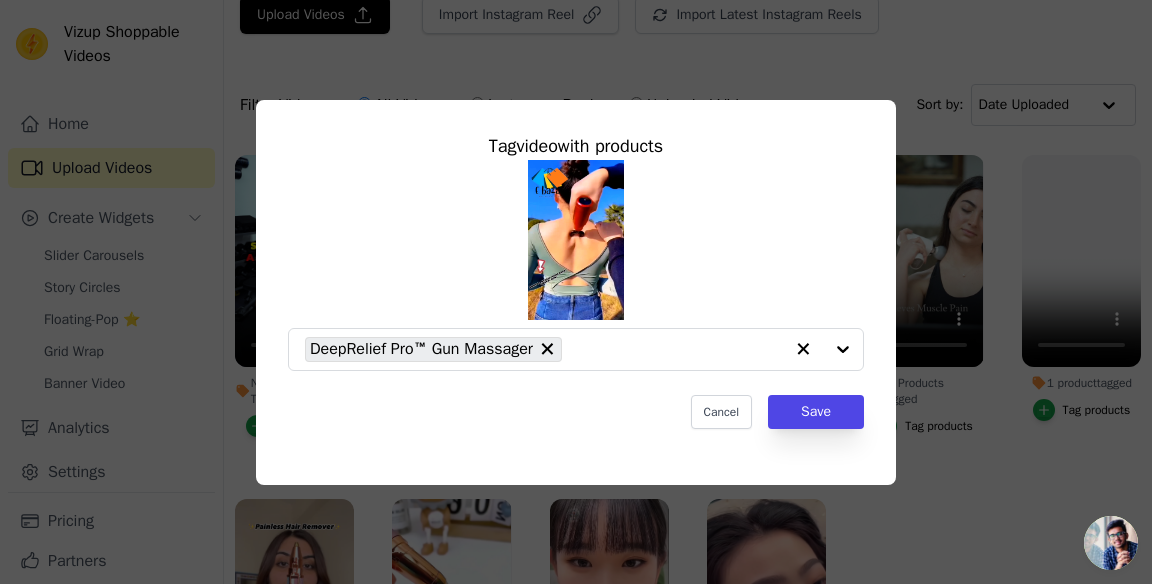 scroll, scrollTop: 76, scrollLeft: 0, axis: vertical 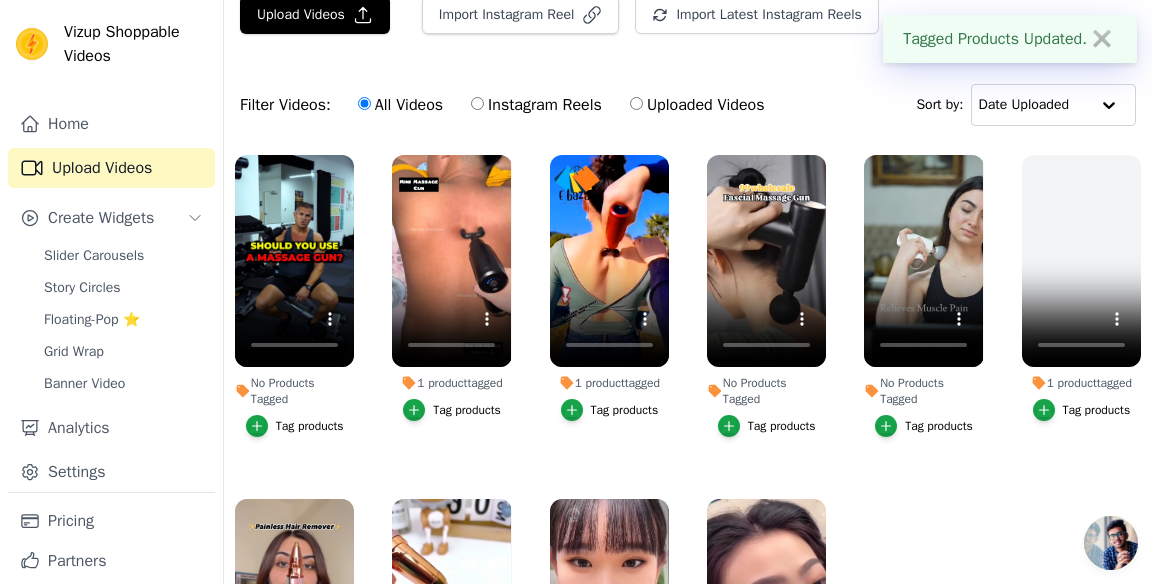 click at bounding box center (729, 426) 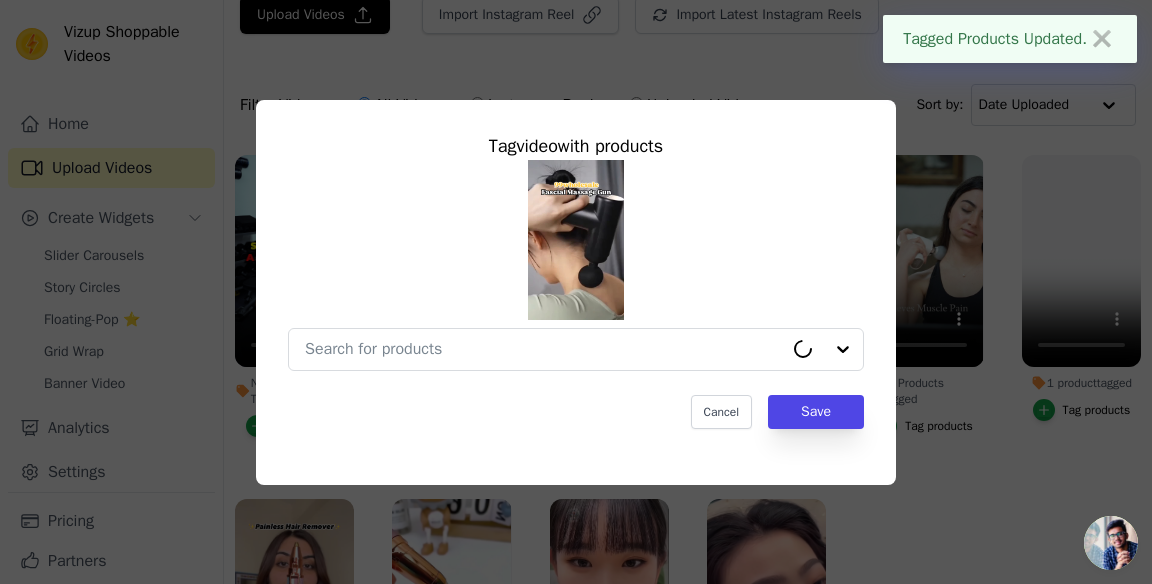 click at bounding box center [544, 349] 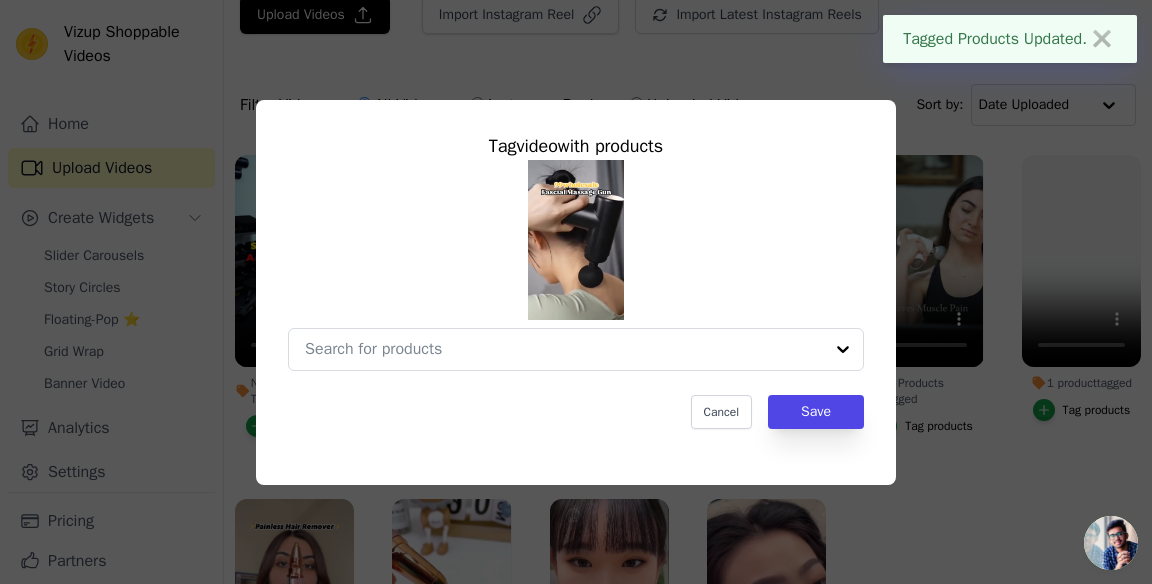 click at bounding box center [843, 349] 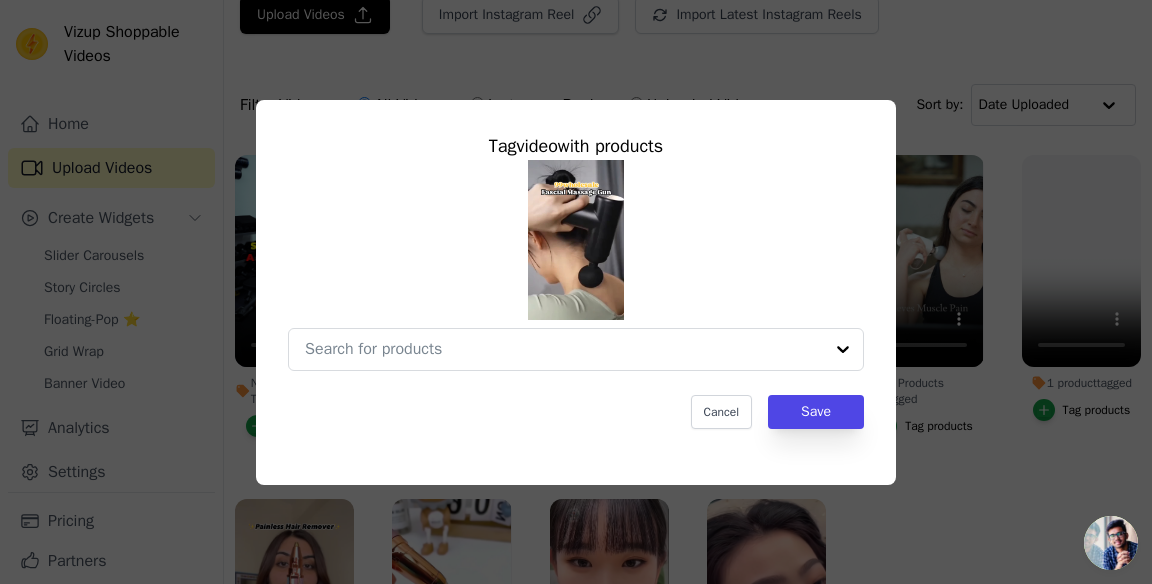 click on "No Products Tagged     Tag  video  with products                         Cancel   Save     Tag products" at bounding box center (564, 349) 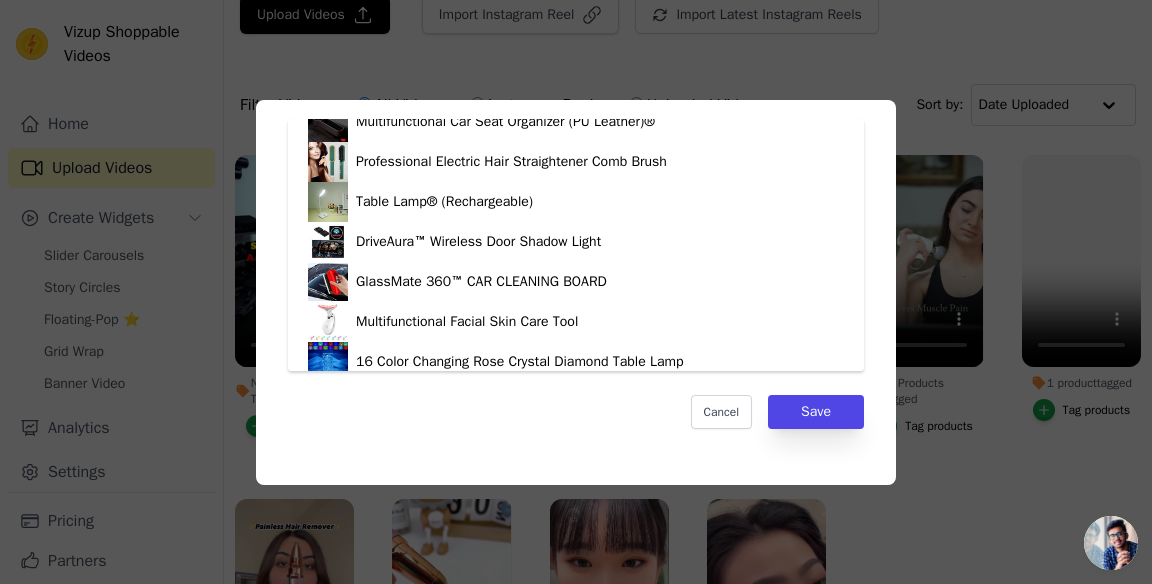 scroll, scrollTop: 428, scrollLeft: 0, axis: vertical 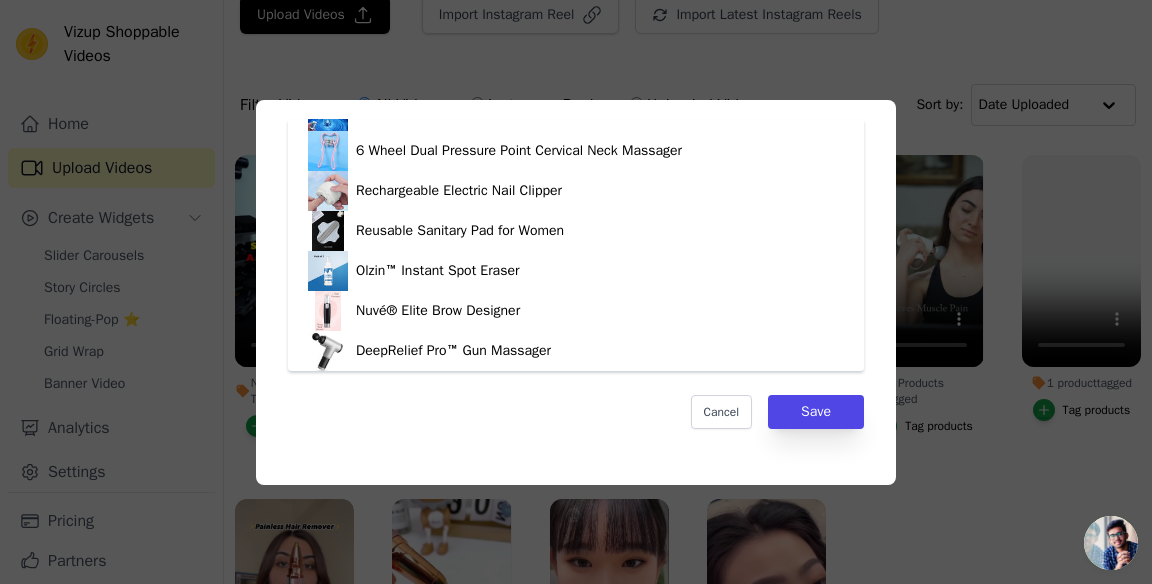 click on "DeepRelief Pro™ Gun Massager" at bounding box center [576, 351] 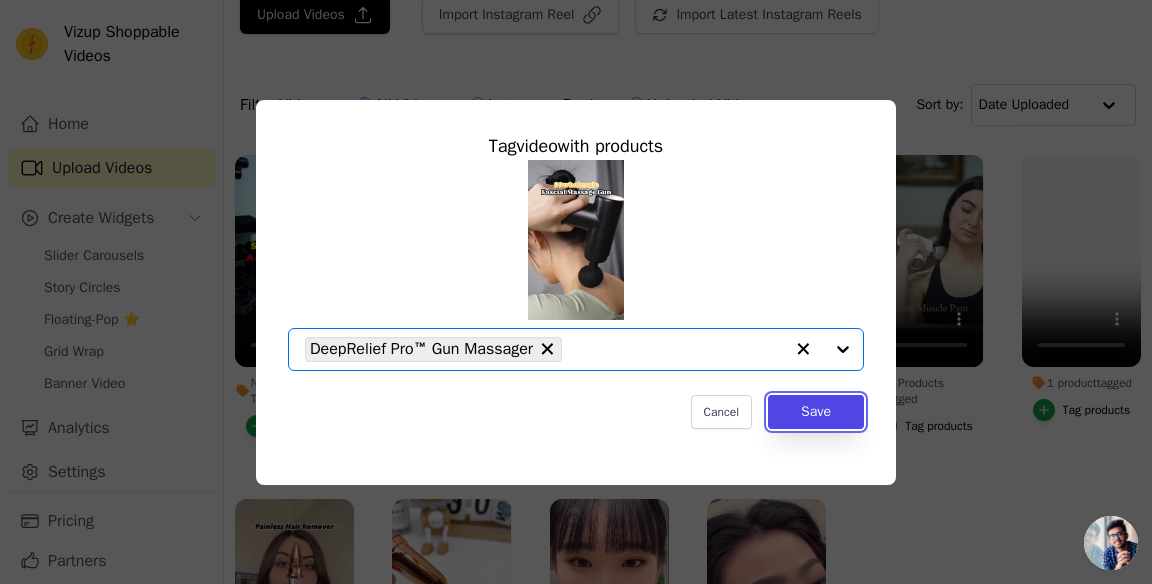 click on "Save" at bounding box center (816, 412) 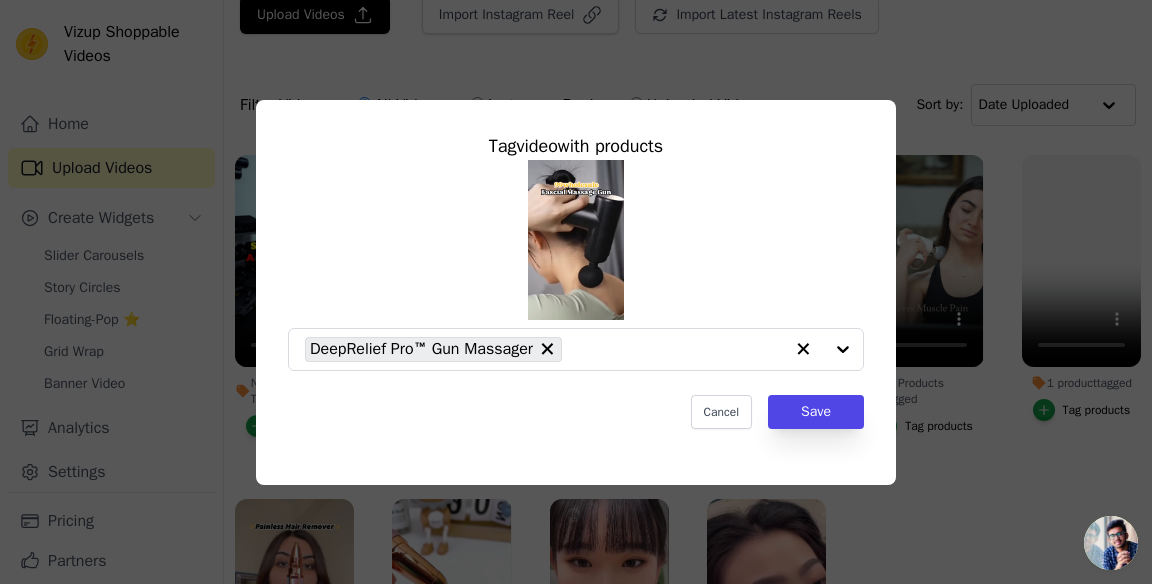 scroll, scrollTop: 76, scrollLeft: 0, axis: vertical 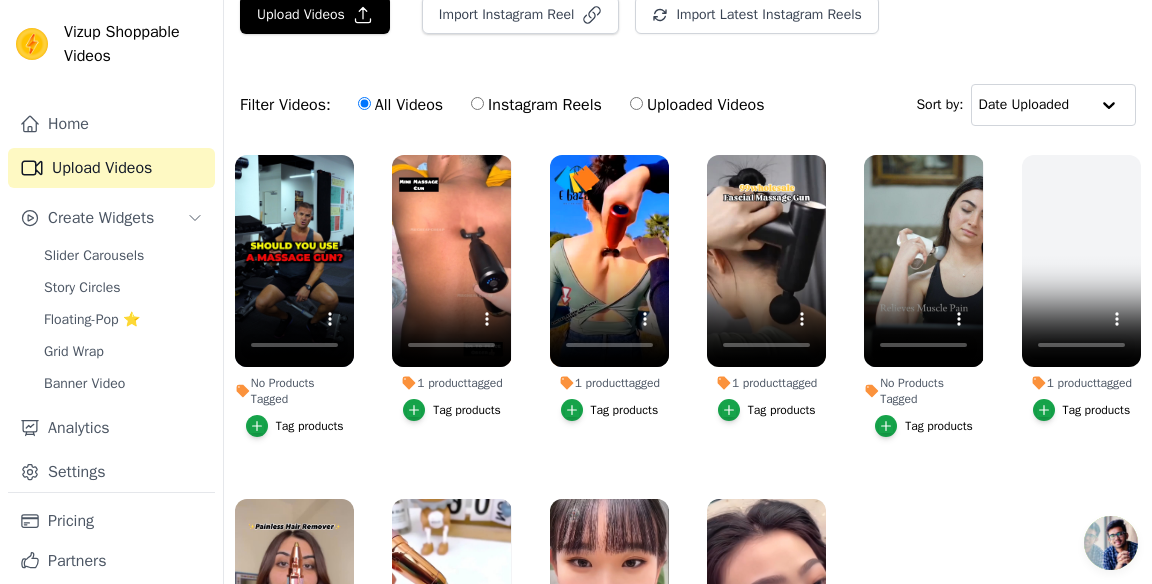 click 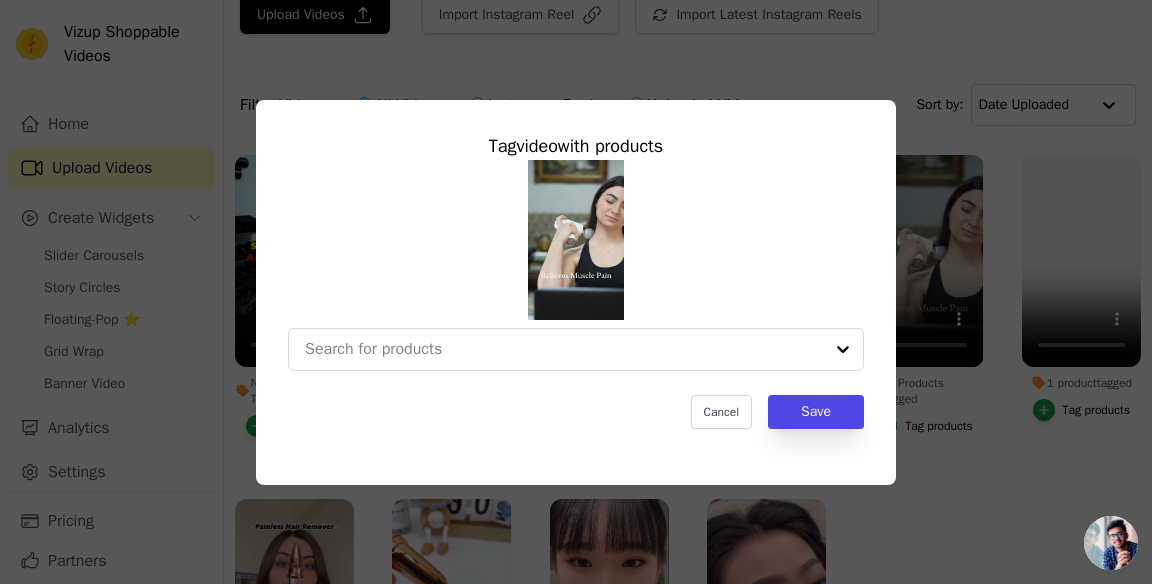 click on "No Products Tagged     Tag  video  with products                         Cancel   Save     Tag products" at bounding box center (564, 349) 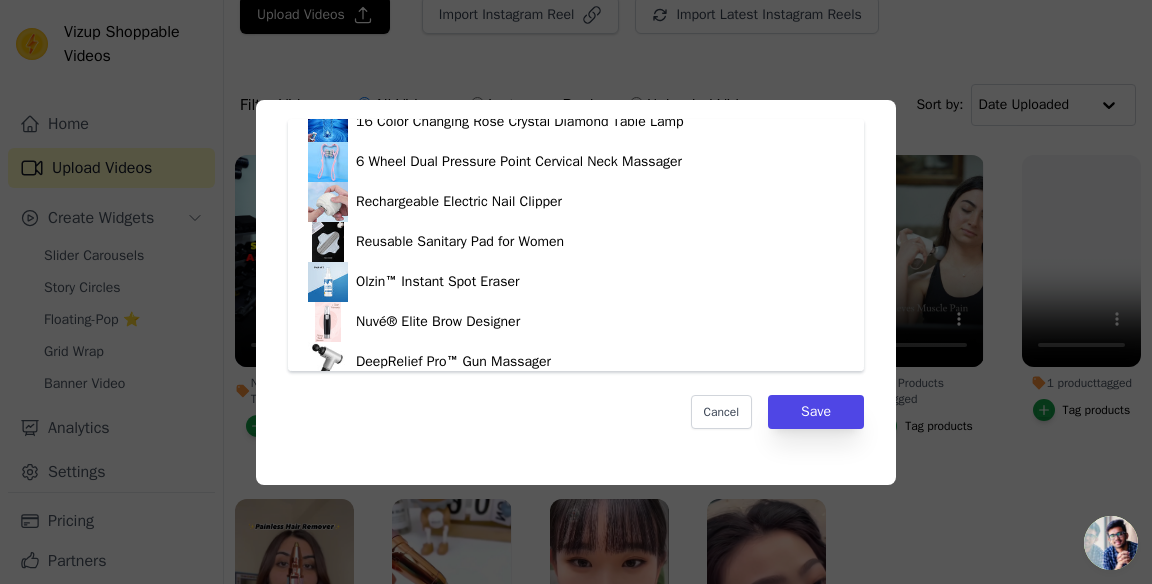 scroll, scrollTop: 428, scrollLeft: 0, axis: vertical 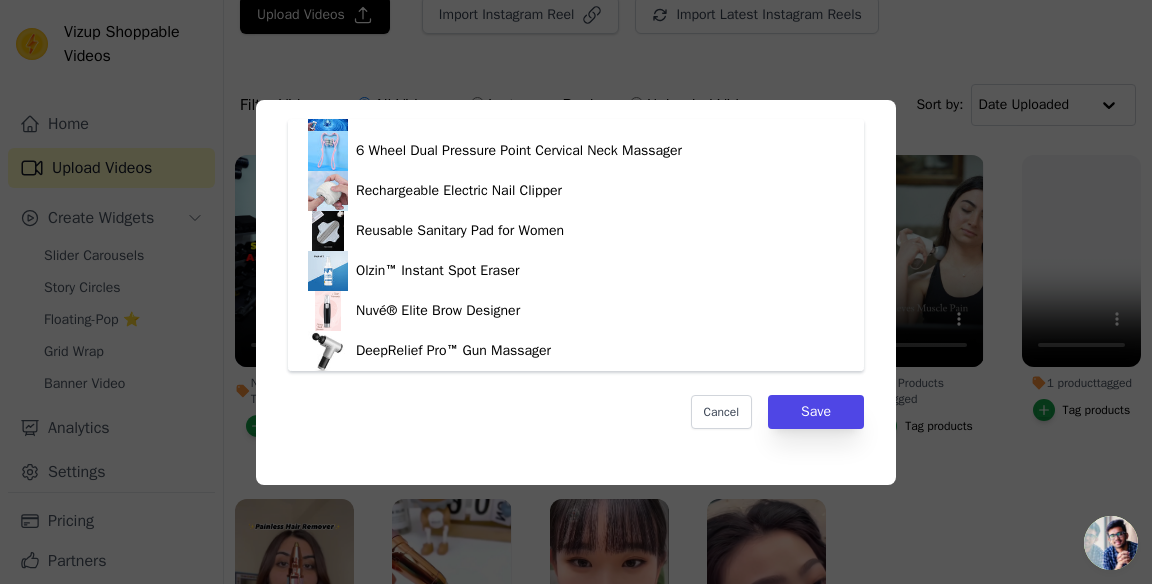 click on "DeepRelief Pro™ Gun Massager" at bounding box center [576, 351] 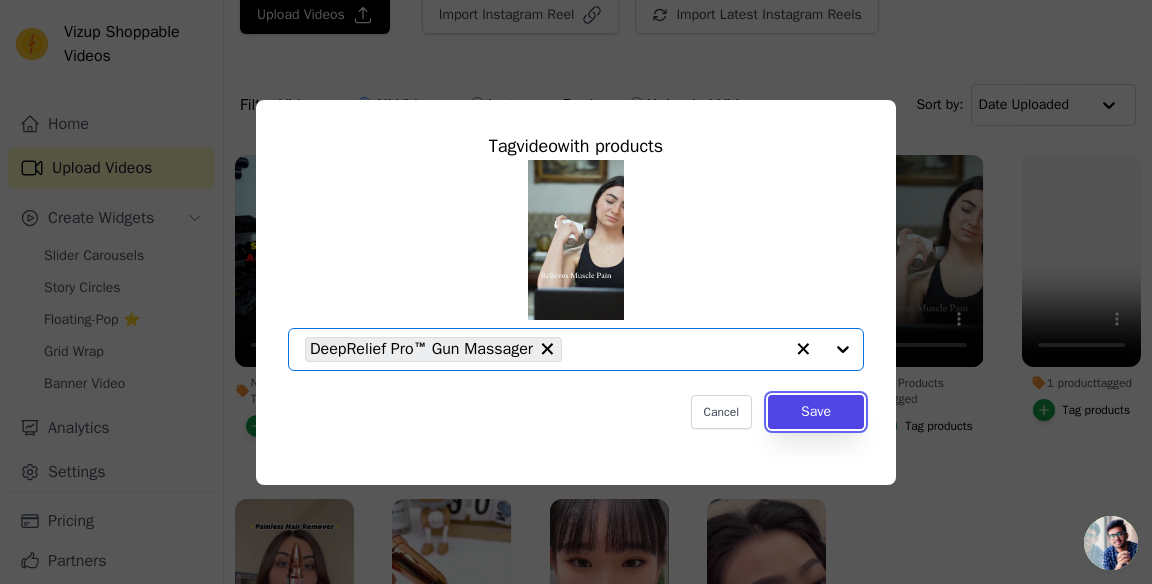 click on "Save" at bounding box center (816, 412) 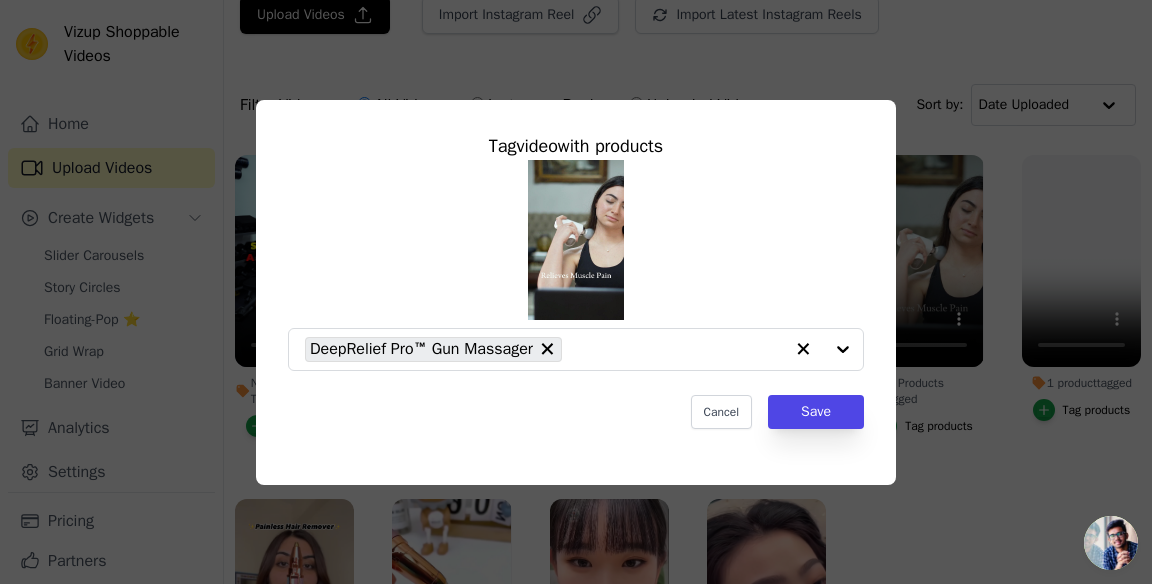 scroll, scrollTop: 76, scrollLeft: 0, axis: vertical 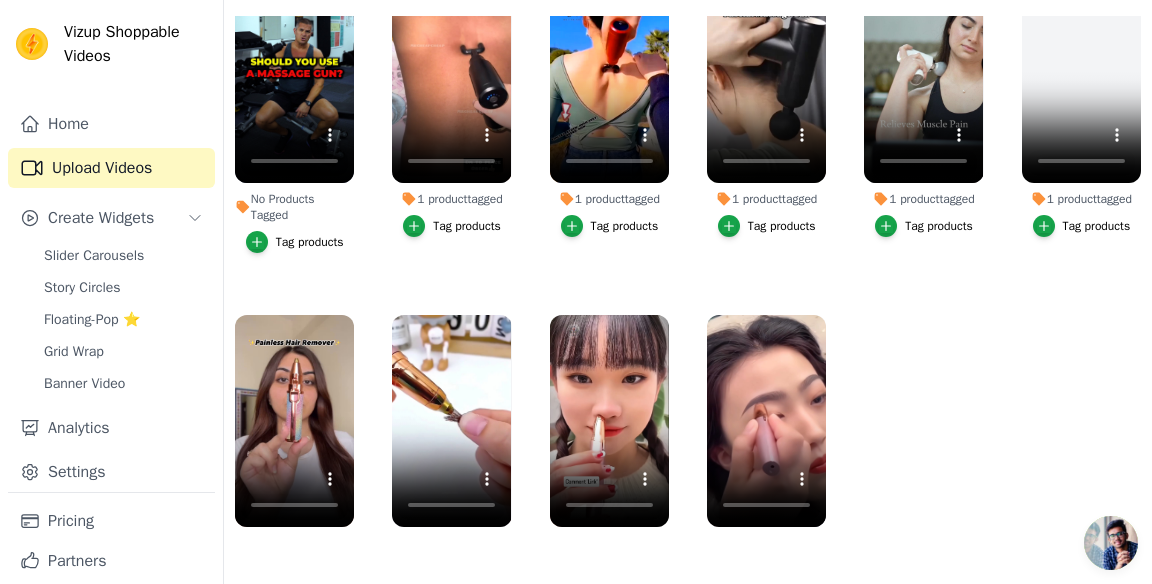 click on "Create Widgets" at bounding box center (111, 218) 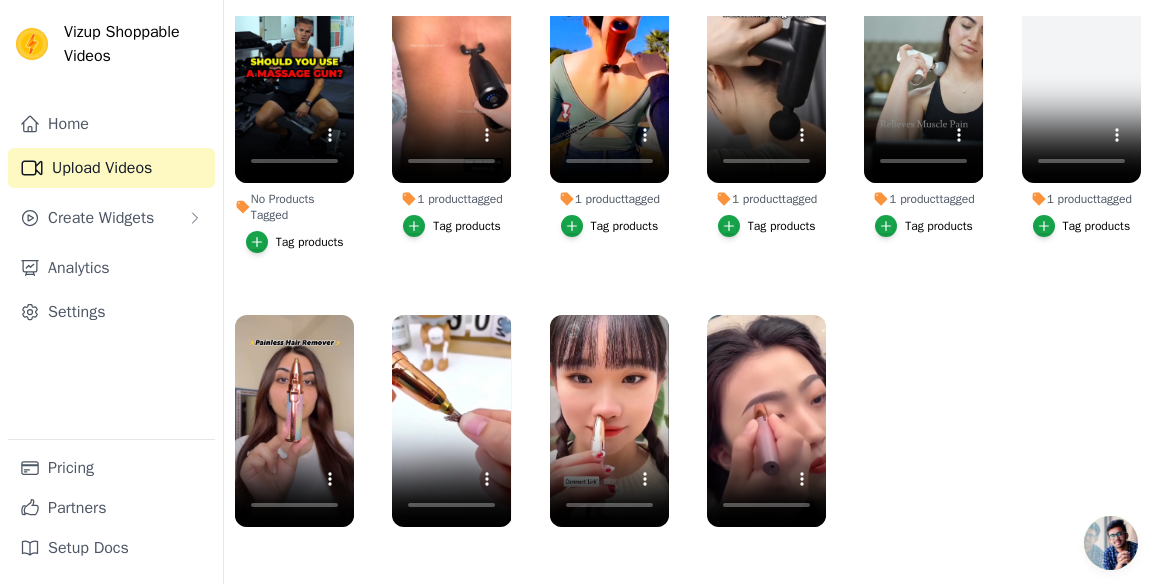 click on "Create Widgets" at bounding box center [111, 218] 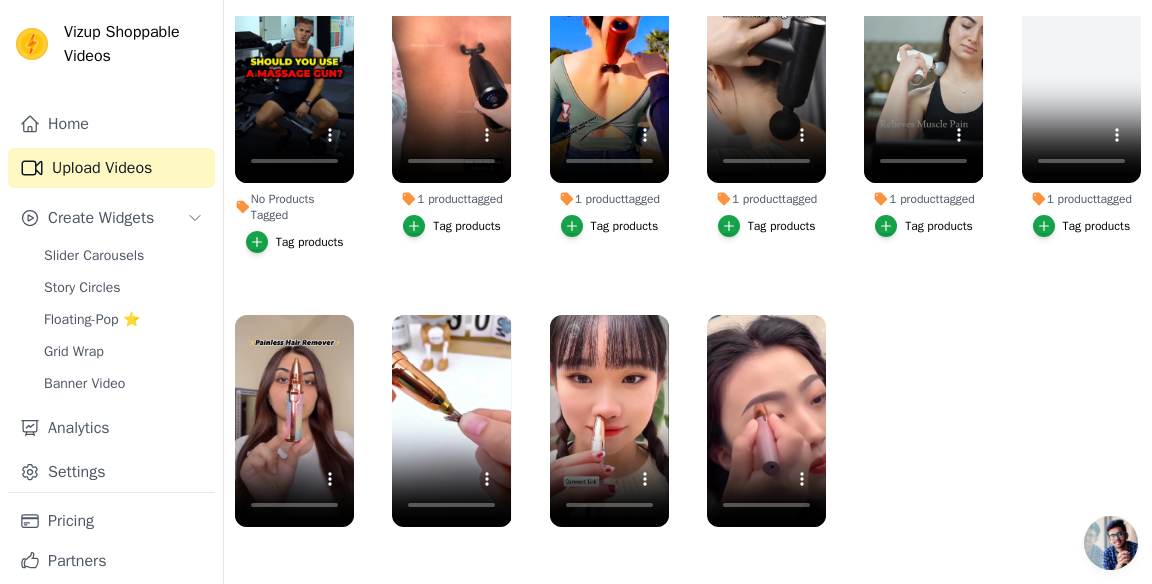 click on "Slider Carousels" at bounding box center [94, 256] 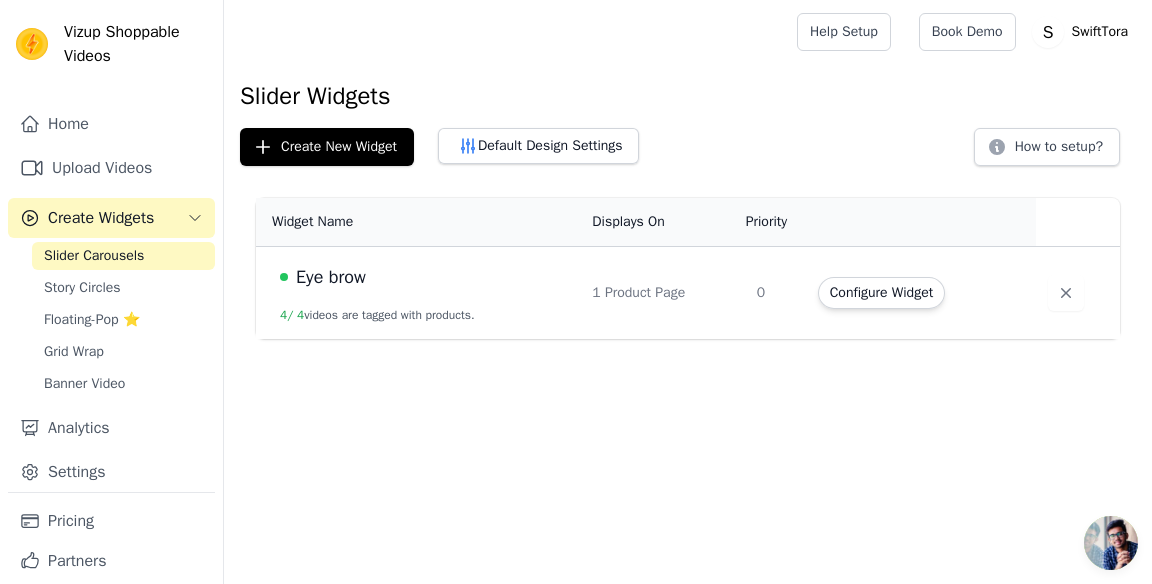 click on "Configure Widget" at bounding box center (881, 293) 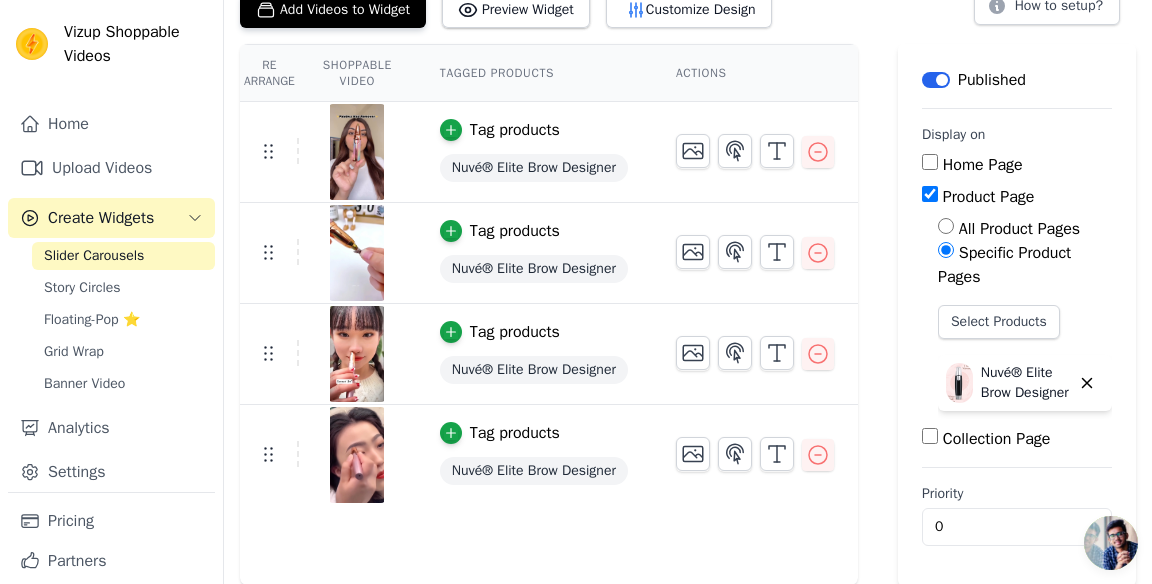 scroll, scrollTop: 0, scrollLeft: 0, axis: both 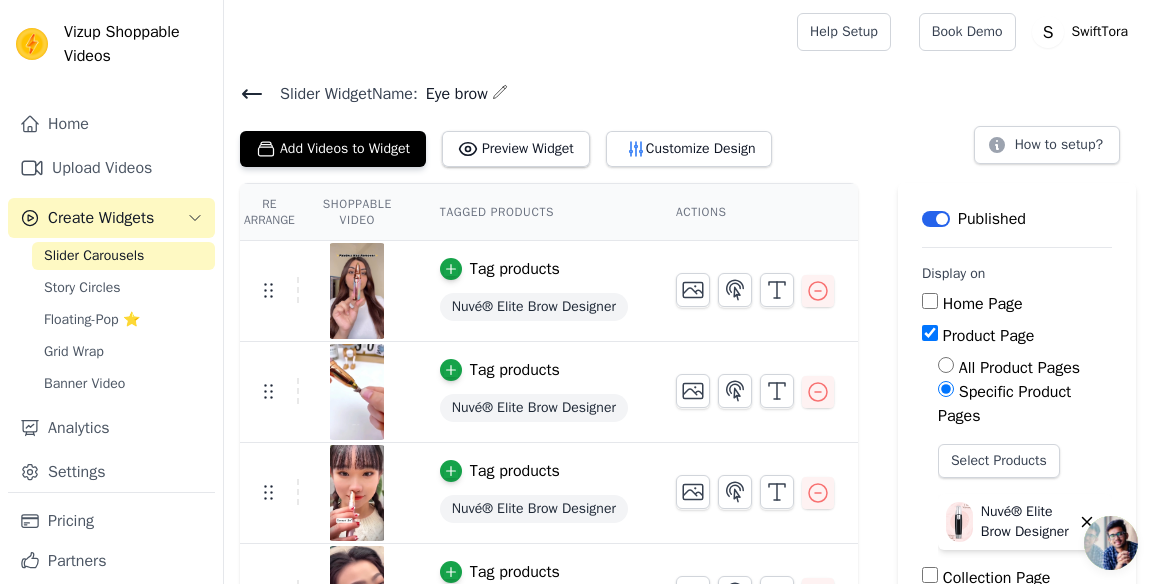 click 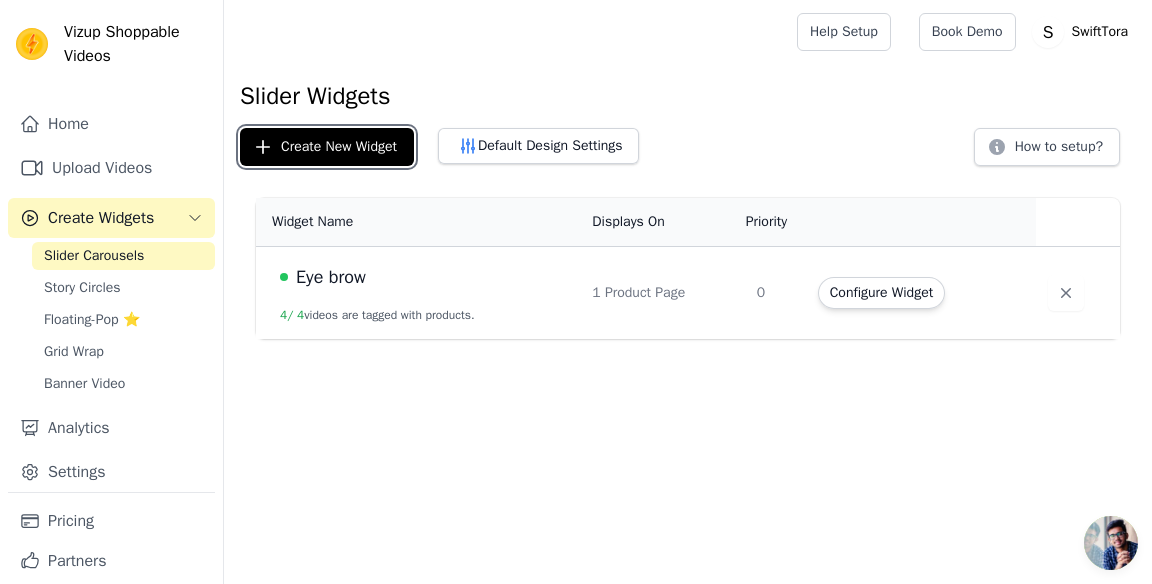 click on "Create New Widget" at bounding box center [327, 147] 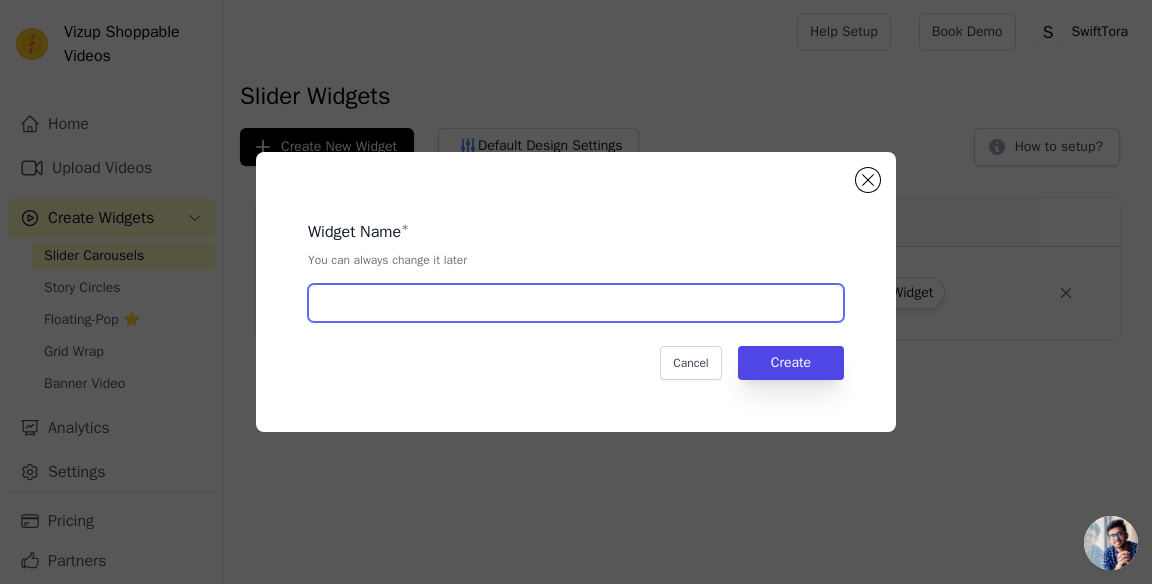 click at bounding box center (576, 303) 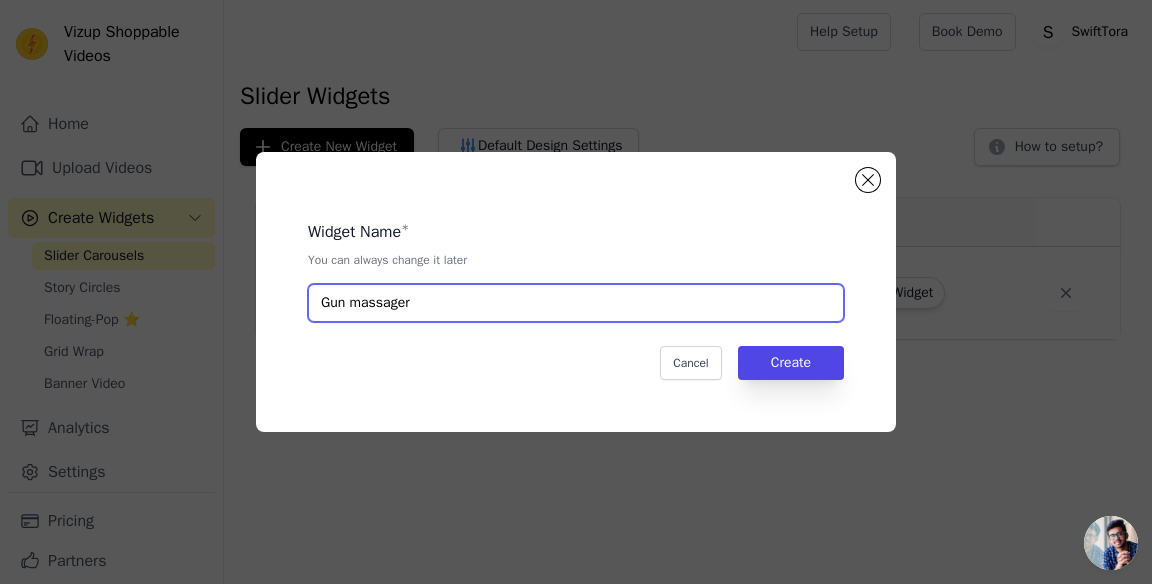 type on "Gun massager" 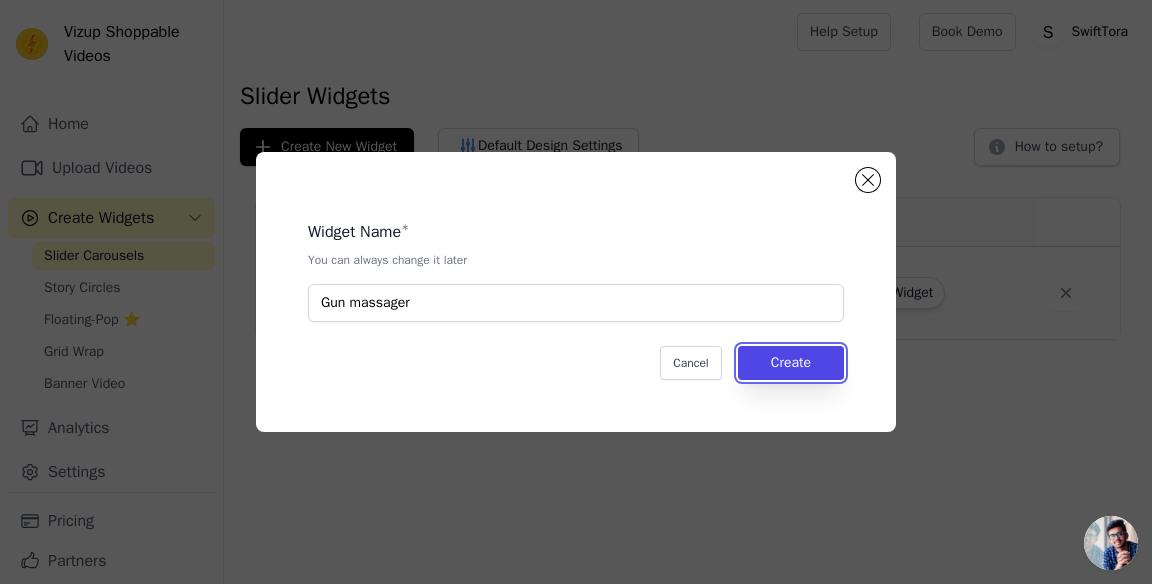 click on "Create" at bounding box center [791, 363] 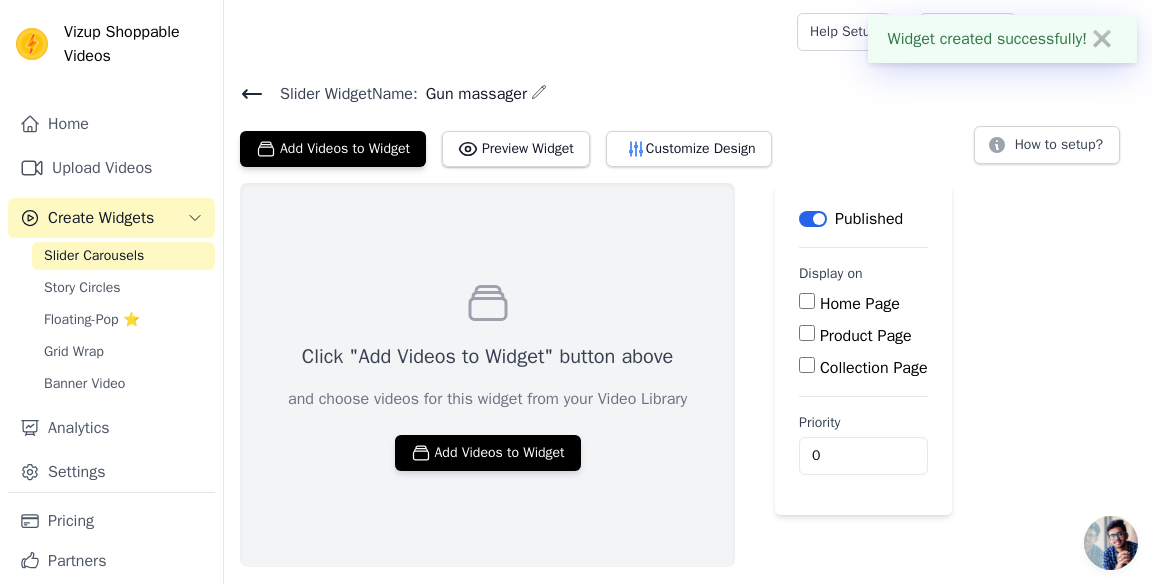 click on "Product Page" at bounding box center (807, 333) 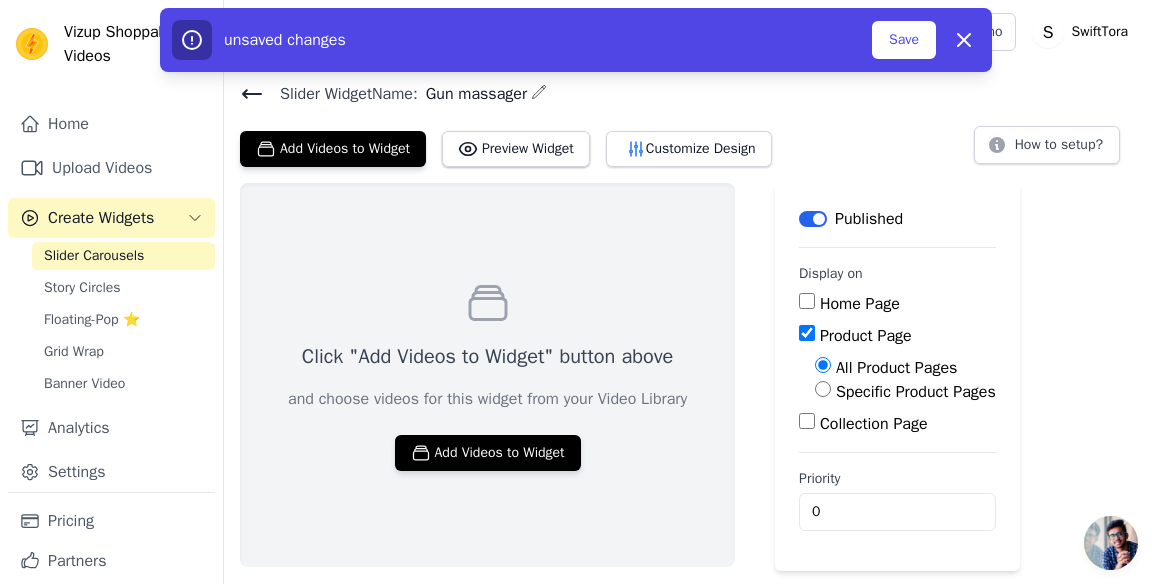 click on "Specific Product Pages" at bounding box center [916, 392] 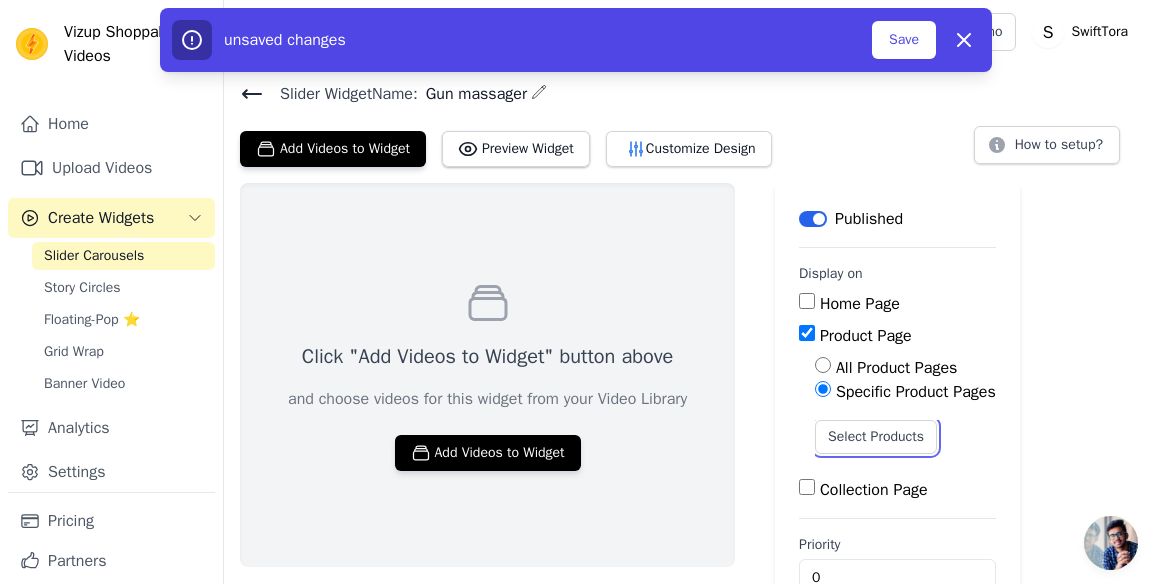 click on "Select Products" at bounding box center (876, 437) 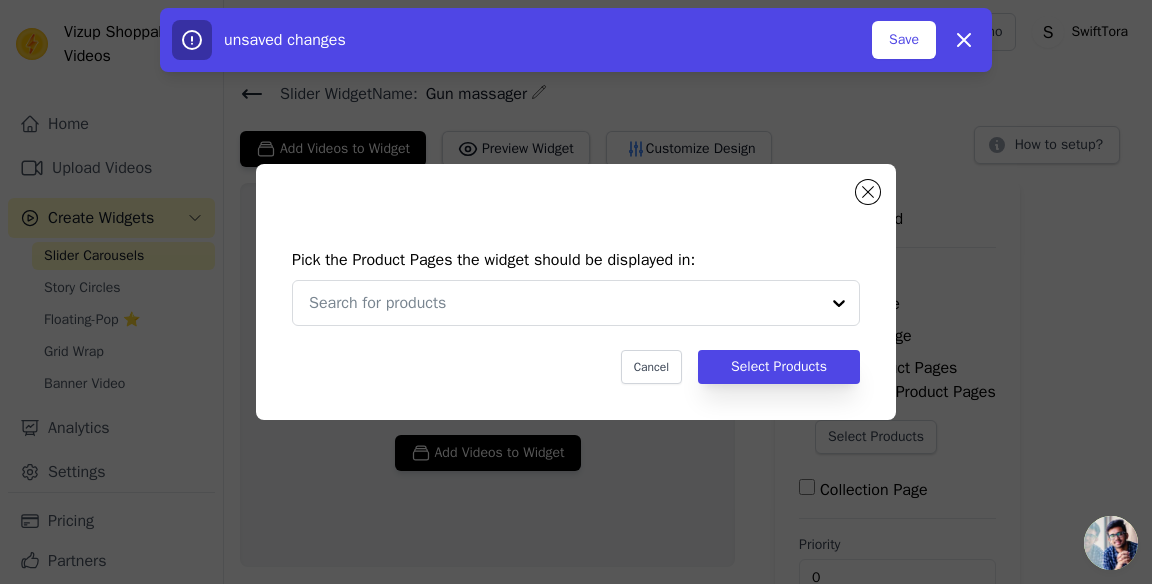 click at bounding box center (564, 303) 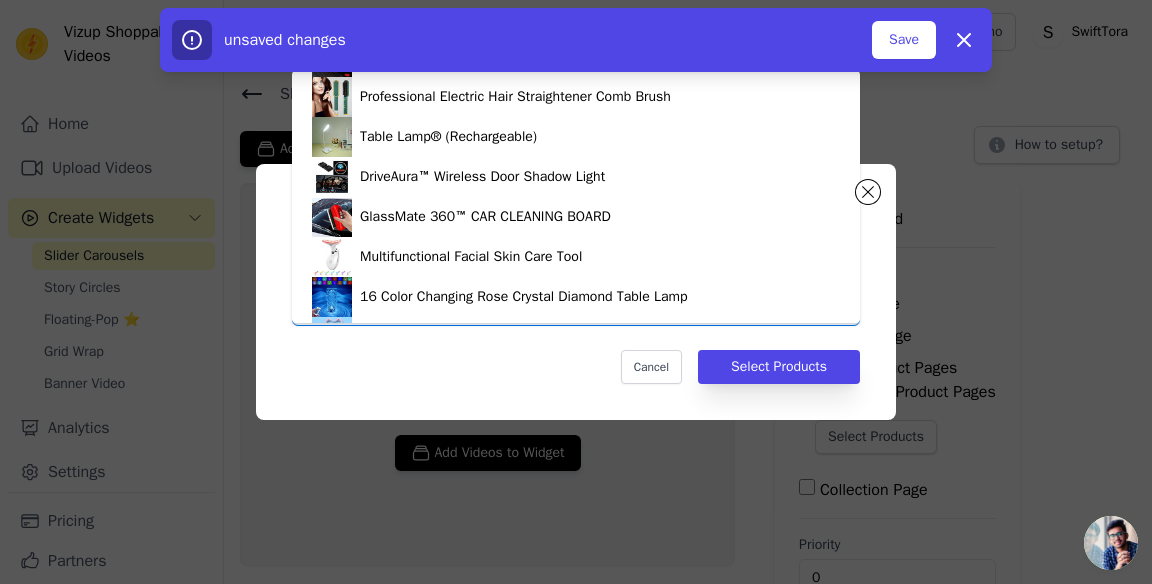 scroll, scrollTop: 434, scrollLeft: 0, axis: vertical 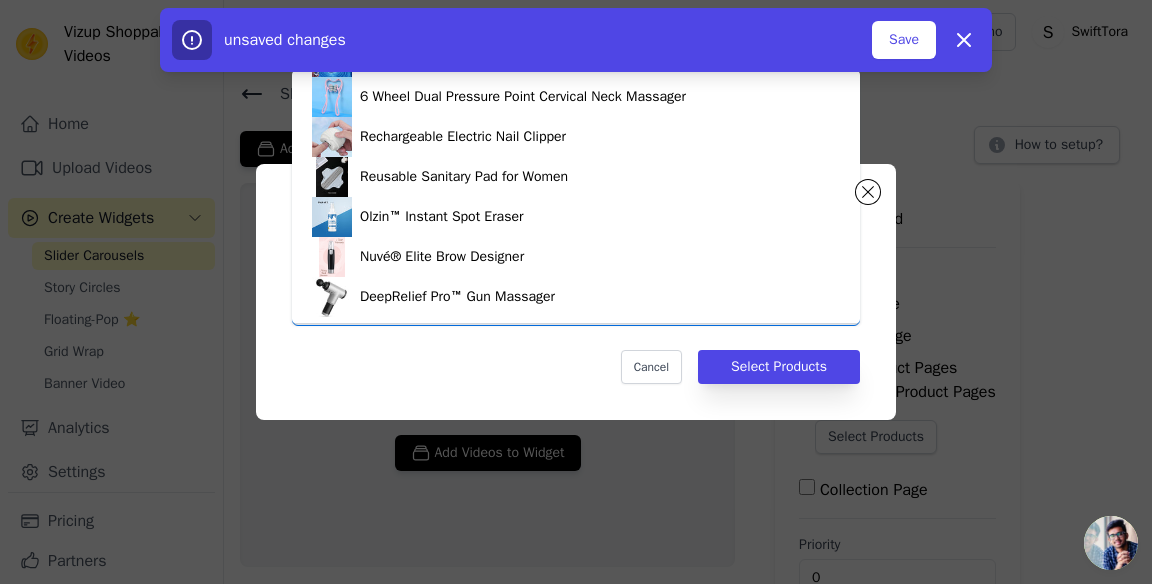 click on "DeepRelief Pro™ Gun Massager" at bounding box center (457, 297) 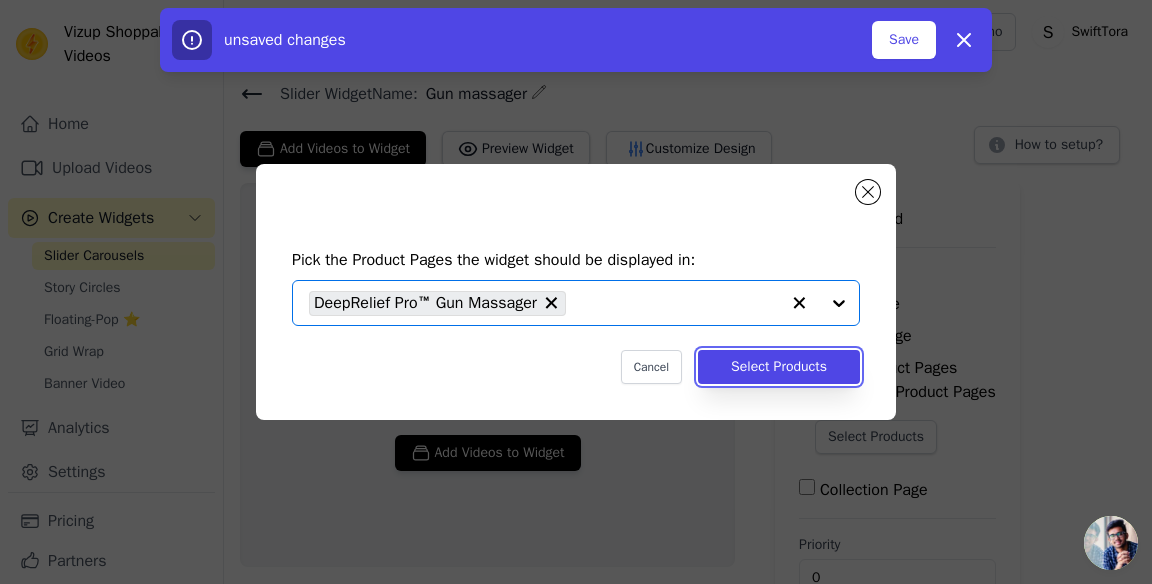 click on "Select Products" at bounding box center [779, 367] 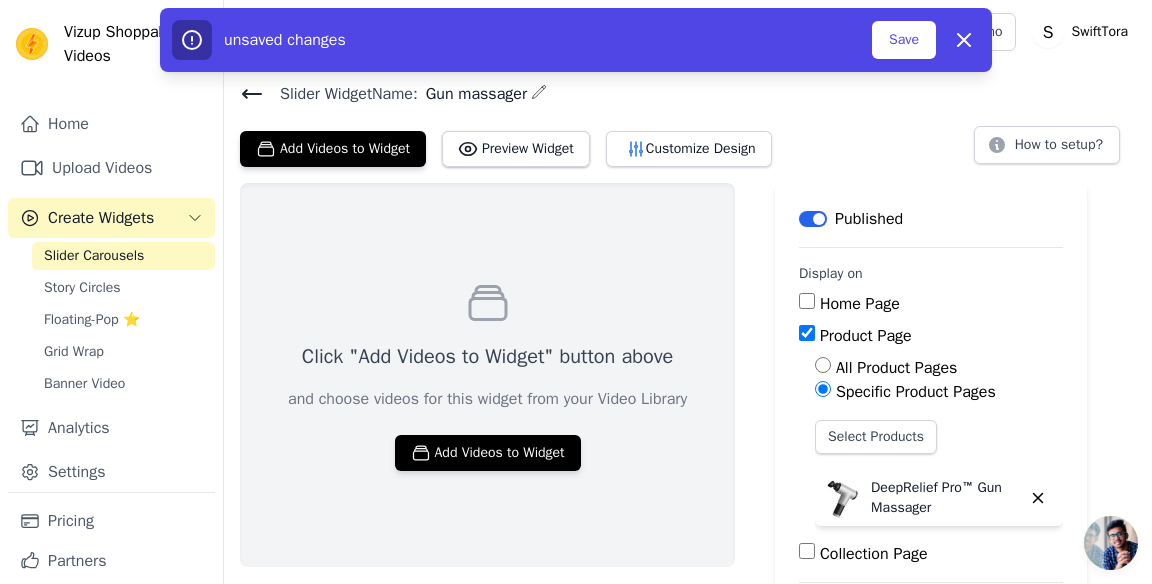 click on "Add Videos to Widget" at bounding box center (488, 453) 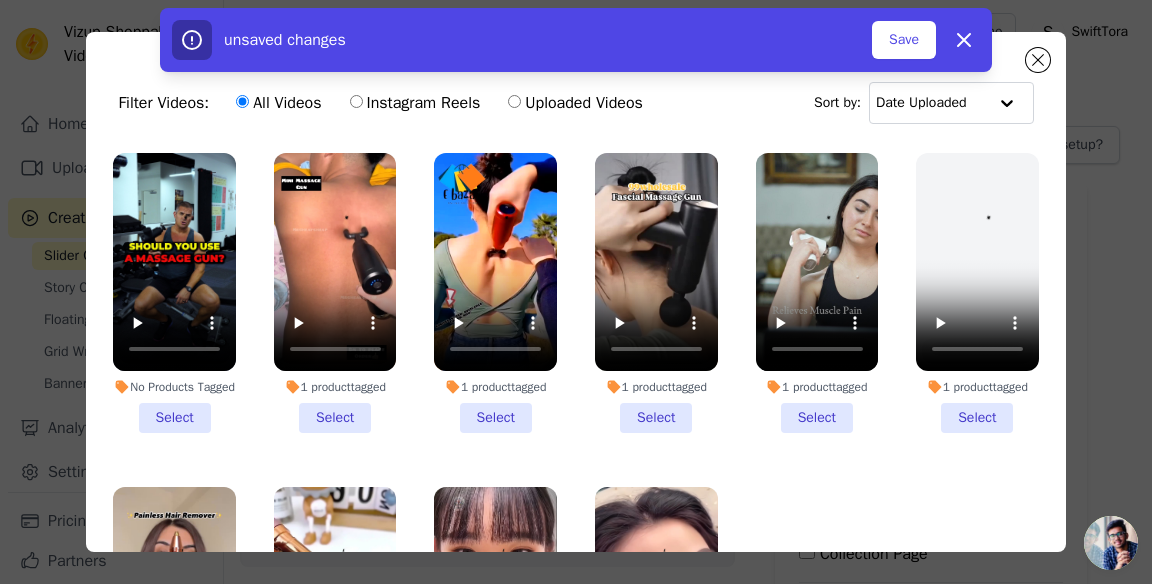click on "No Products Tagged     Select" at bounding box center (174, 293) 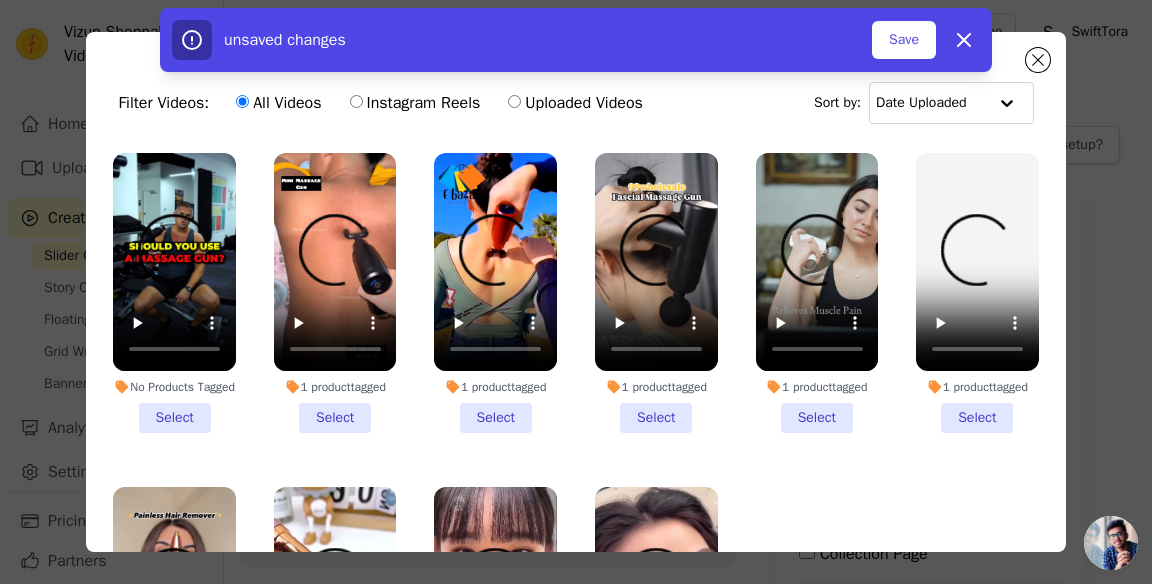 click on "No Products Tagged     Select" at bounding box center [0, 0] 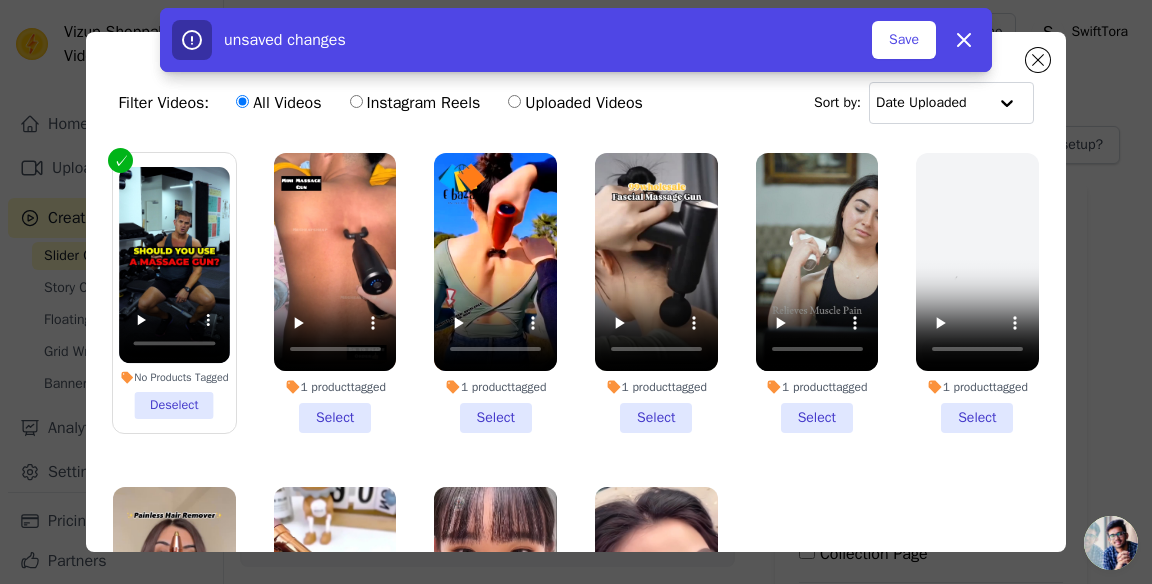 click on "1   product  tagged     Select" at bounding box center (335, 293) 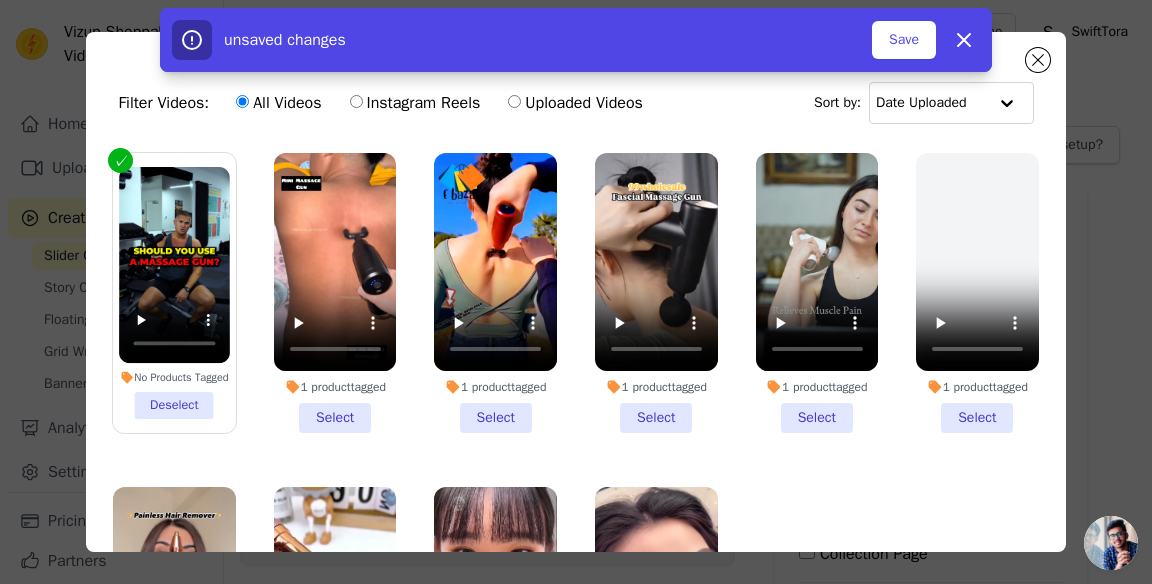 click on "1   product  tagged     Select" at bounding box center [0, 0] 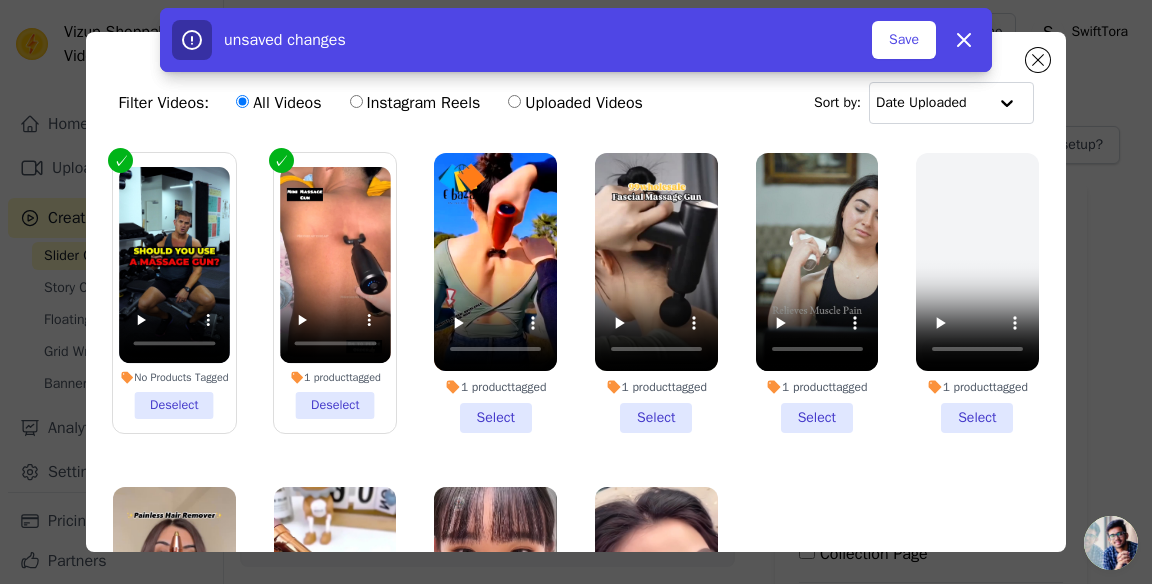 click on "1   product  tagged     Select" at bounding box center [495, 293] 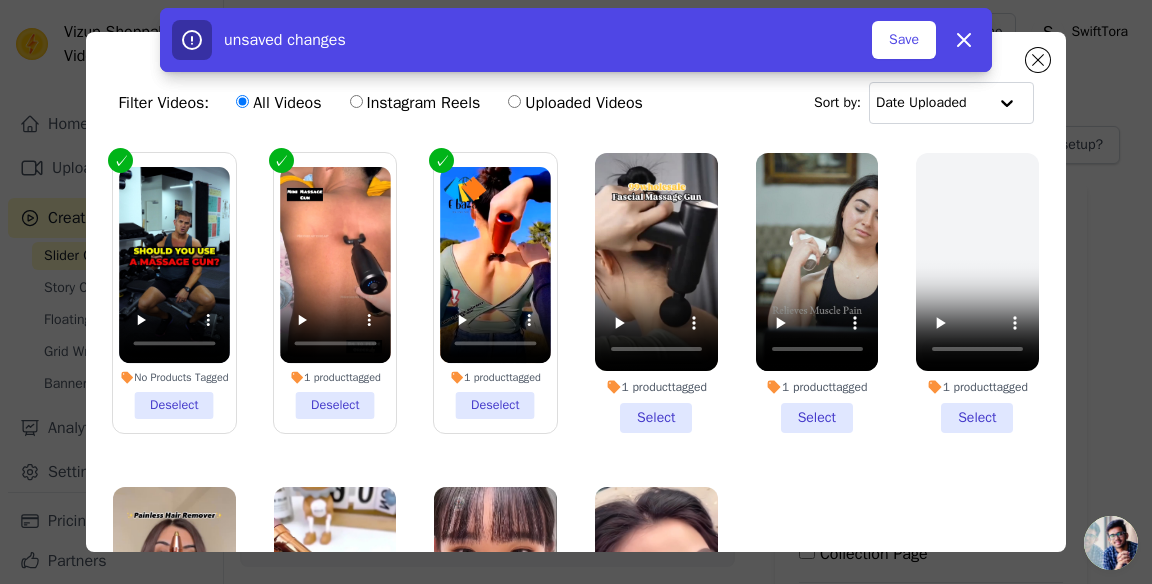 click on "1   product  tagged     Select" at bounding box center (656, 293) 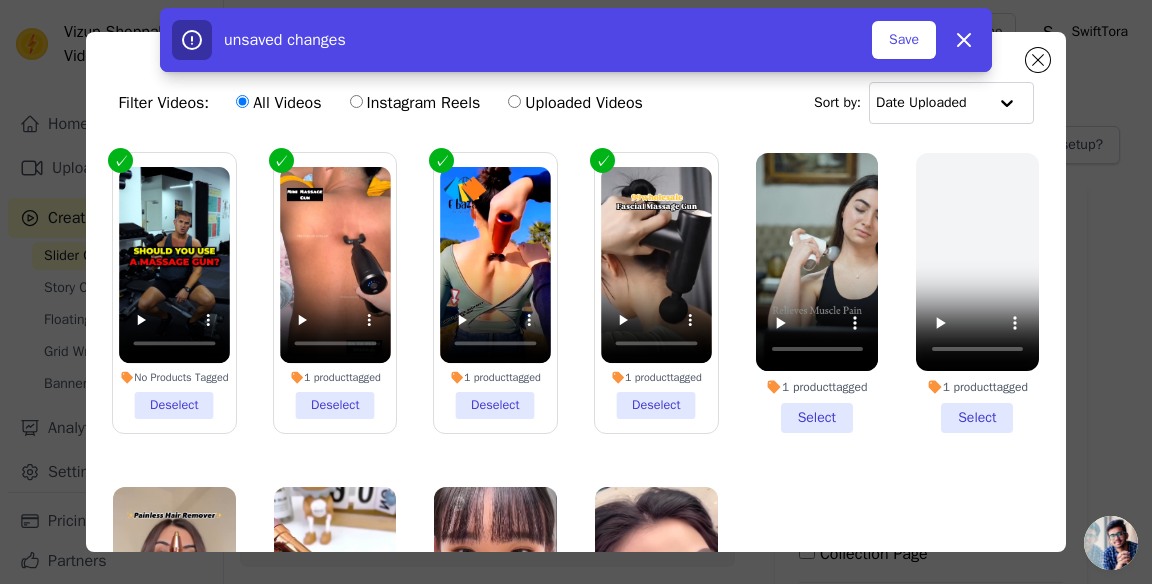 click on "1   product  tagged     Select" at bounding box center (817, 293) 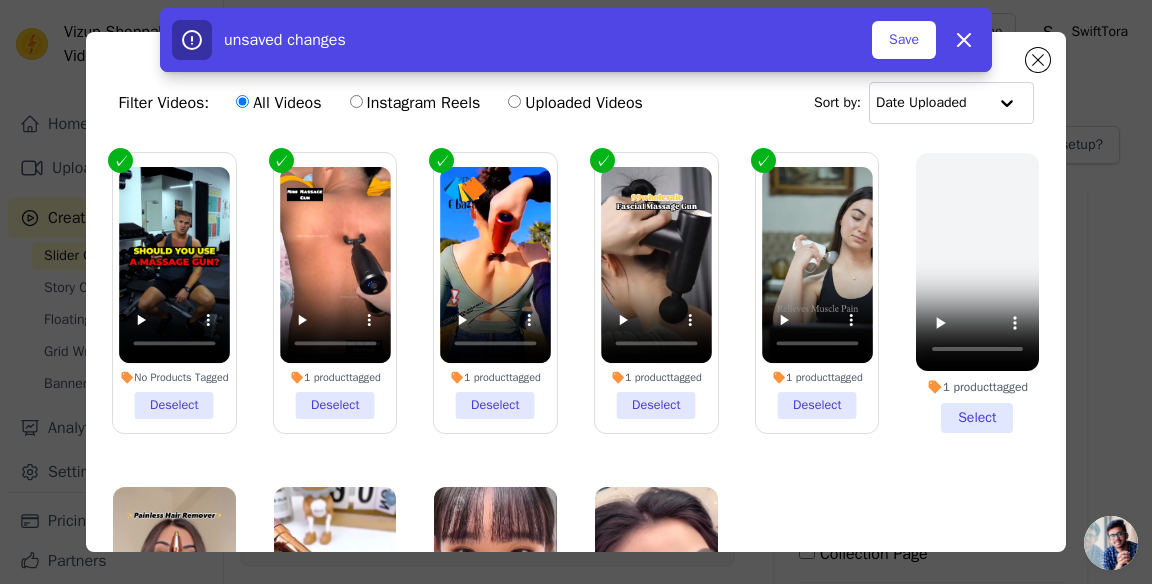 click on "Save" at bounding box center [904, 40] 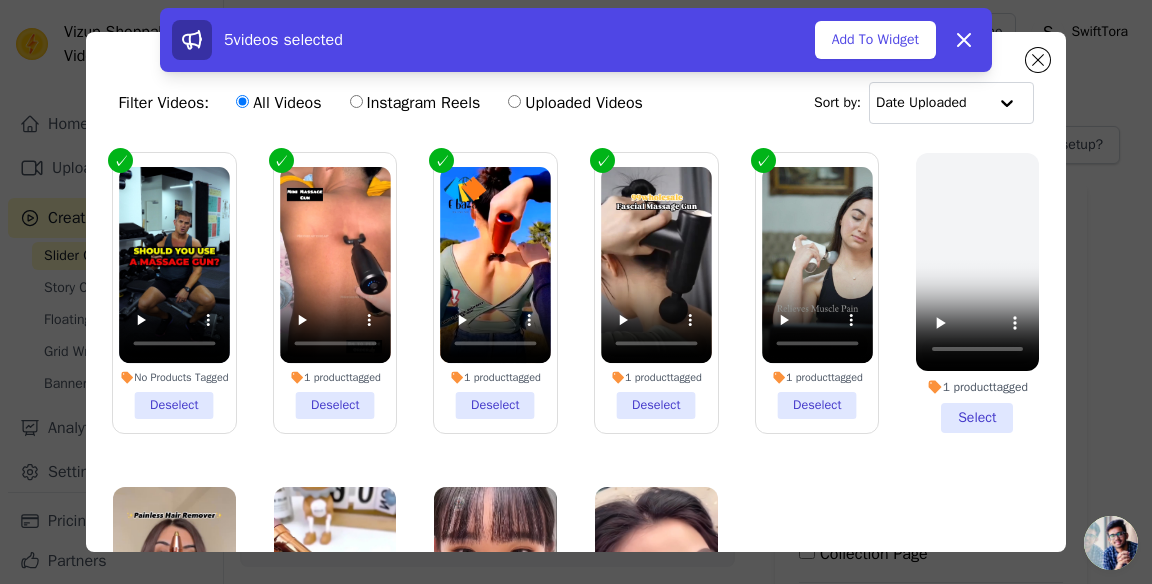click on "5  videos selected     Add To Widget   Dismiss" at bounding box center (576, 44) 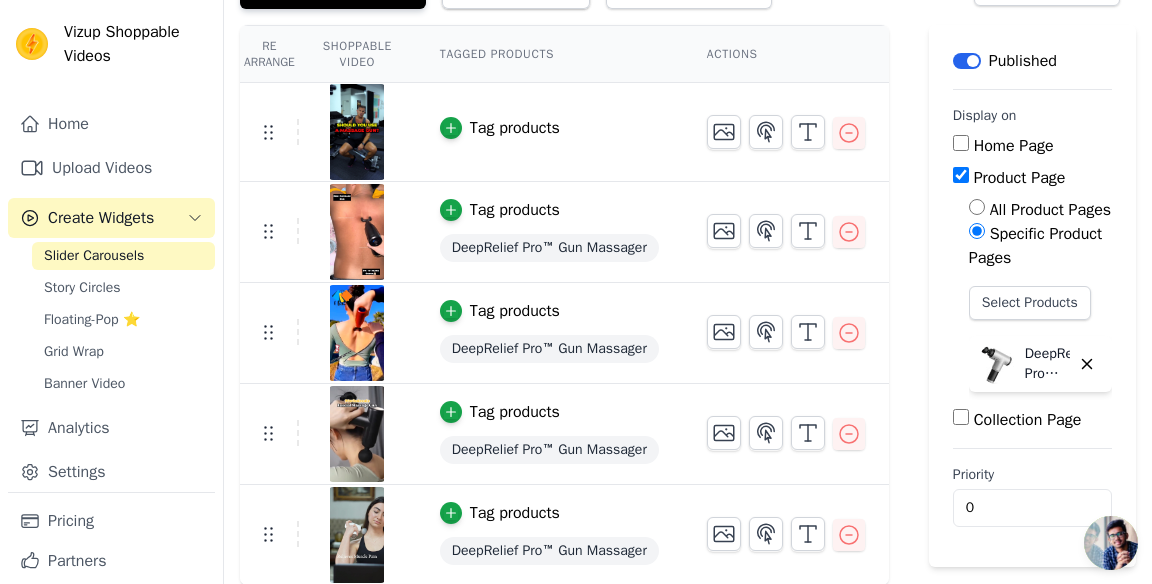 scroll, scrollTop: 163, scrollLeft: 0, axis: vertical 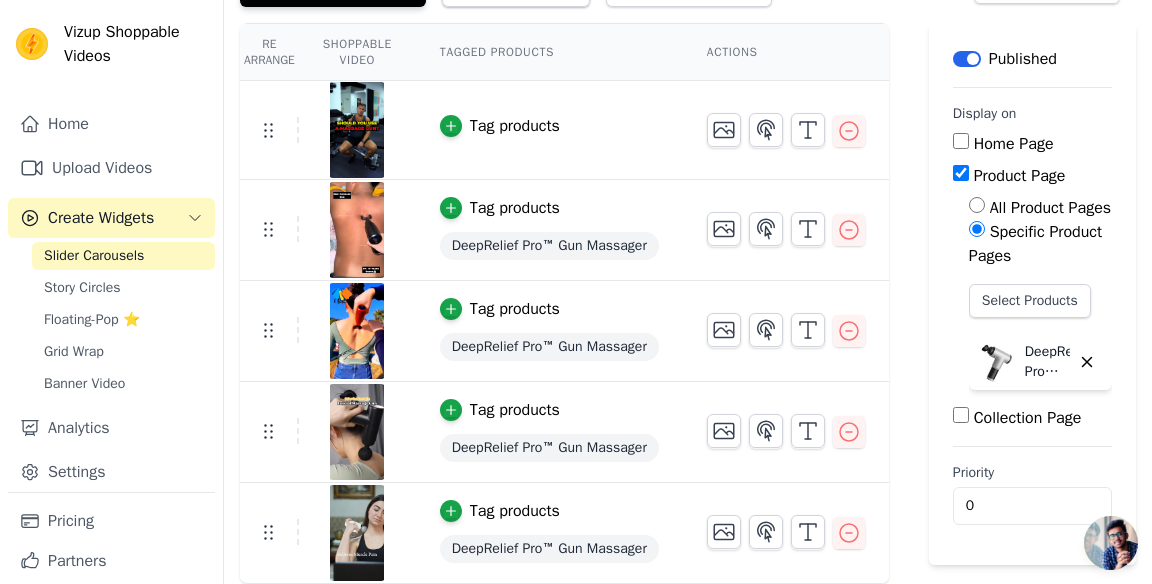 click on "Story Circles" at bounding box center [123, 288] 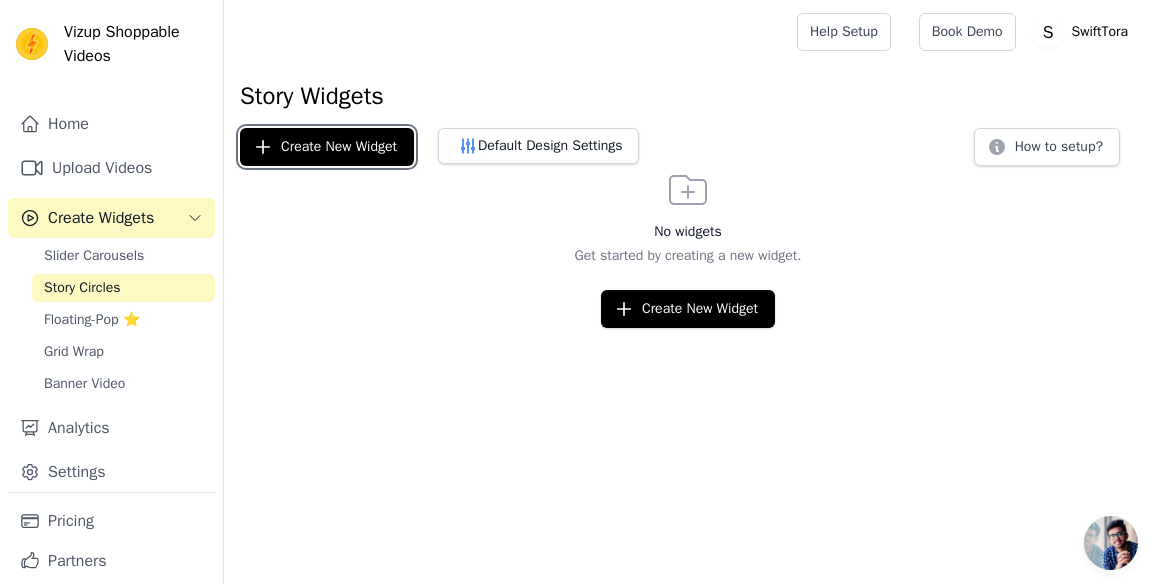 click on "Create New Widget" at bounding box center (327, 147) 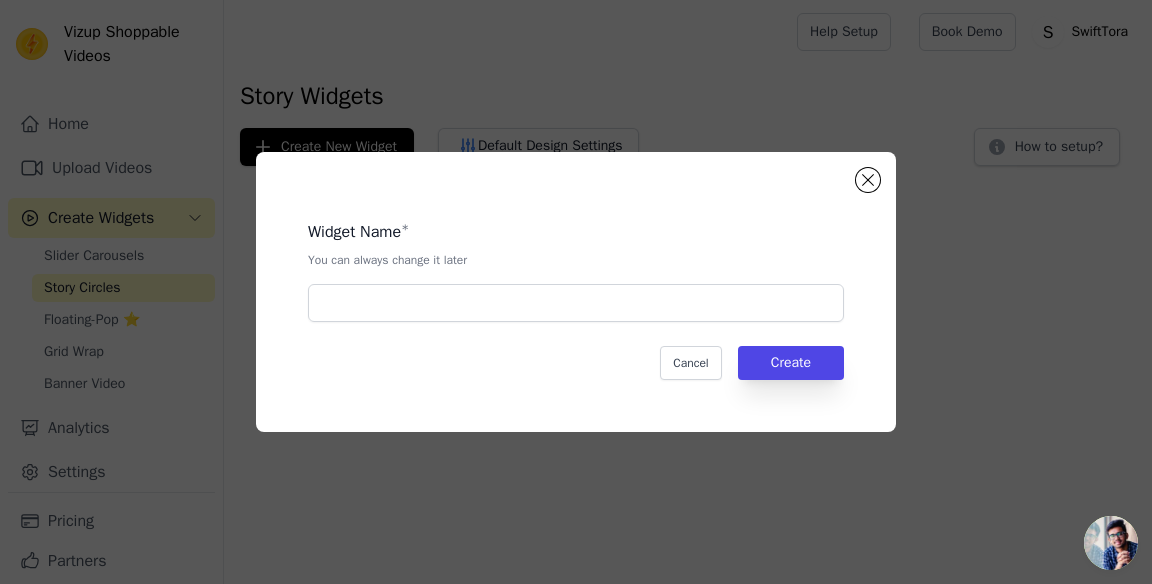 click on "Widget Name   *   You can always change it later       Cancel   Create" at bounding box center [576, 292] 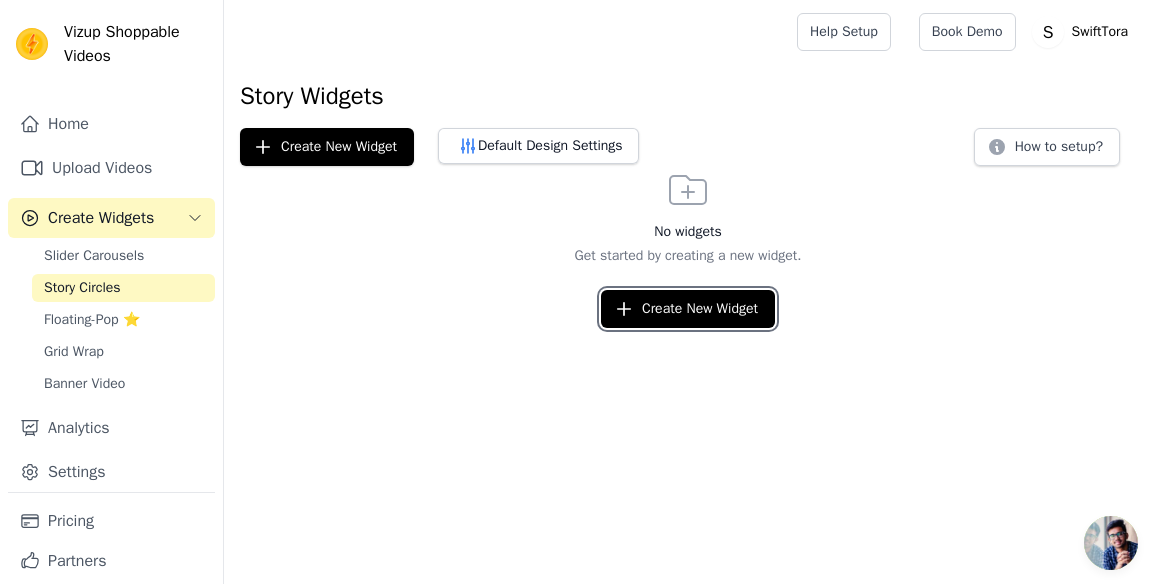 click on "Create New Widget" at bounding box center (688, 309) 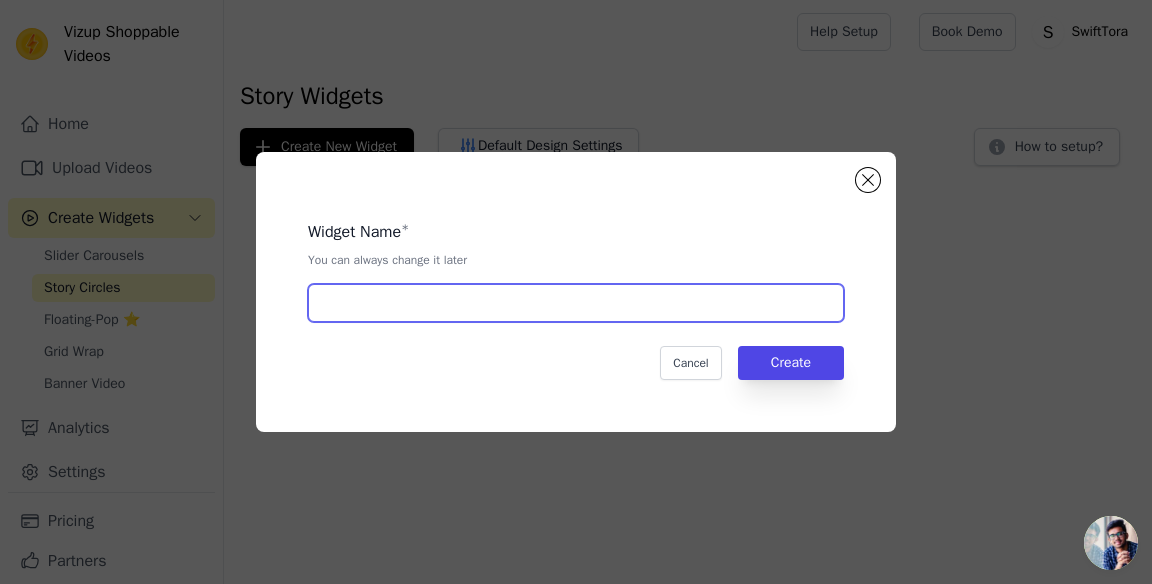 click at bounding box center (576, 303) 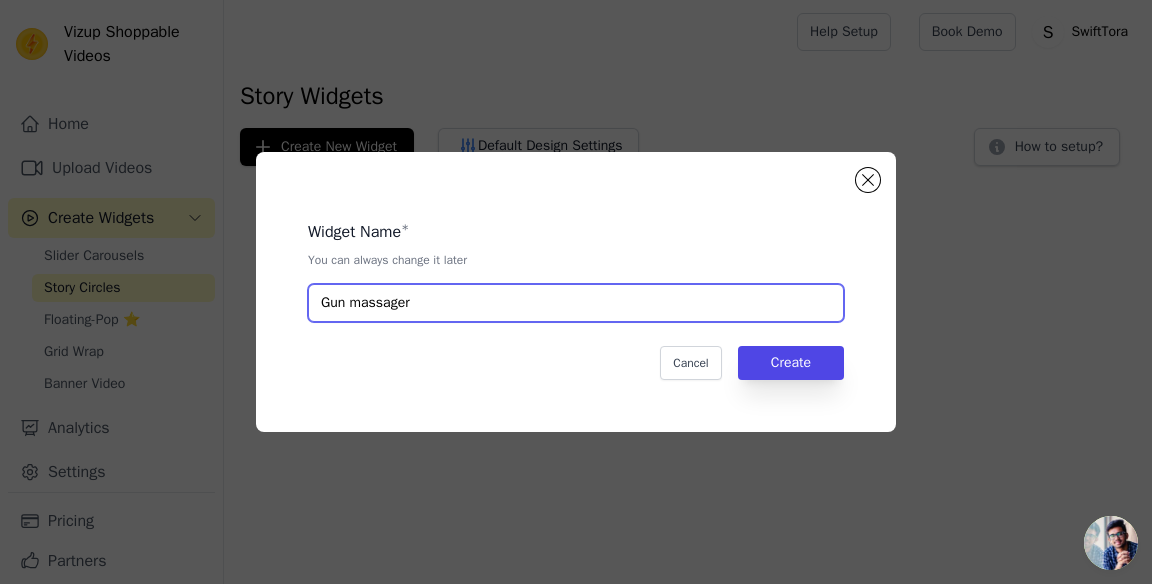 type on "Gun massager" 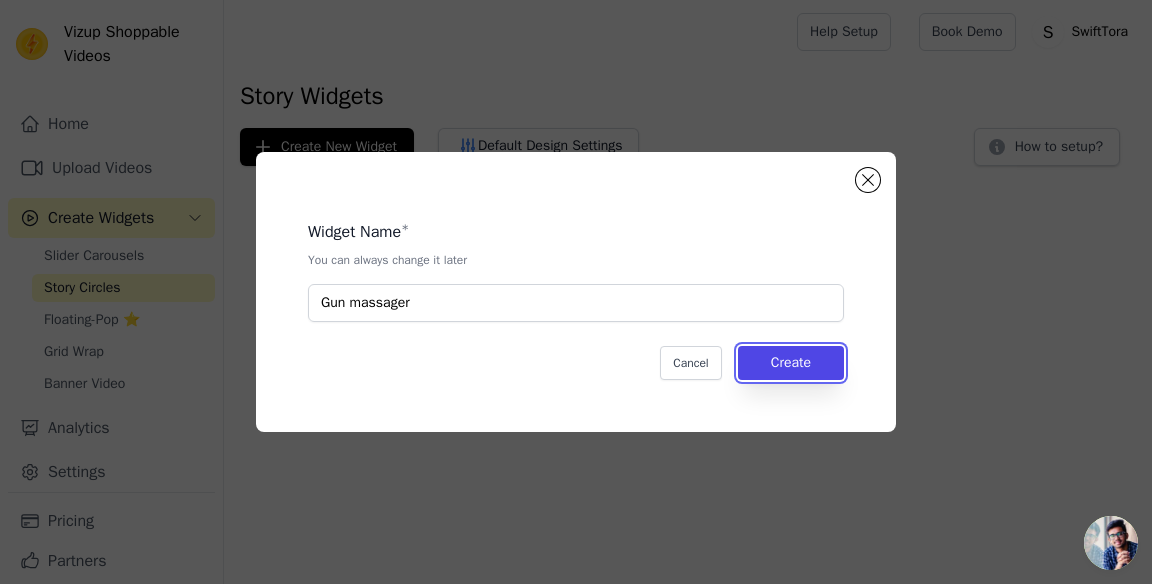 click on "Create" at bounding box center (791, 363) 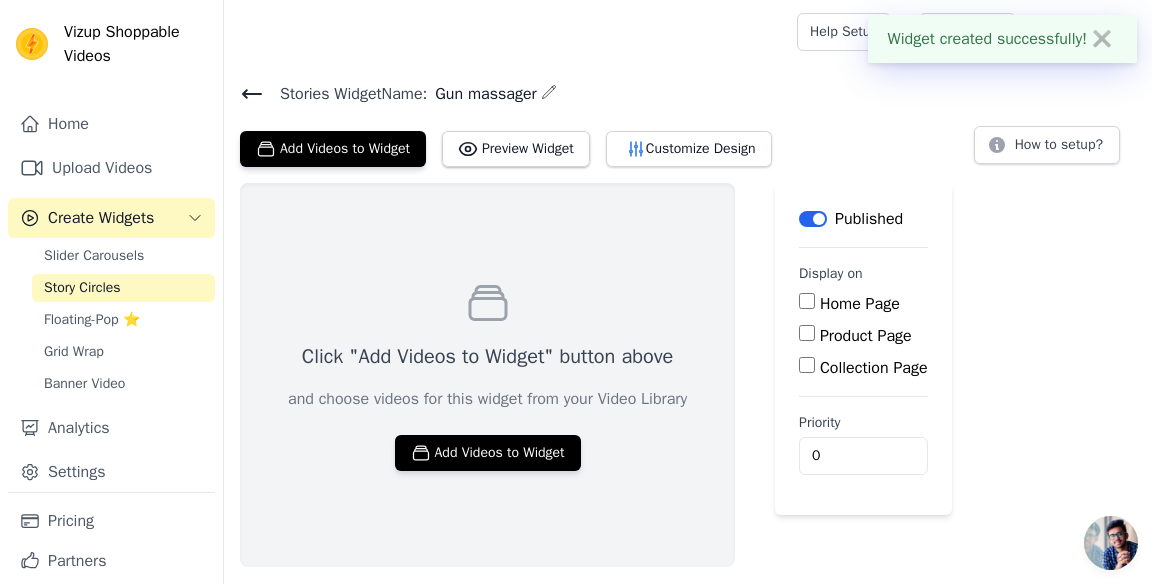 click on "Product Page" at bounding box center [807, 333] 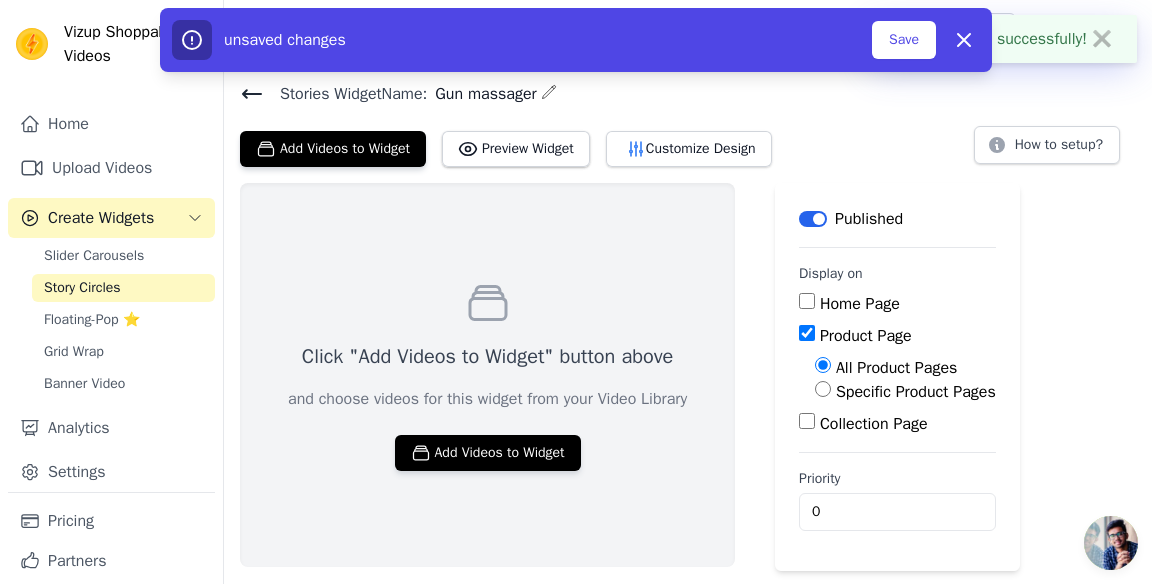 click on "Add Videos to Widget" at bounding box center [488, 453] 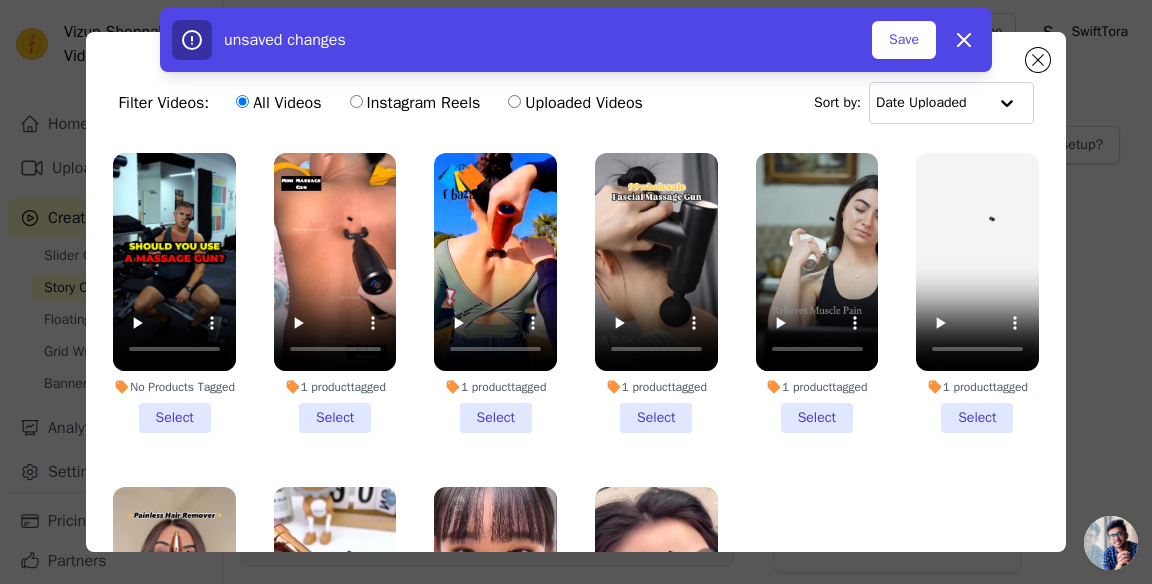 click on "No Products Tagged     Select" at bounding box center [174, 293] 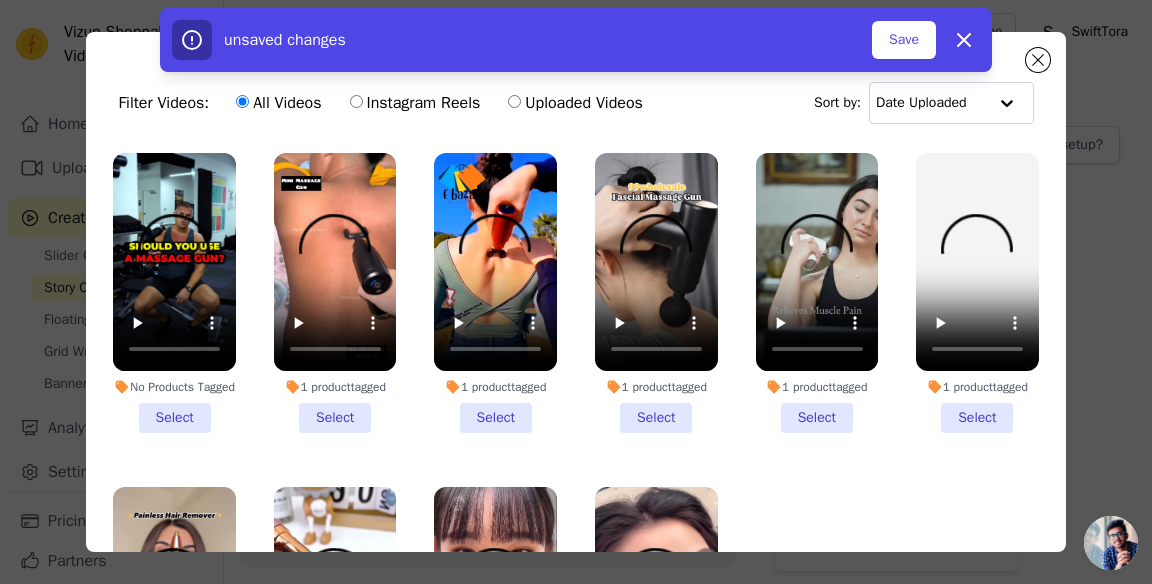 click on "No Products Tagged     Select" at bounding box center (0, 0) 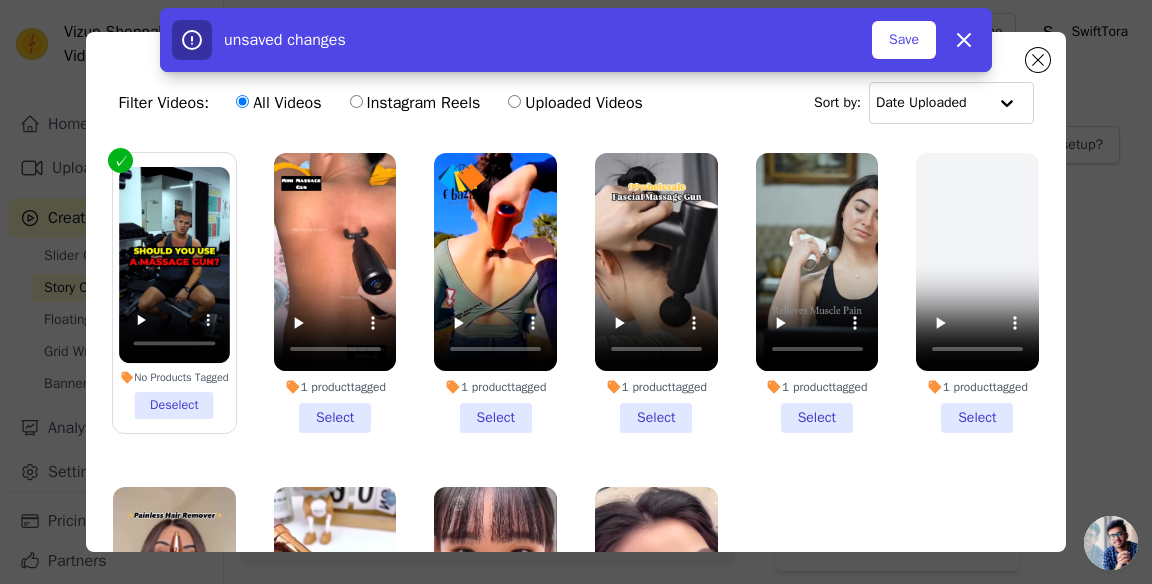 click on "1   product  tagged     Select" at bounding box center [335, 293] 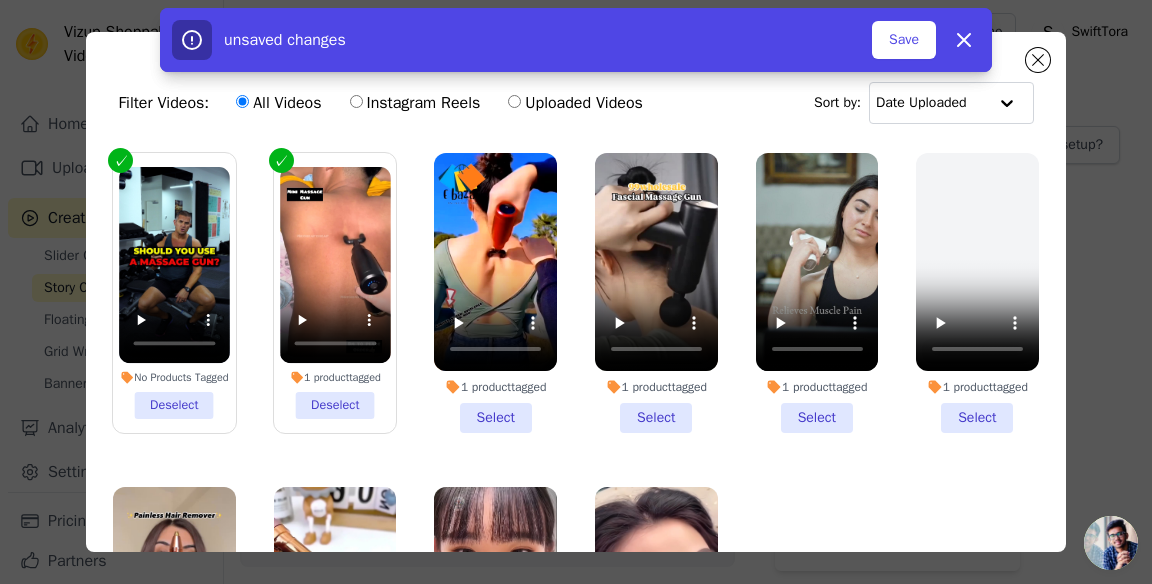 click on "1   product  tagged     Select" at bounding box center (495, 293) 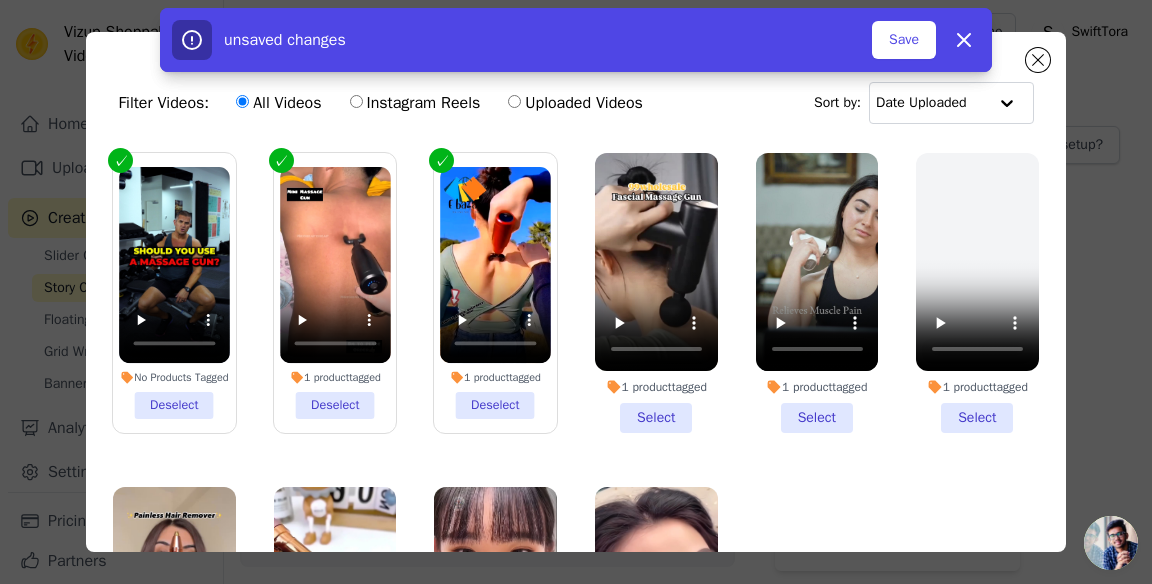 click on "1   product  tagged     Select" at bounding box center (656, 293) 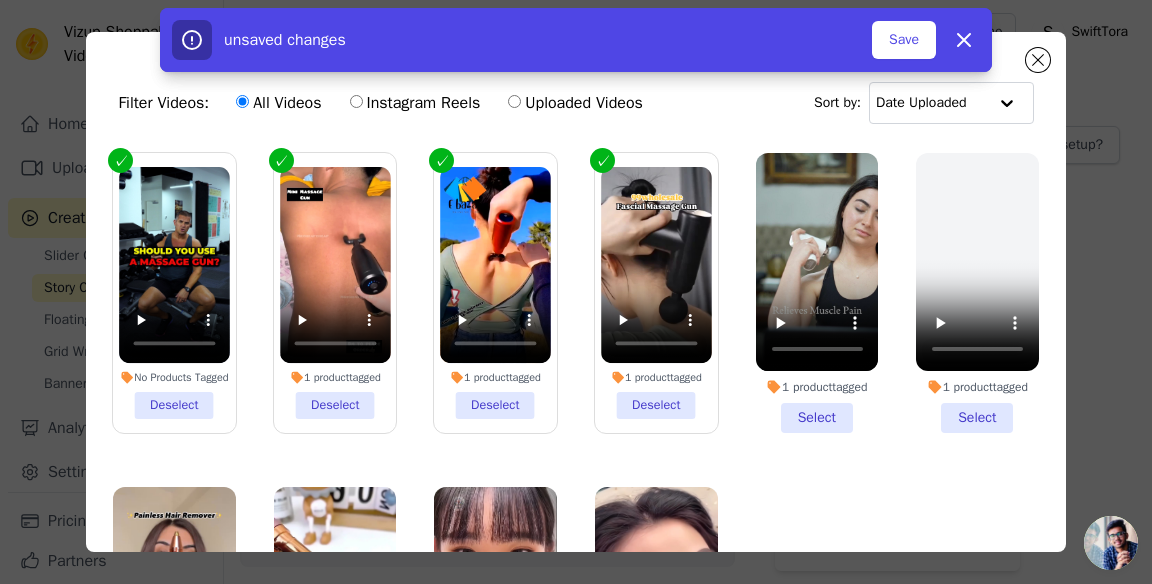 click on "1   product  tagged     Select" at bounding box center [817, 293] 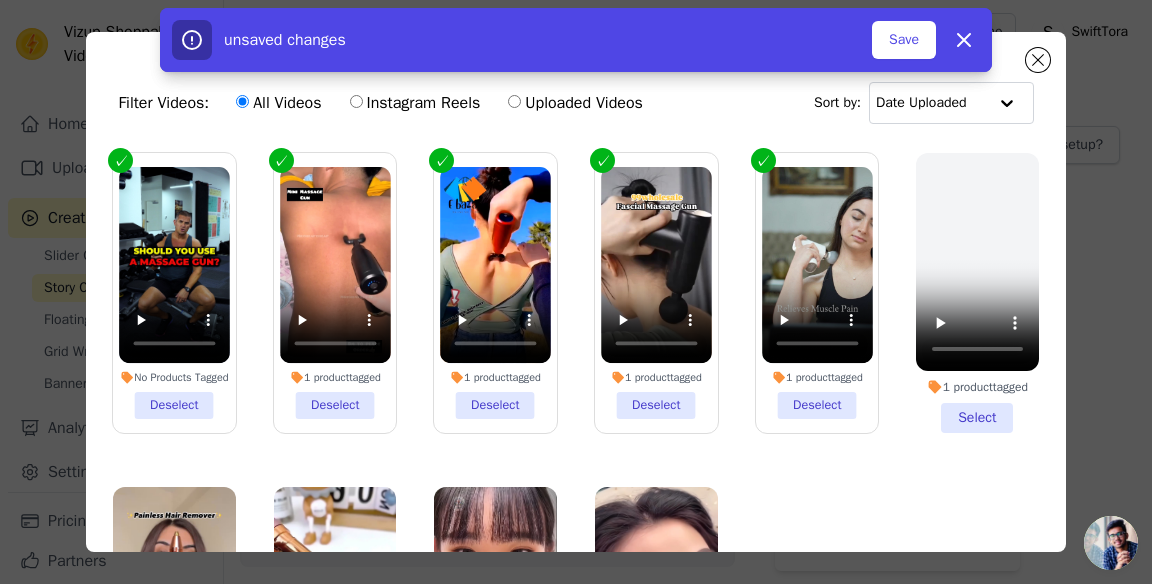 click on "Save" at bounding box center [904, 40] 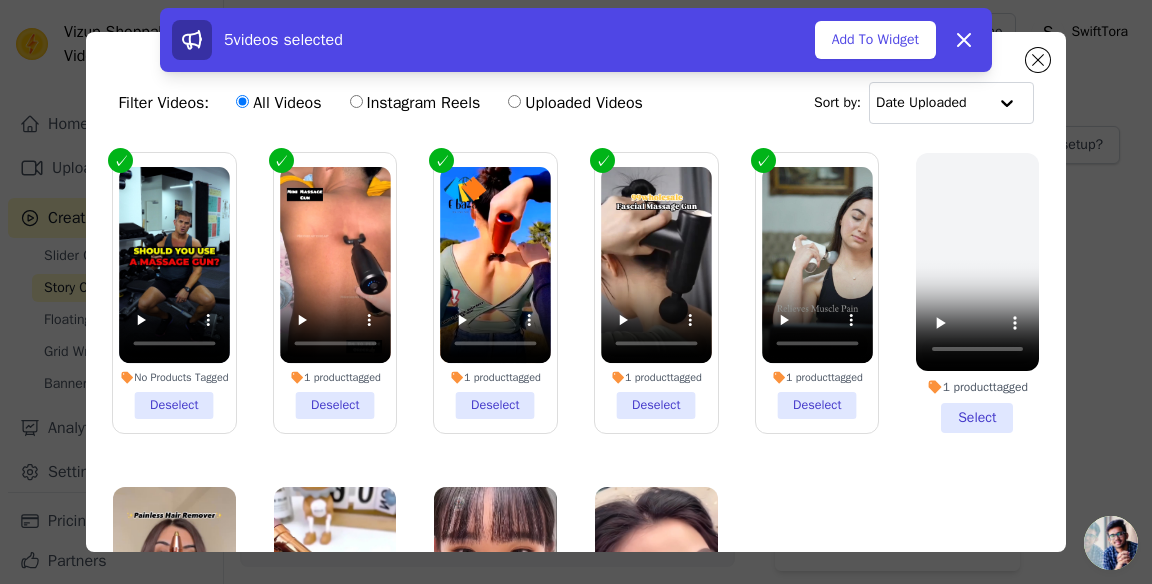 click on "Add To Widget" at bounding box center (875, 40) 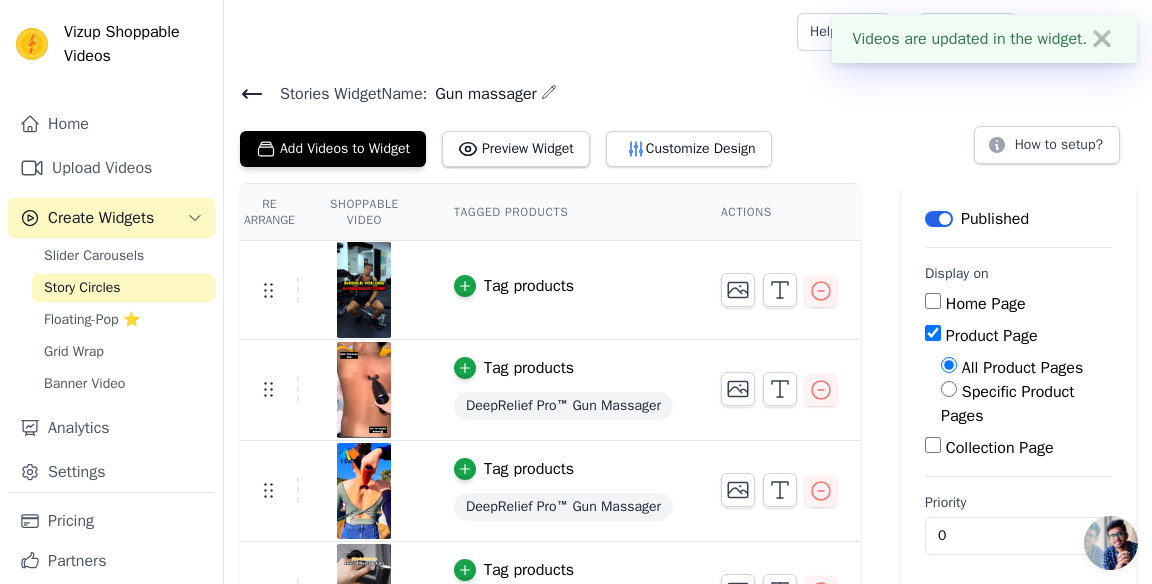 click on "Specific Product Pages" at bounding box center (949, 389) 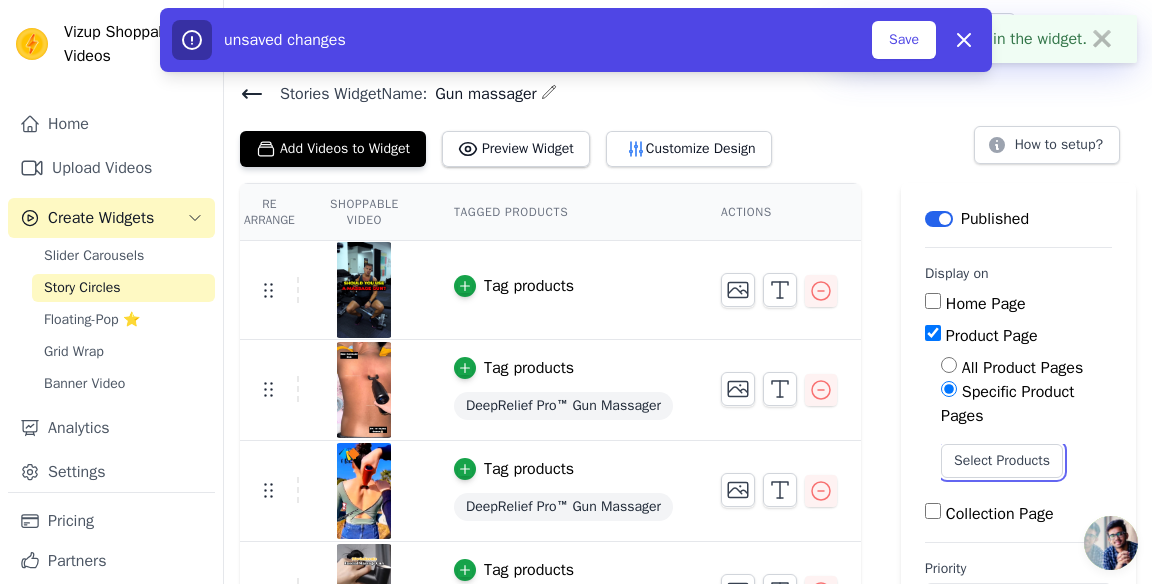 click on "Select Products" at bounding box center (1002, 461) 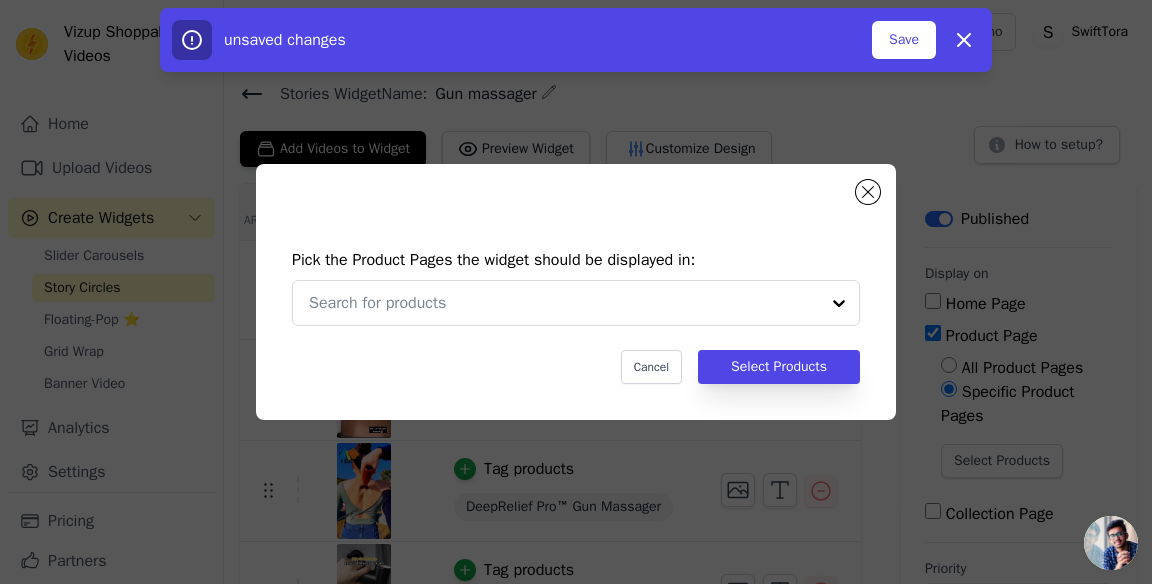 click at bounding box center [564, 303] 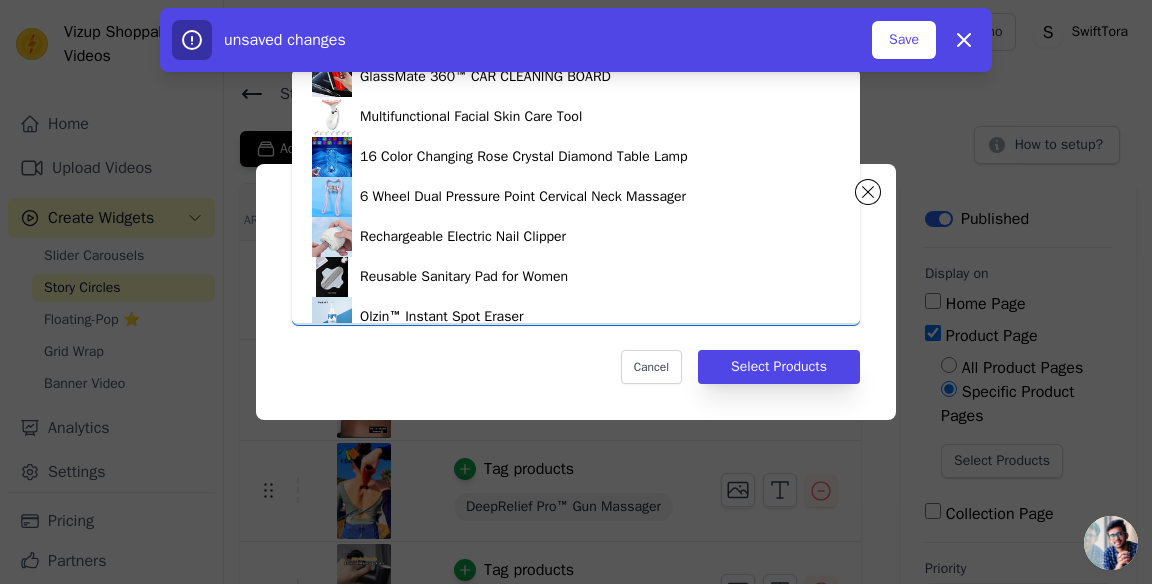 scroll, scrollTop: 434, scrollLeft: 0, axis: vertical 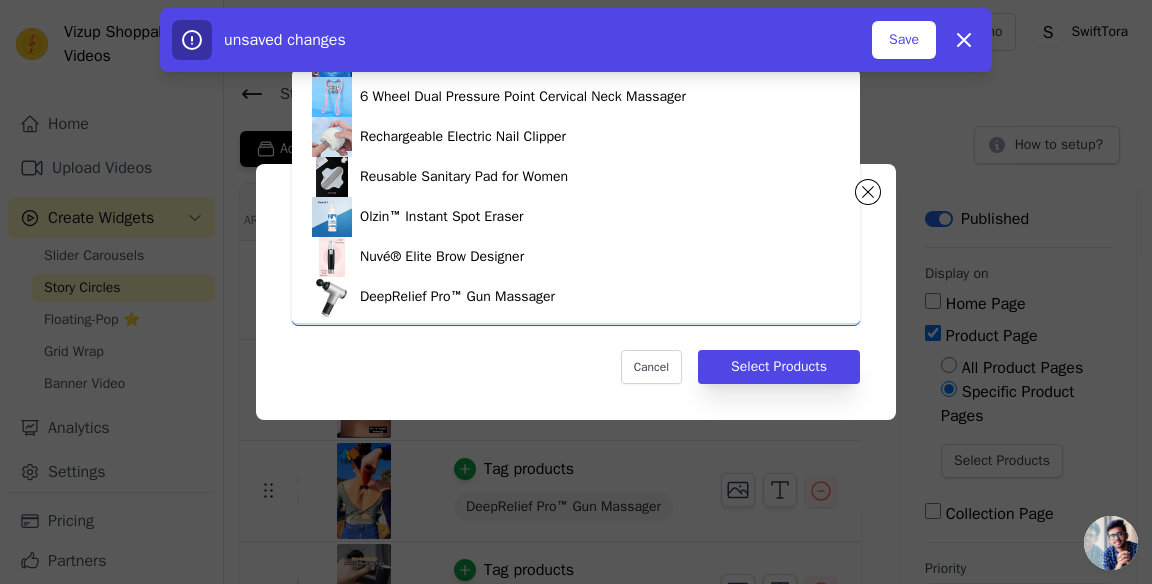 click on "DeepRelief Pro™ Gun Massager" at bounding box center (576, 297) 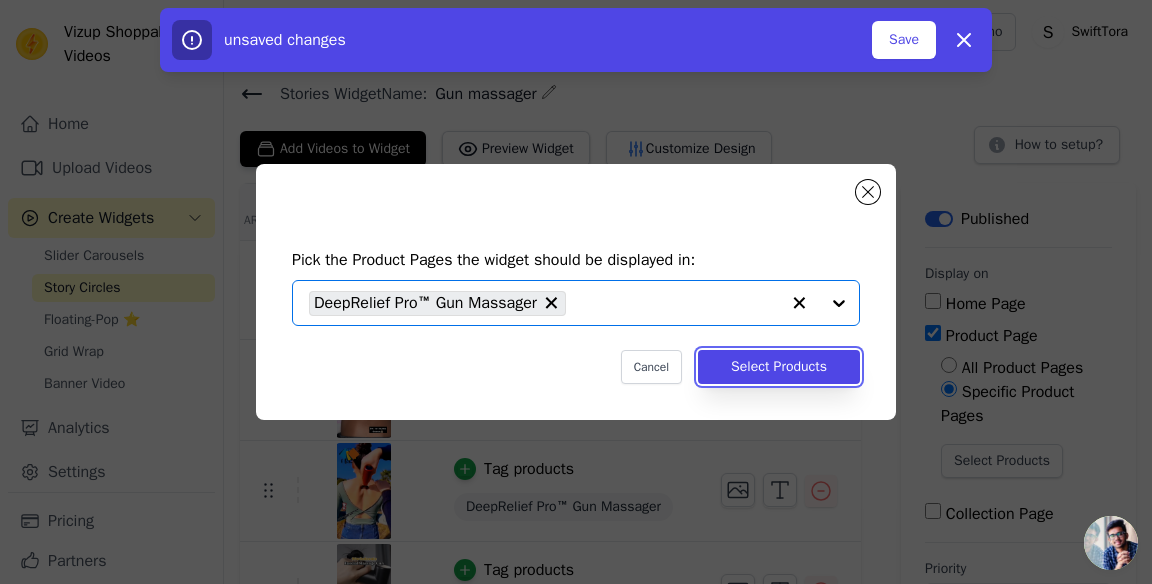 click on "Select Products" at bounding box center (779, 367) 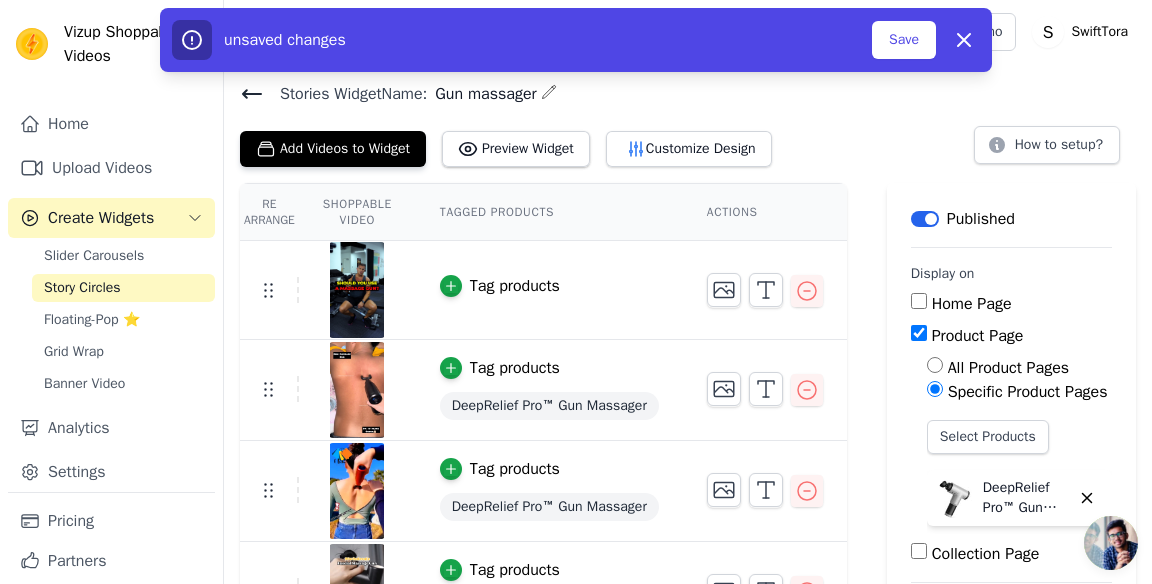 click on "Preview Widget" at bounding box center (516, 149) 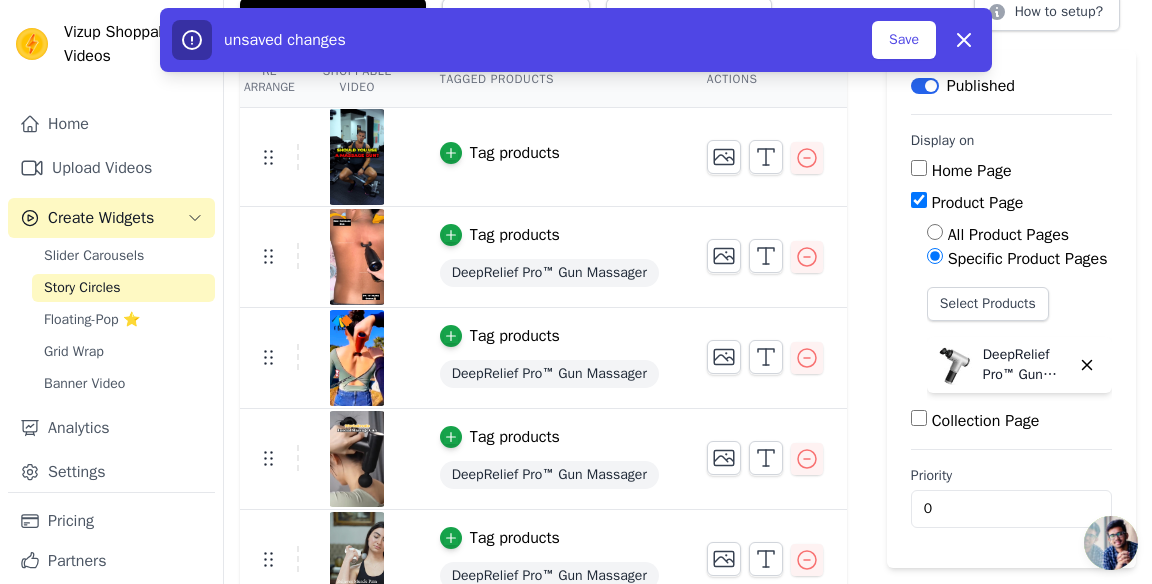 scroll, scrollTop: 158, scrollLeft: 0, axis: vertical 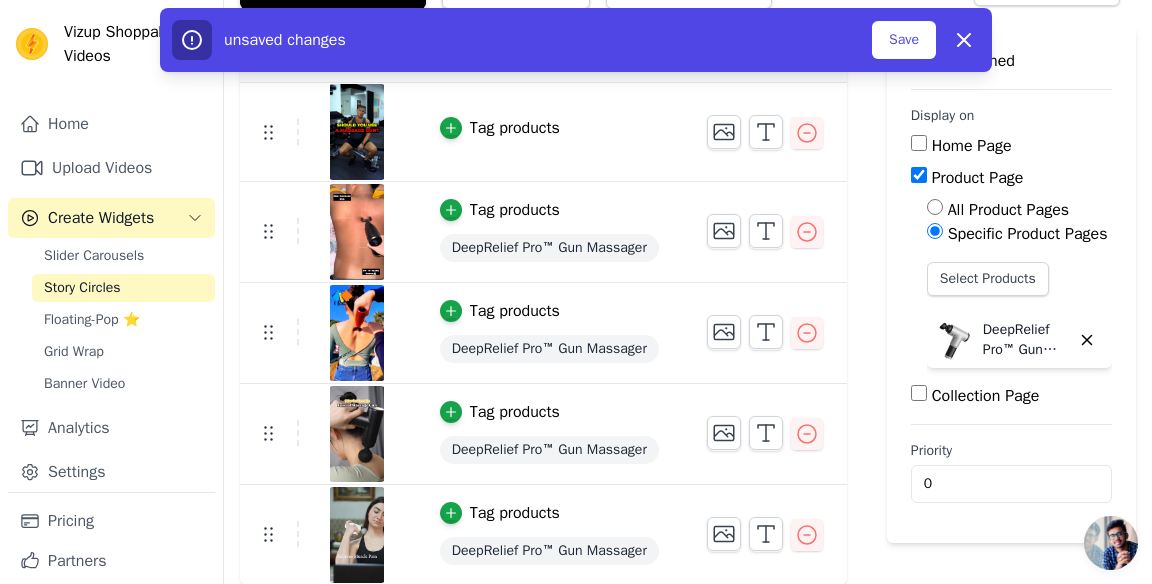 click on "Floating-Pop ⭐" at bounding box center (123, 320) 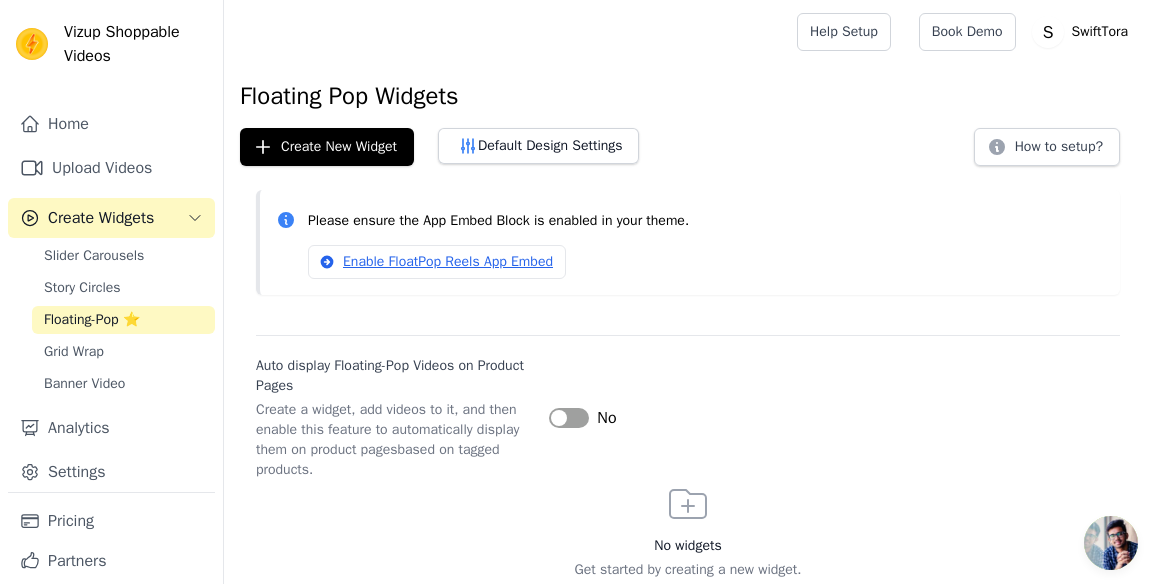 click on "Label" at bounding box center [569, 418] 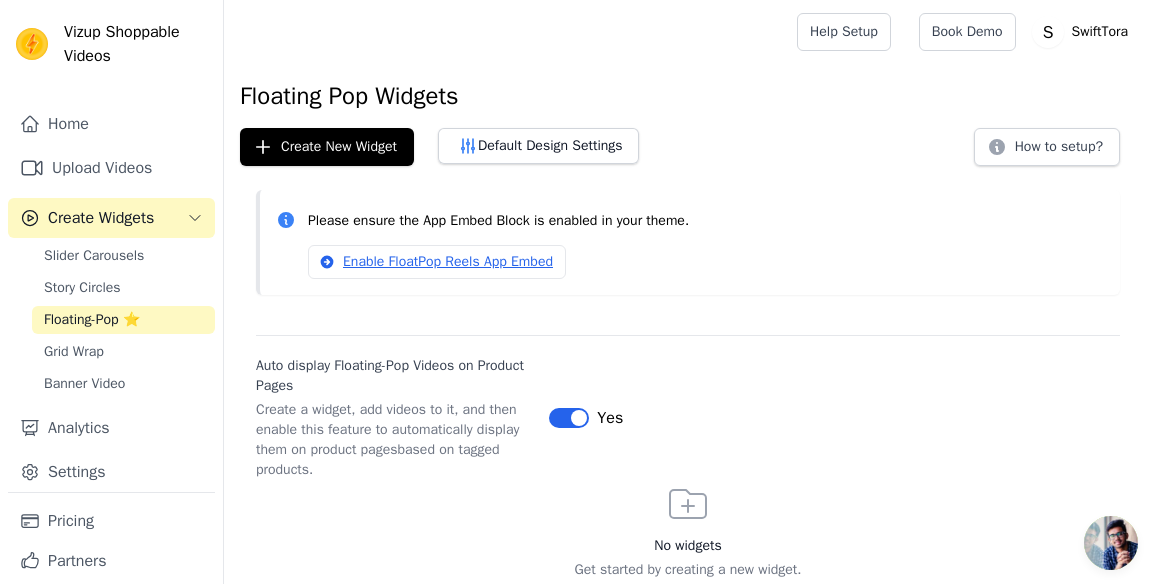 scroll, scrollTop: 56, scrollLeft: 0, axis: vertical 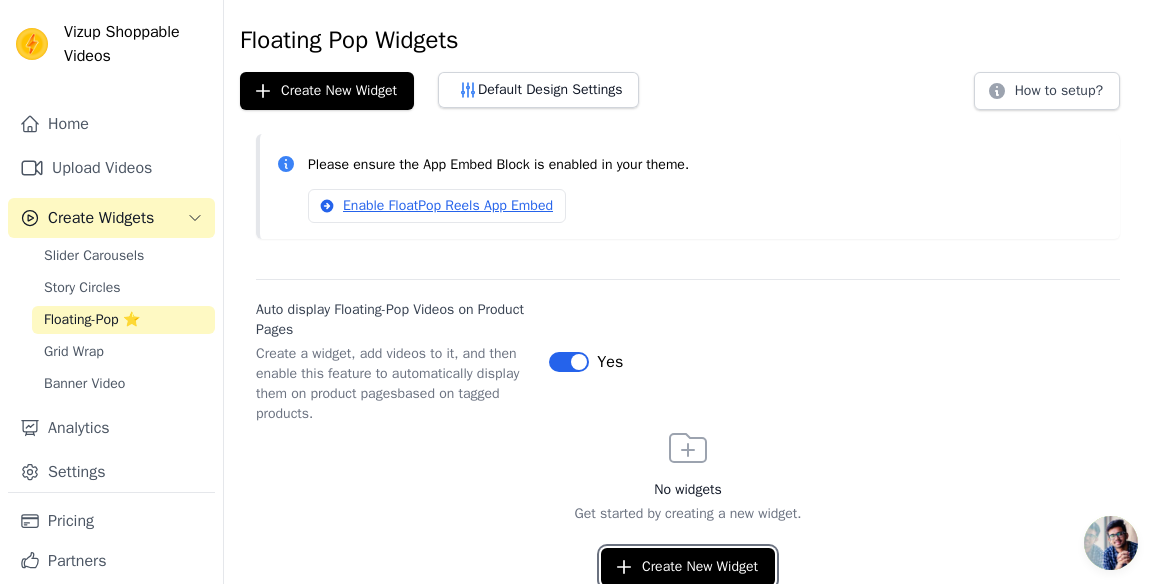 click on "Create New Widget" at bounding box center [688, 567] 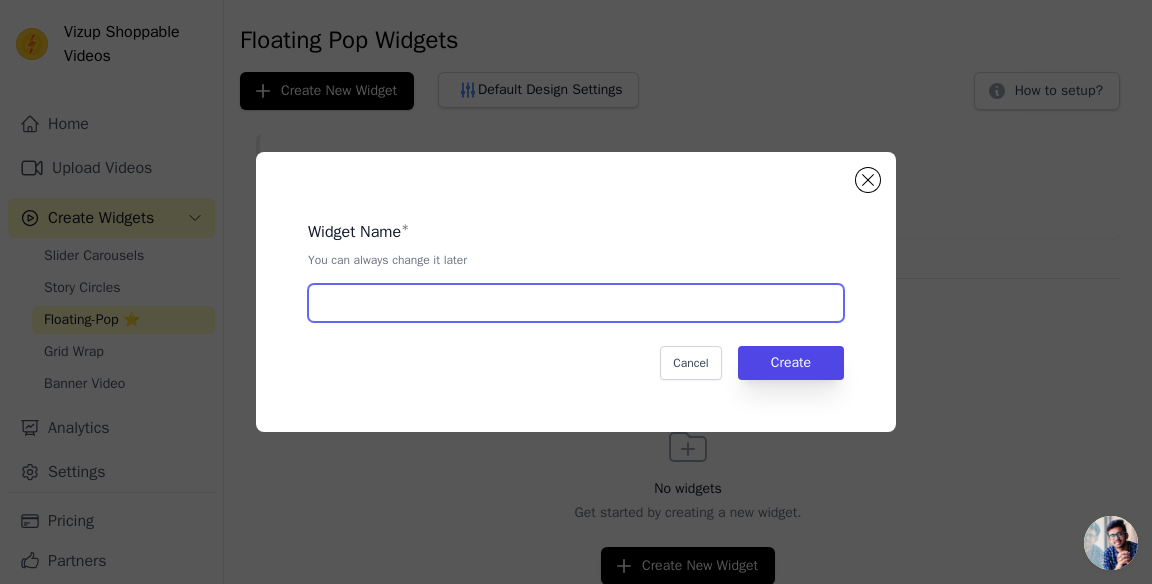 click at bounding box center [576, 303] 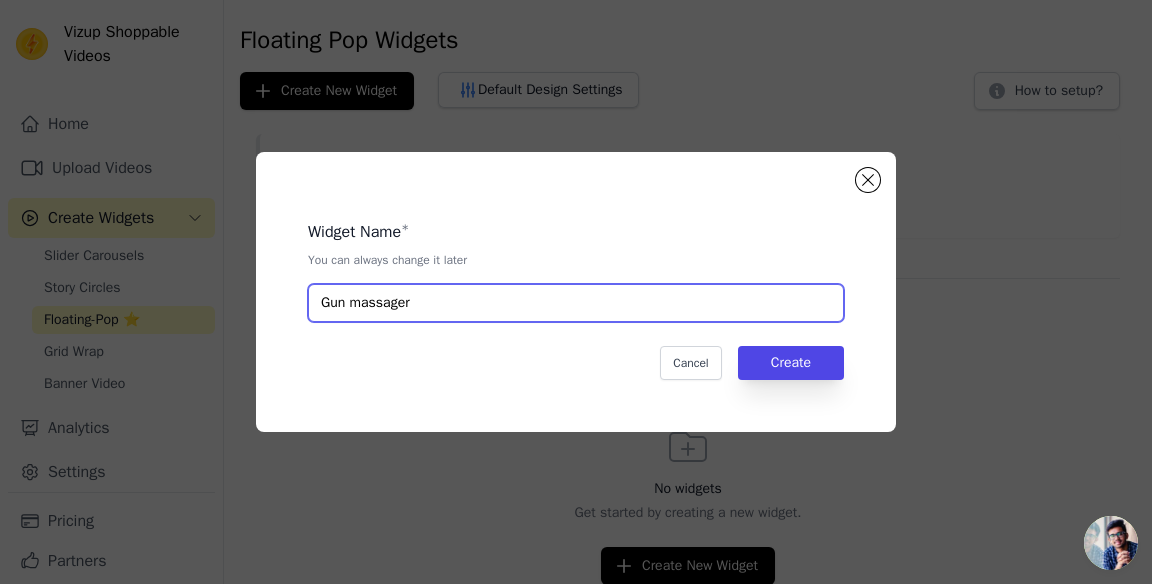 type on "Gun massager" 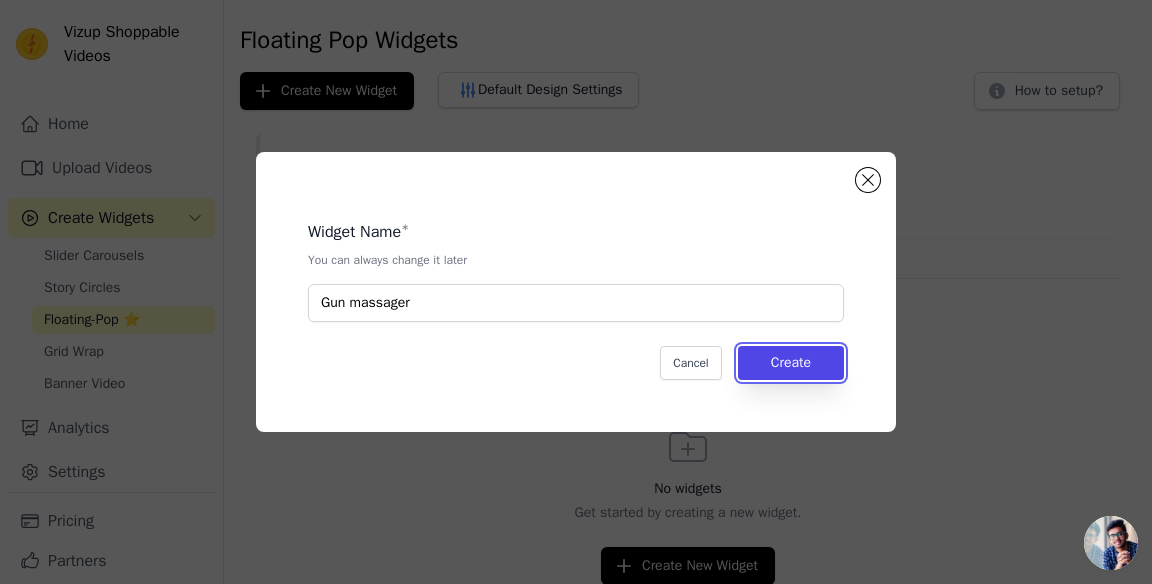 click on "Create" at bounding box center (791, 363) 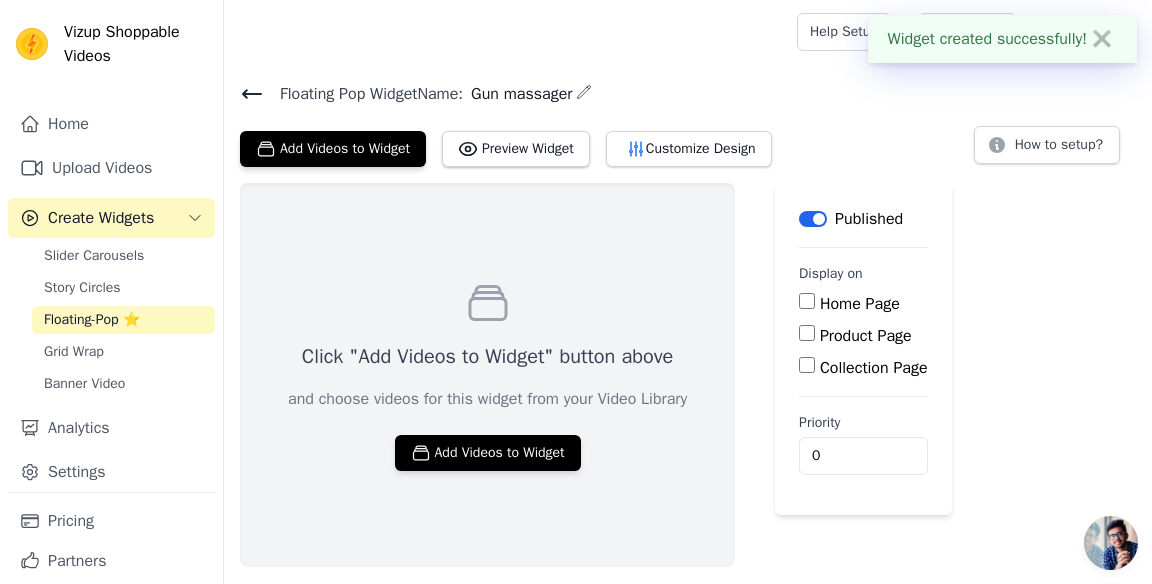 click on "Preview Widget" at bounding box center (516, 149) 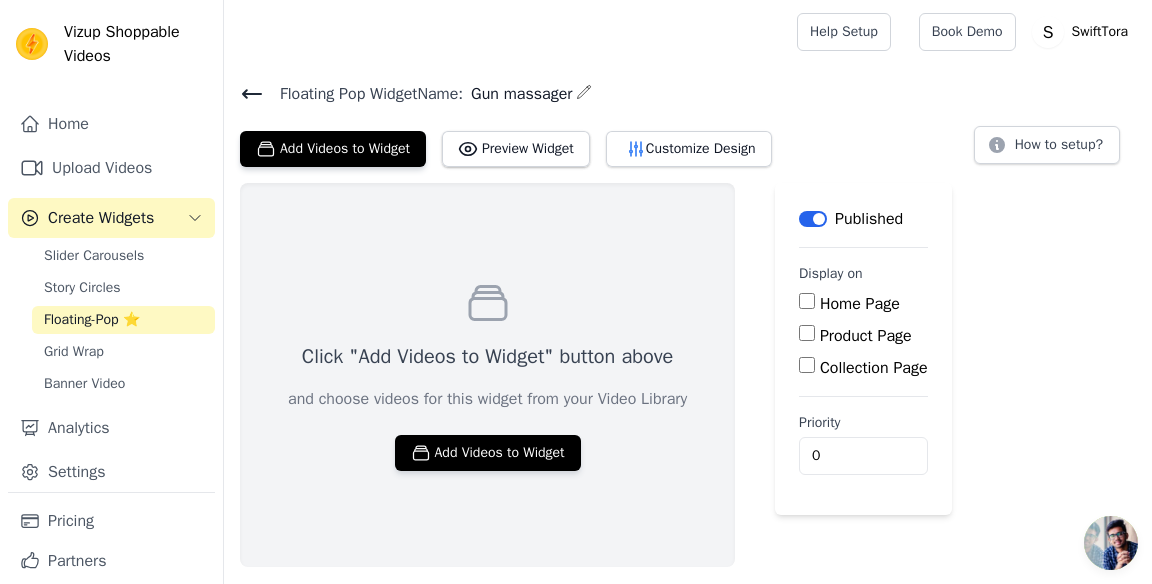 click on "Add Videos to Widget" at bounding box center (488, 453) 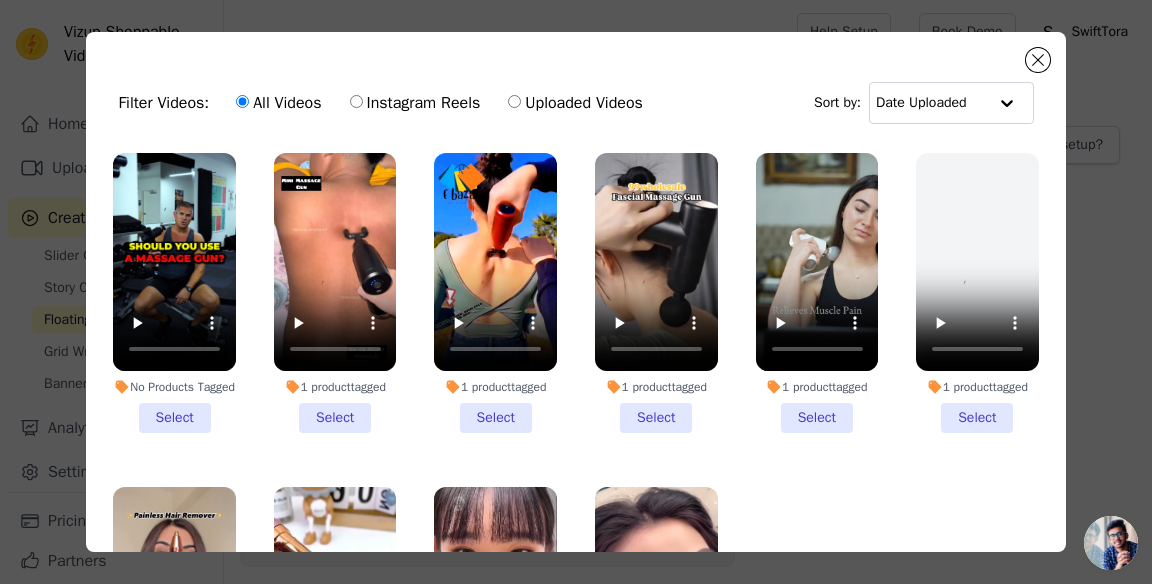 click on "No Products Tagged     Select" at bounding box center (174, 293) 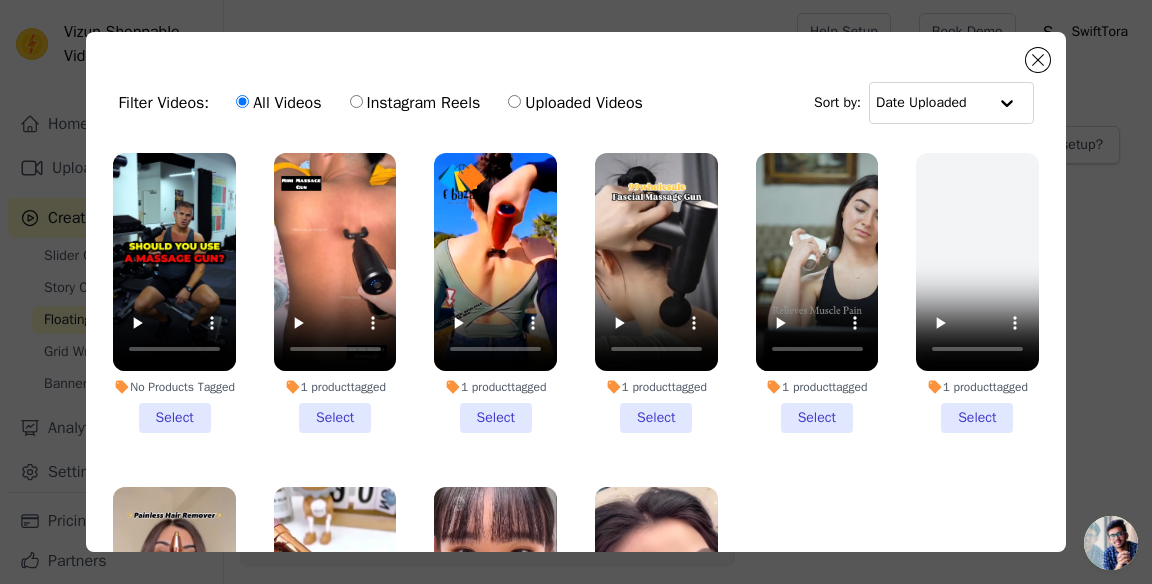 click on "No Products Tagged     Select" at bounding box center (0, 0) 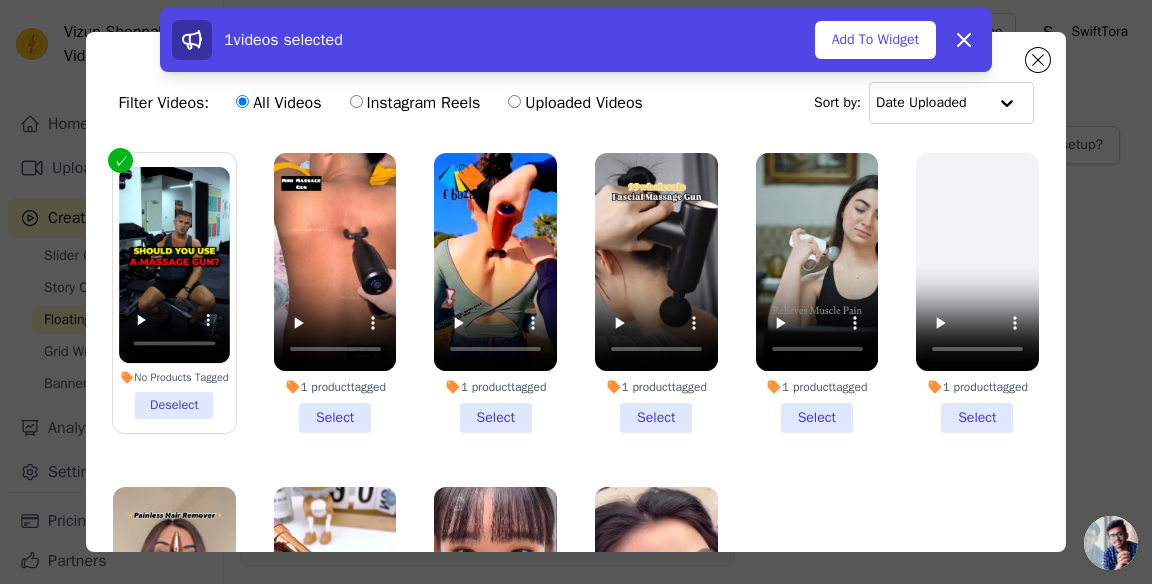 click on "1   product  tagged     Select" at bounding box center [335, 293] 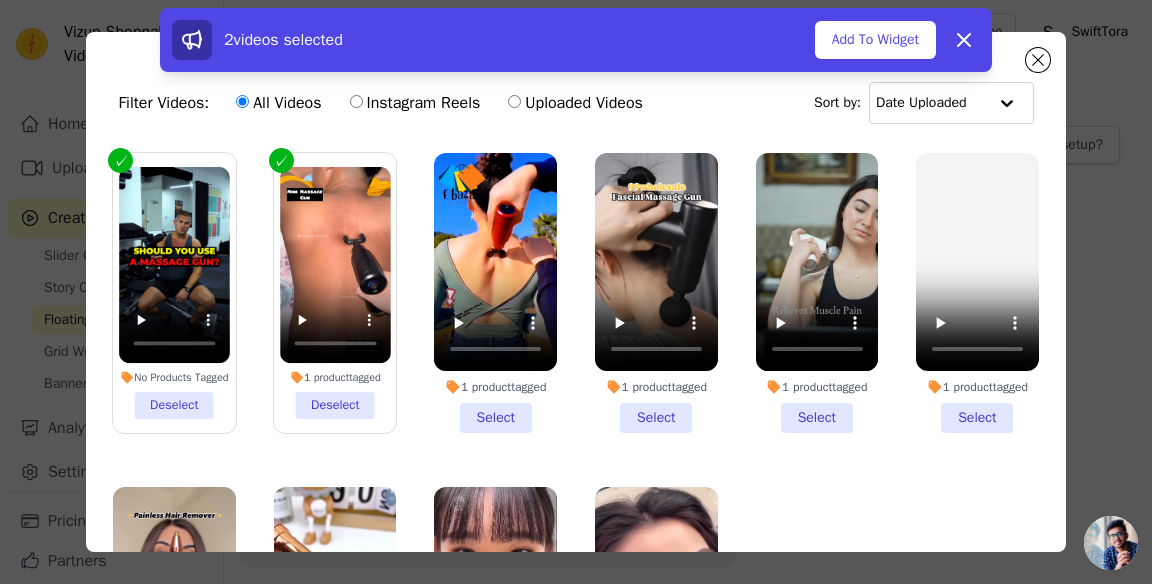 click on "1   product  tagged     Select" at bounding box center (495, 293) 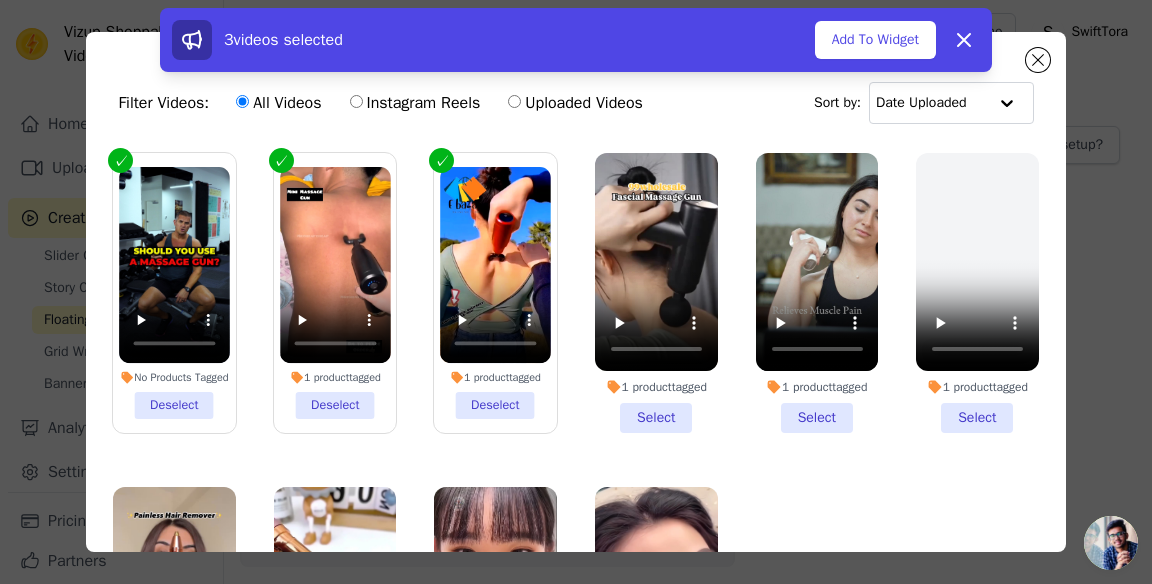 click on "1   product  tagged     Select" at bounding box center (656, 293) 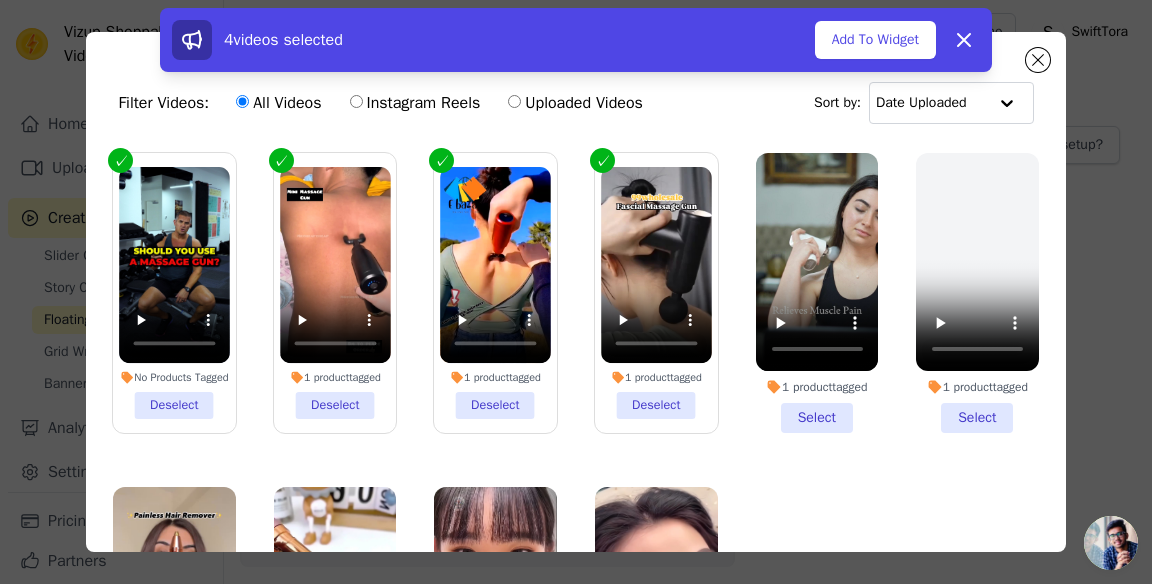 click on "1   product  tagged     Select" at bounding box center [817, 293] 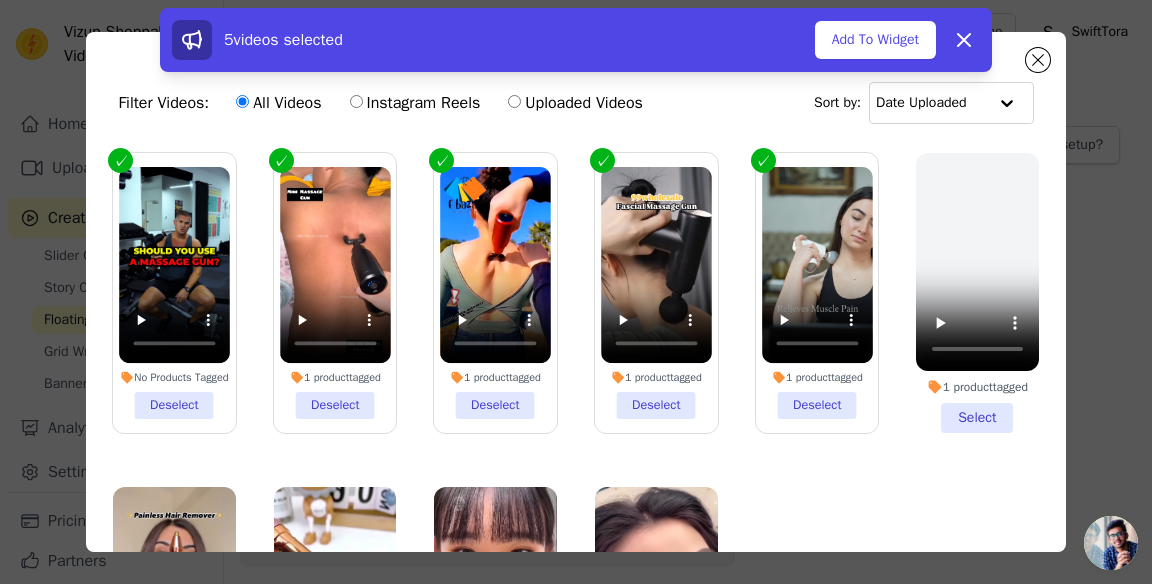 click on "Add To Widget" at bounding box center (875, 40) 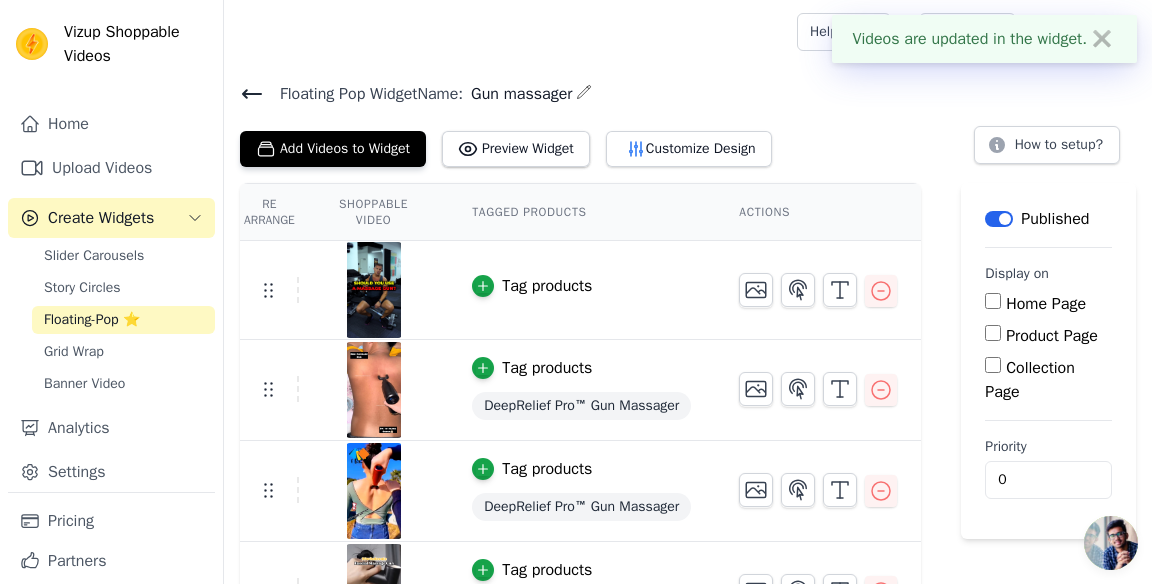 click on "Preview Widget" at bounding box center [516, 149] 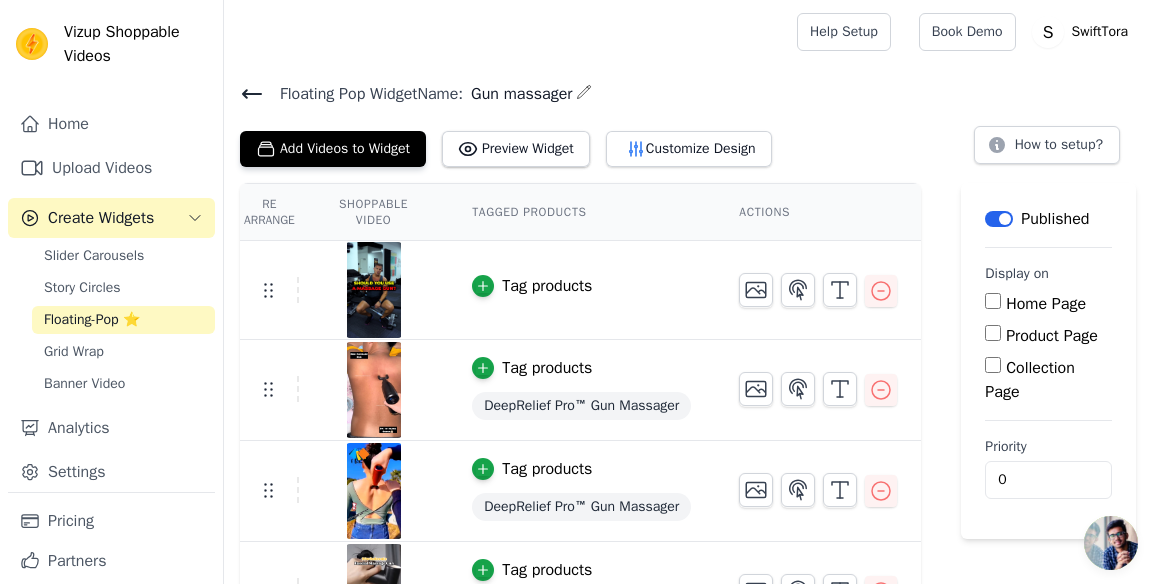 click on "Label" at bounding box center [999, 219] 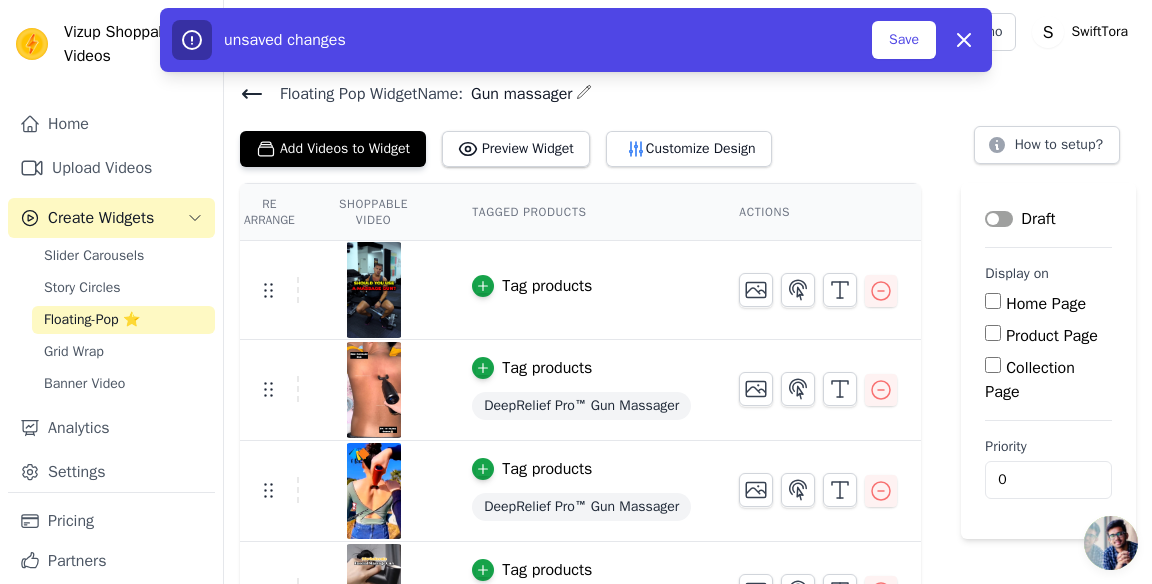 click on "Save" at bounding box center (904, 40) 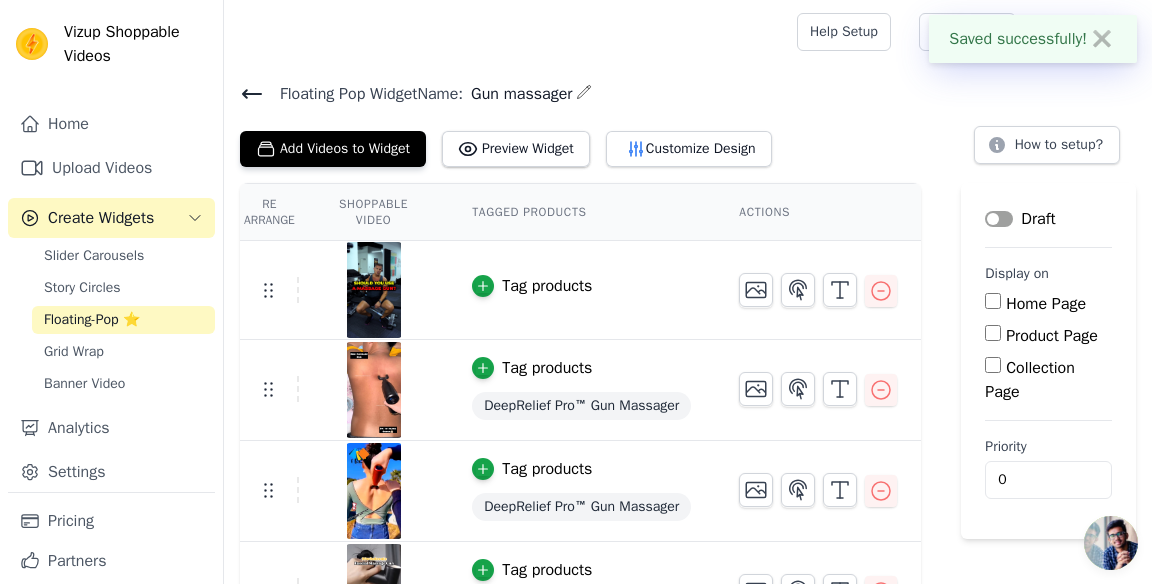 click on "Grid Wrap" at bounding box center (123, 352) 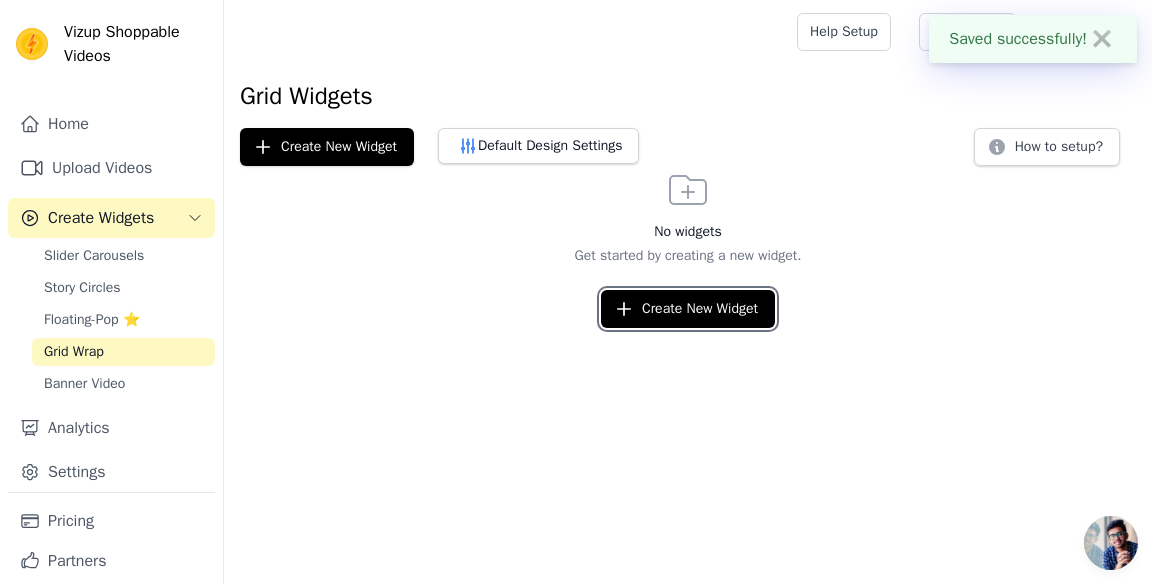 click on "Create New Widget" at bounding box center (688, 309) 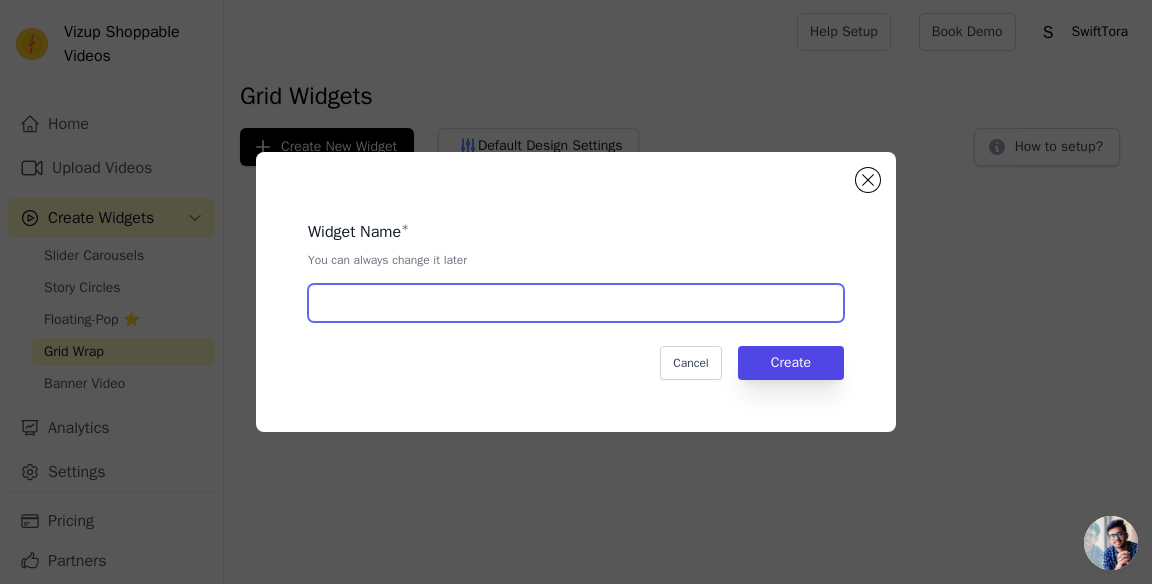 click at bounding box center [576, 303] 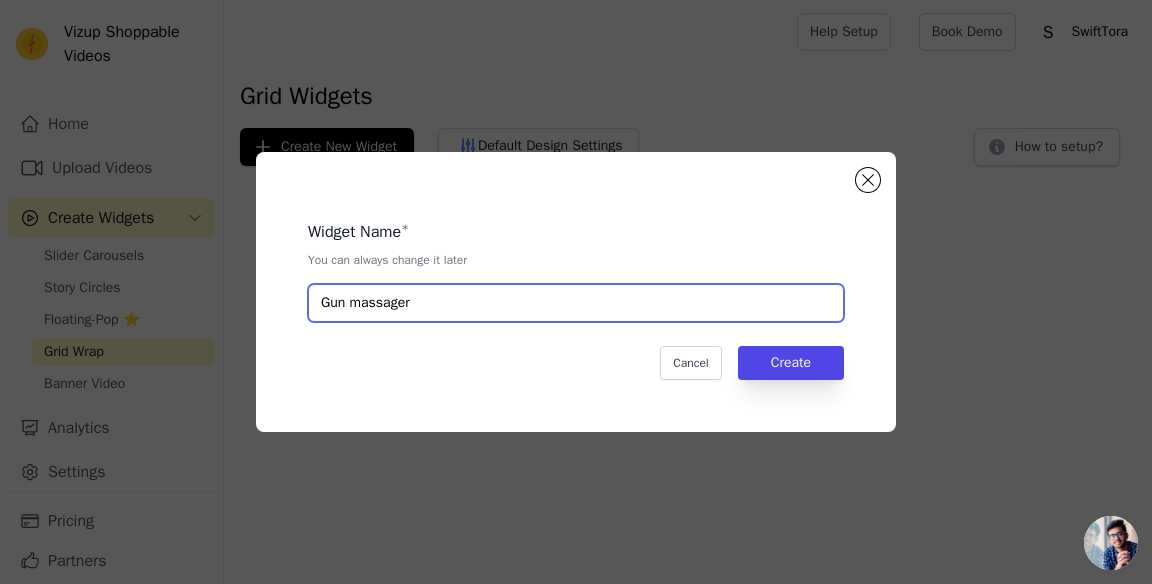 type on "Gun massager" 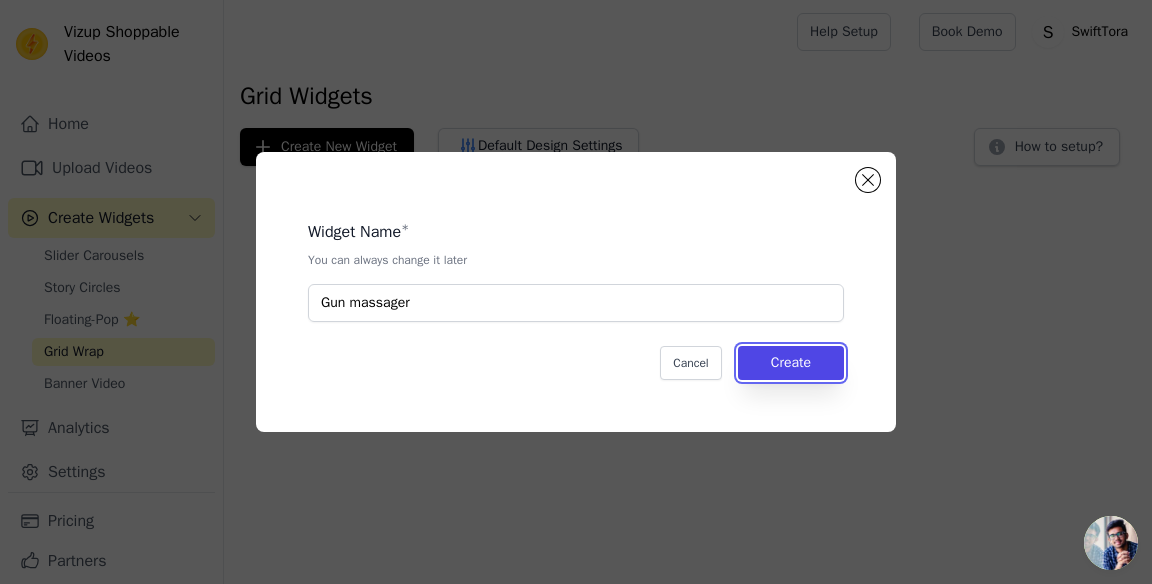 click on "Create" at bounding box center (791, 363) 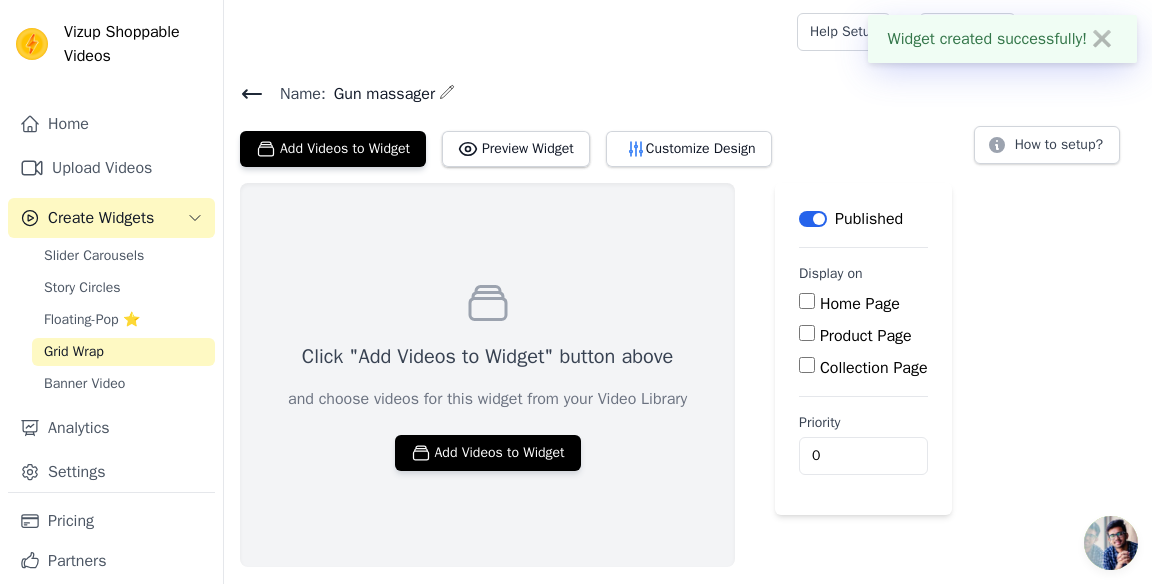 click on "Product Page" at bounding box center [807, 333] 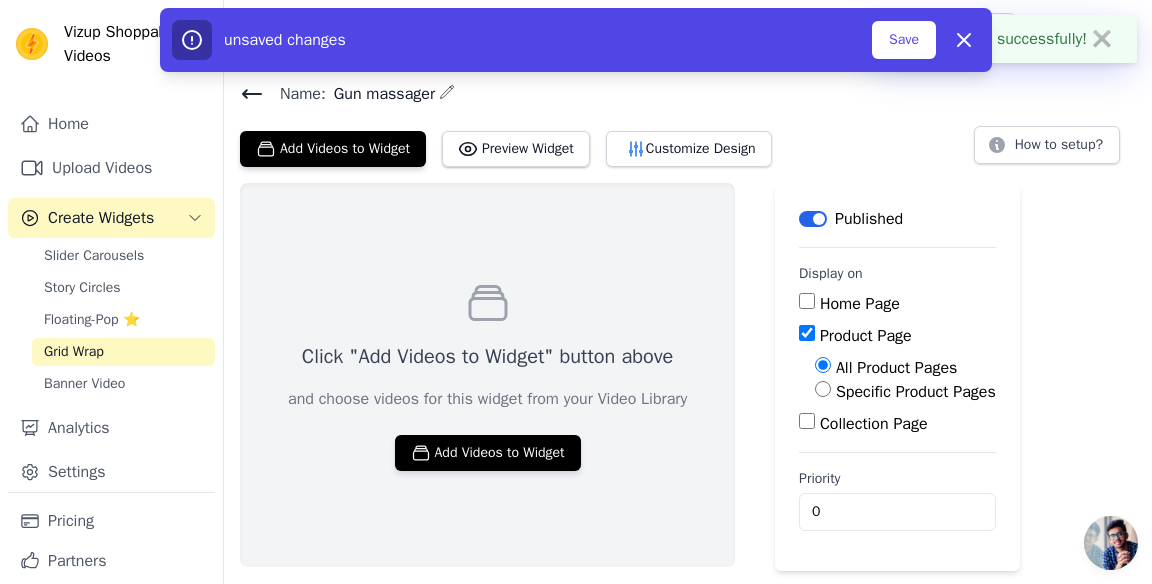 click on "Specific Product Pages" at bounding box center (916, 392) 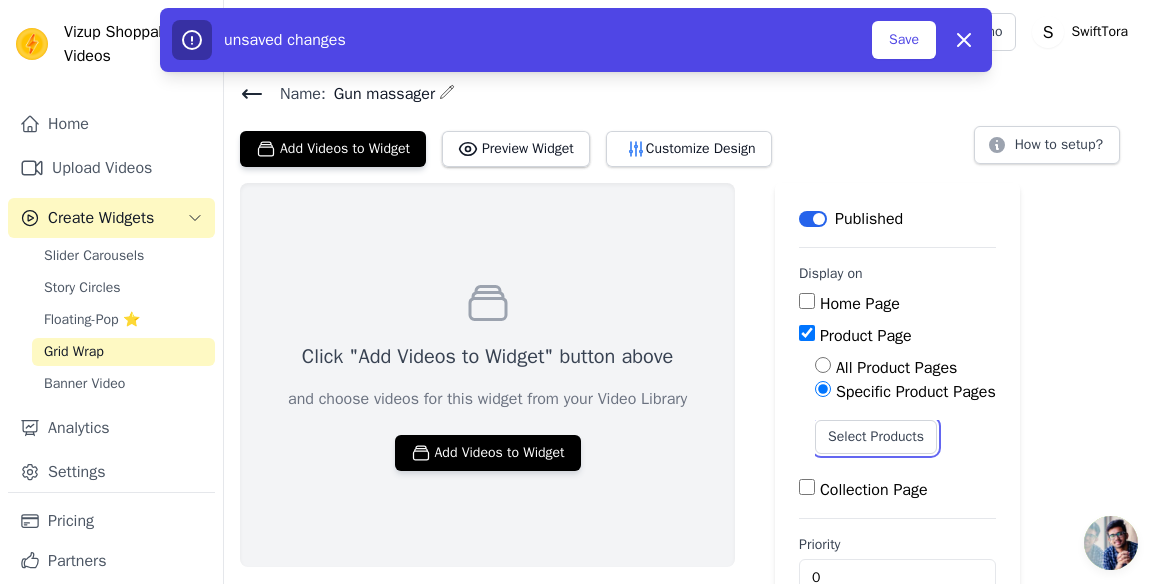 click on "Select Products" at bounding box center [876, 437] 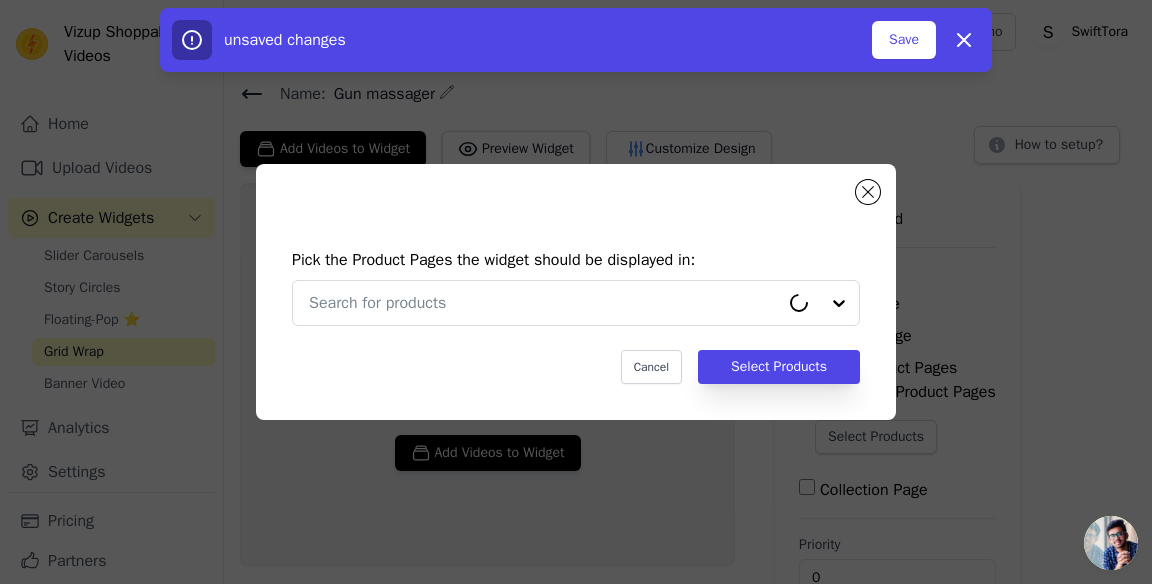 click at bounding box center [544, 303] 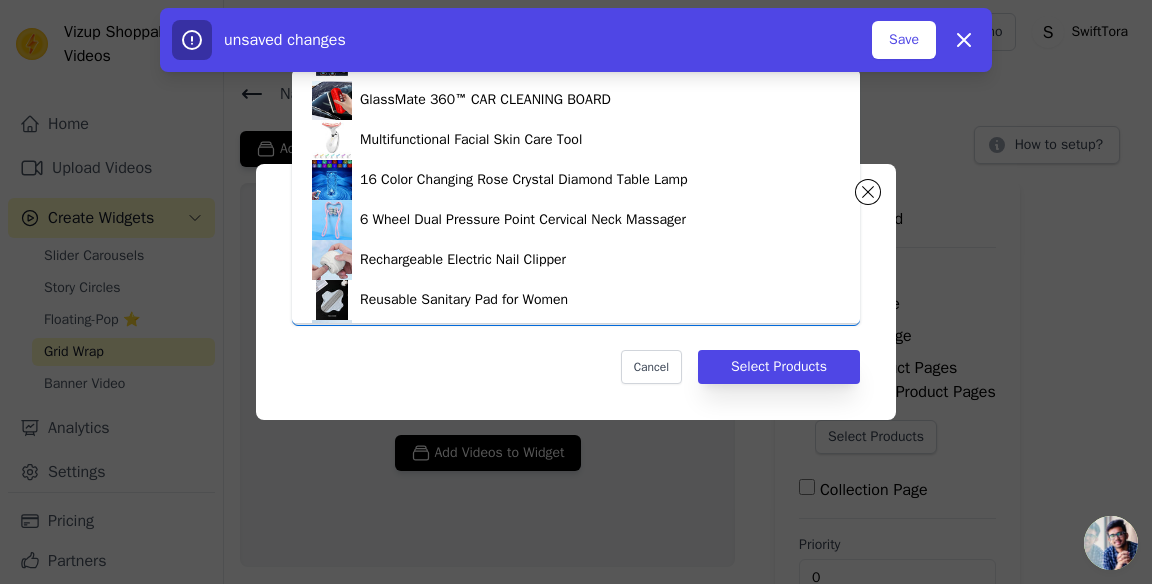 scroll, scrollTop: 434, scrollLeft: 0, axis: vertical 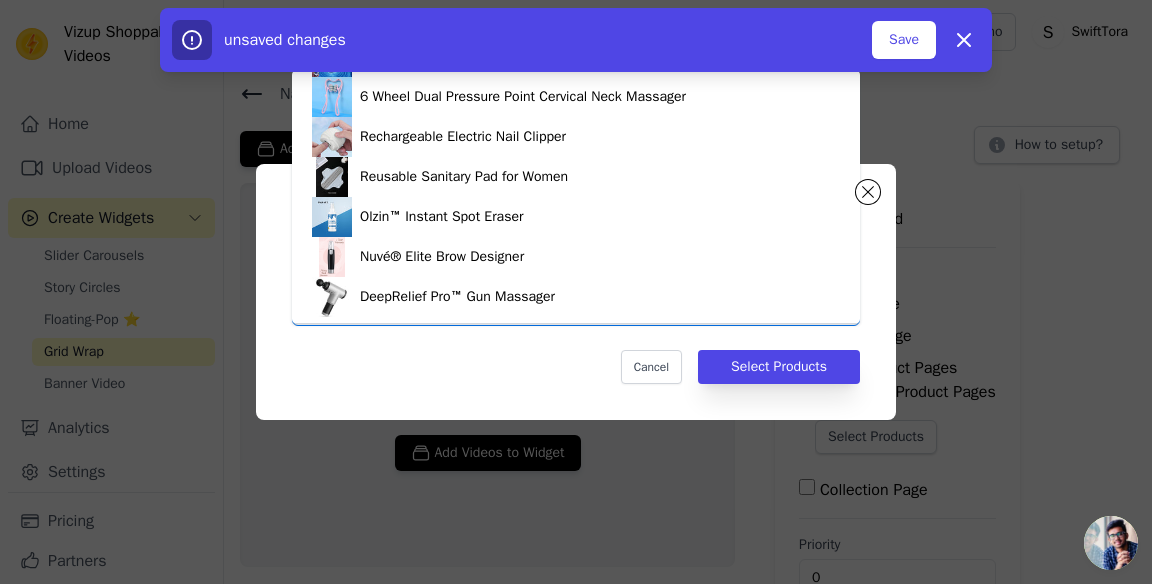 click on "DeepRelief Pro™ Gun Massager" at bounding box center [576, 297] 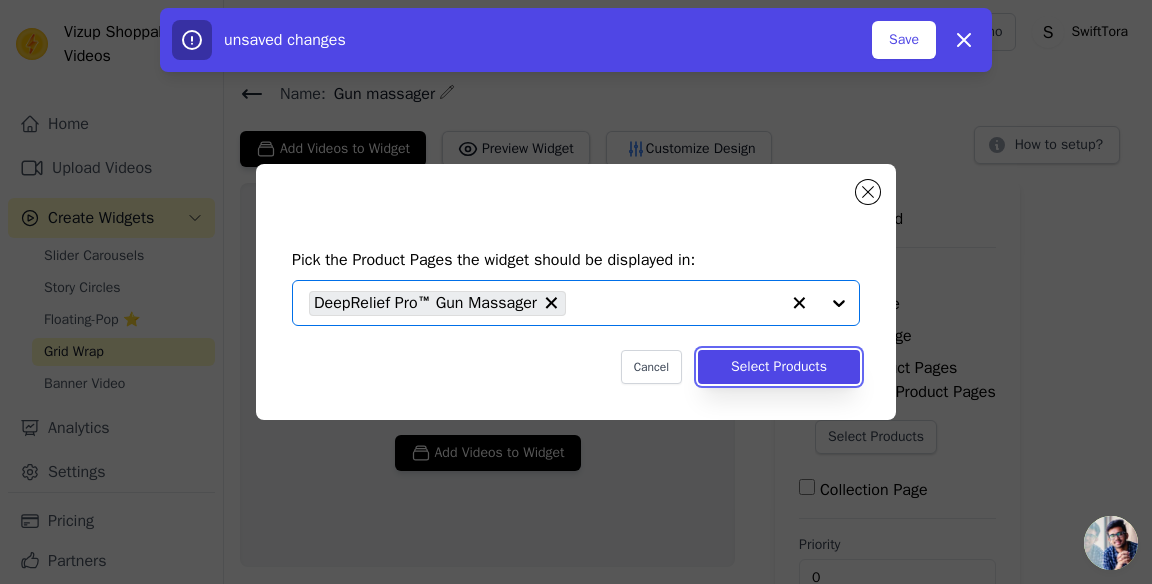 click on "Select Products" at bounding box center (779, 367) 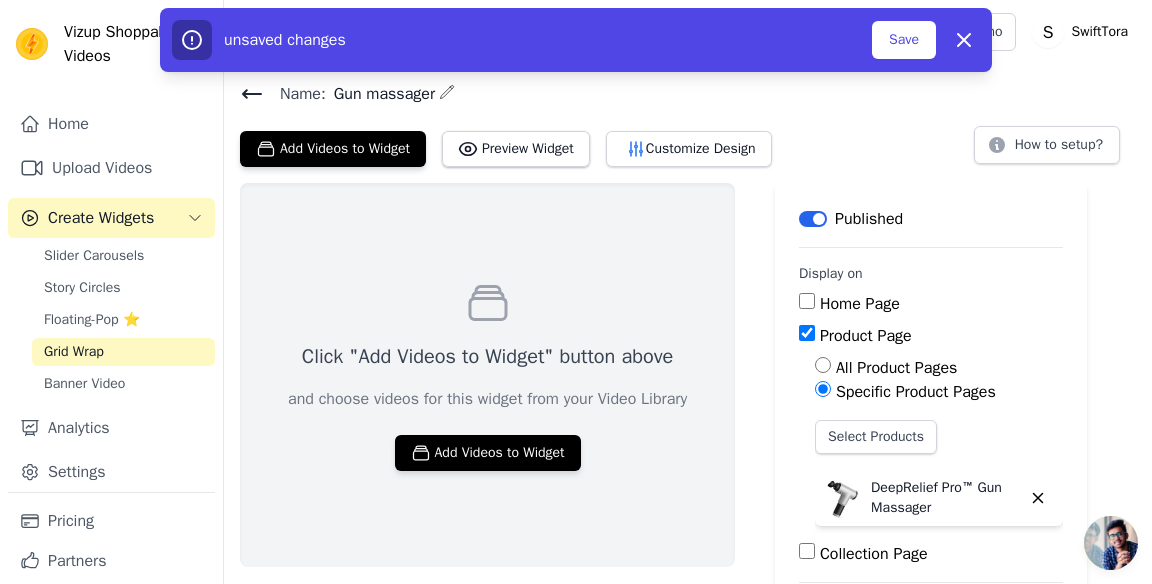 click on "Add Videos to Widget" at bounding box center (488, 453) 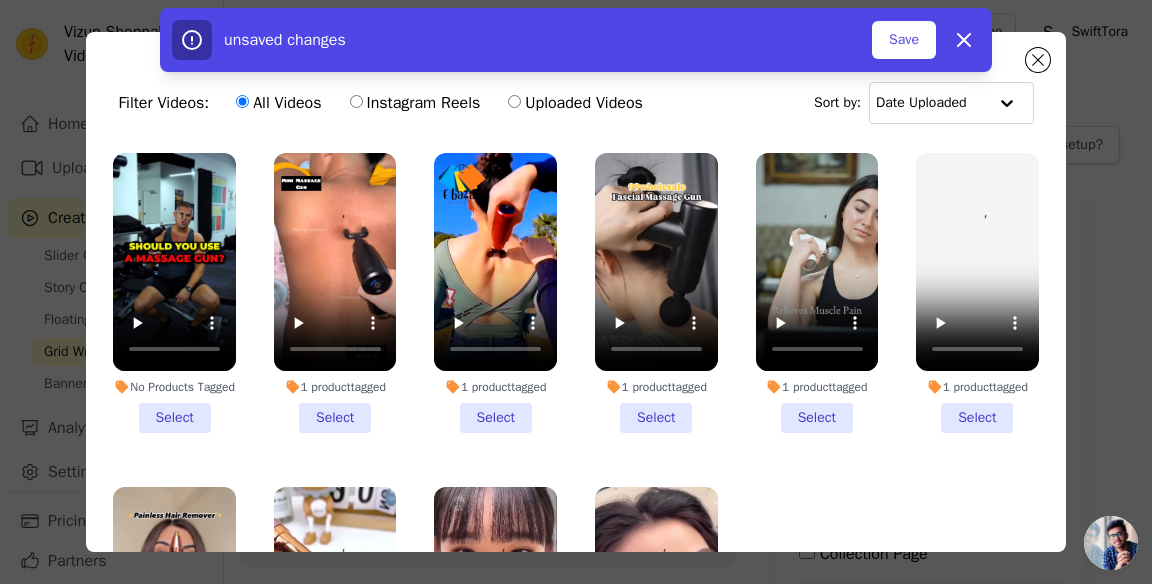 click on "No Products Tagged     Select" at bounding box center [174, 293] 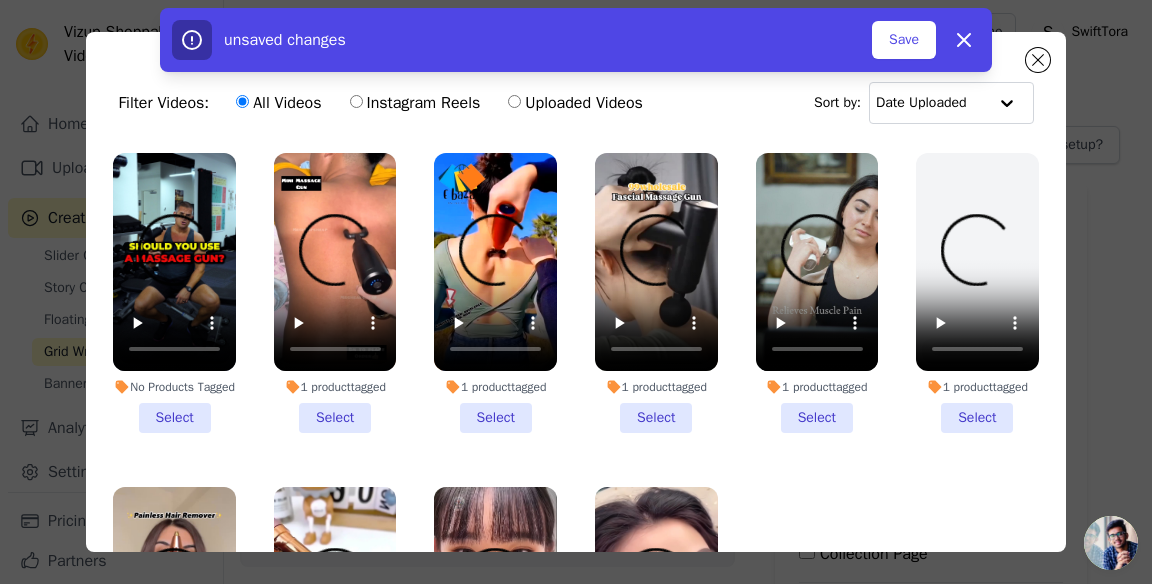 click on "No Products Tagged     Select" at bounding box center (0, 0) 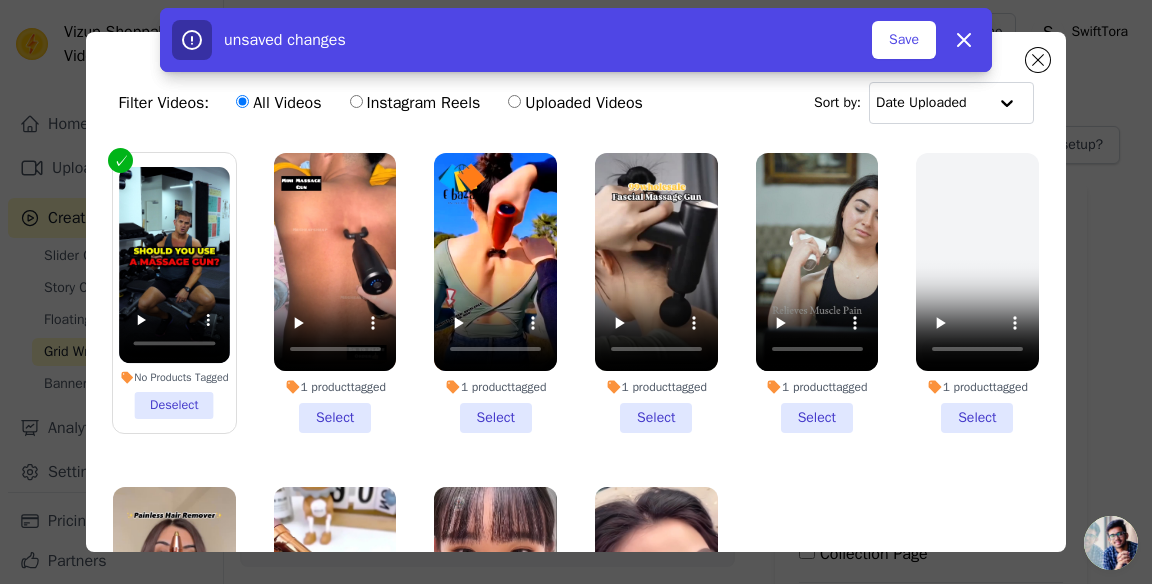 click on "1   product  tagged     Select" at bounding box center (335, 293) 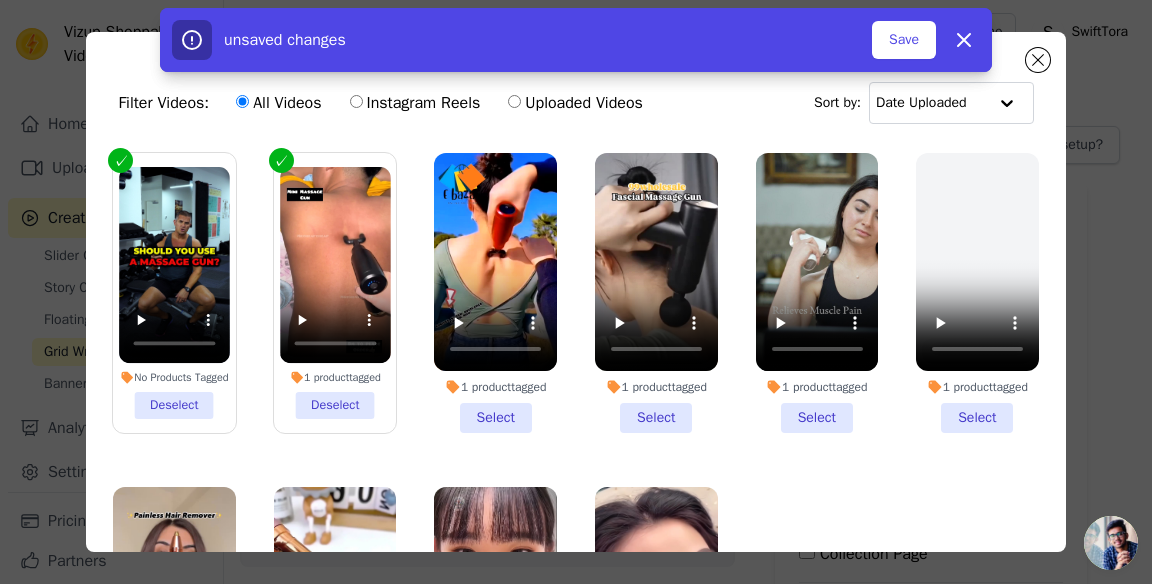 click on "1   product  tagged     Select" at bounding box center [495, 293] 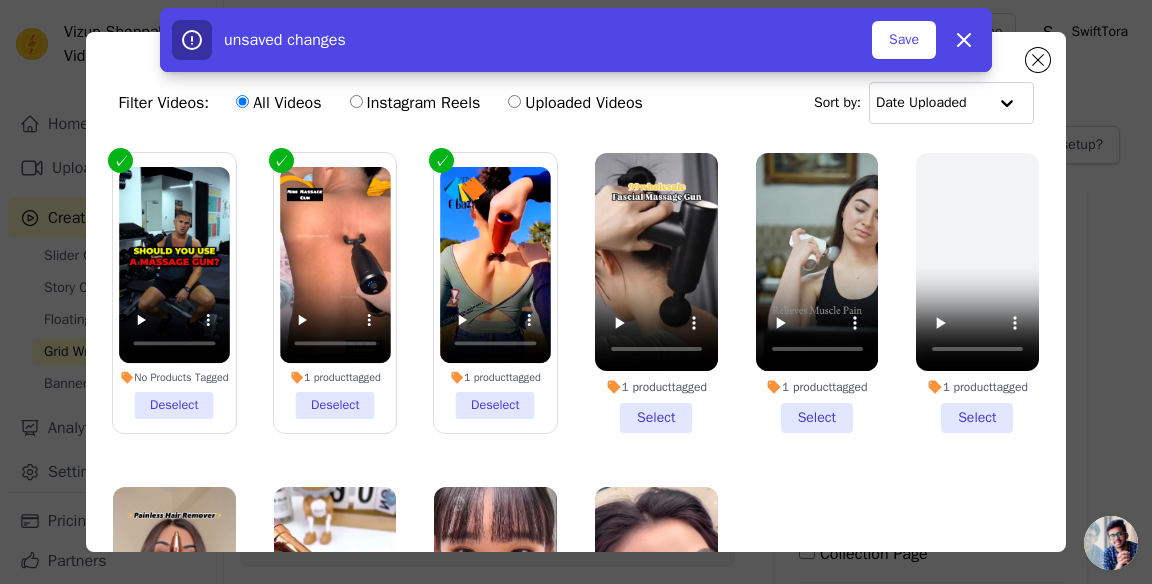 click on "1   product  tagged     Select" at bounding box center (656, 293) 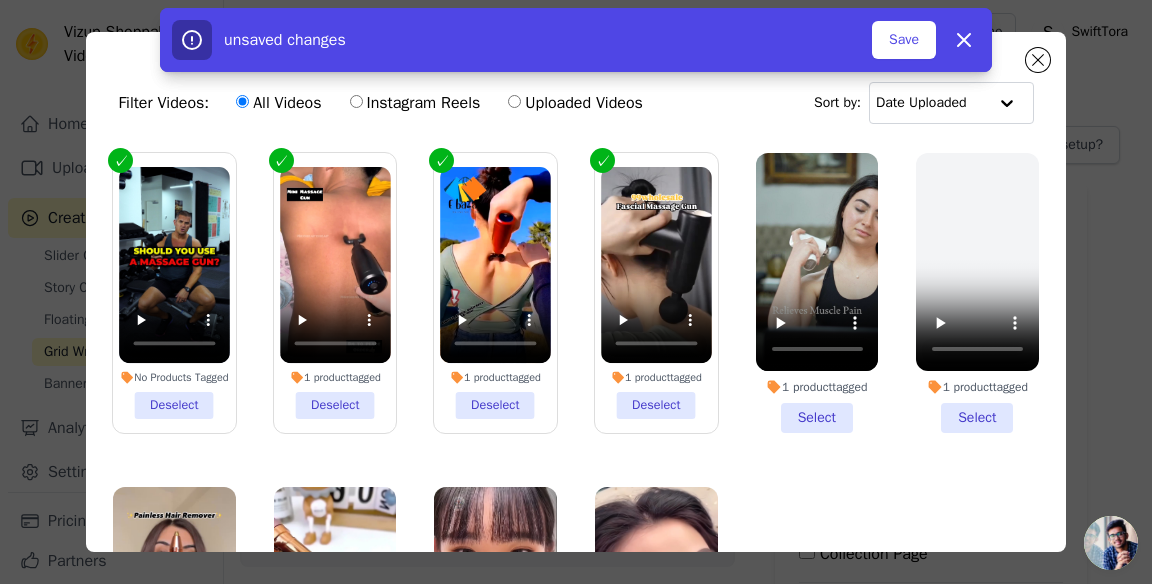 click on "1   product  tagged     Select" at bounding box center (817, 293) 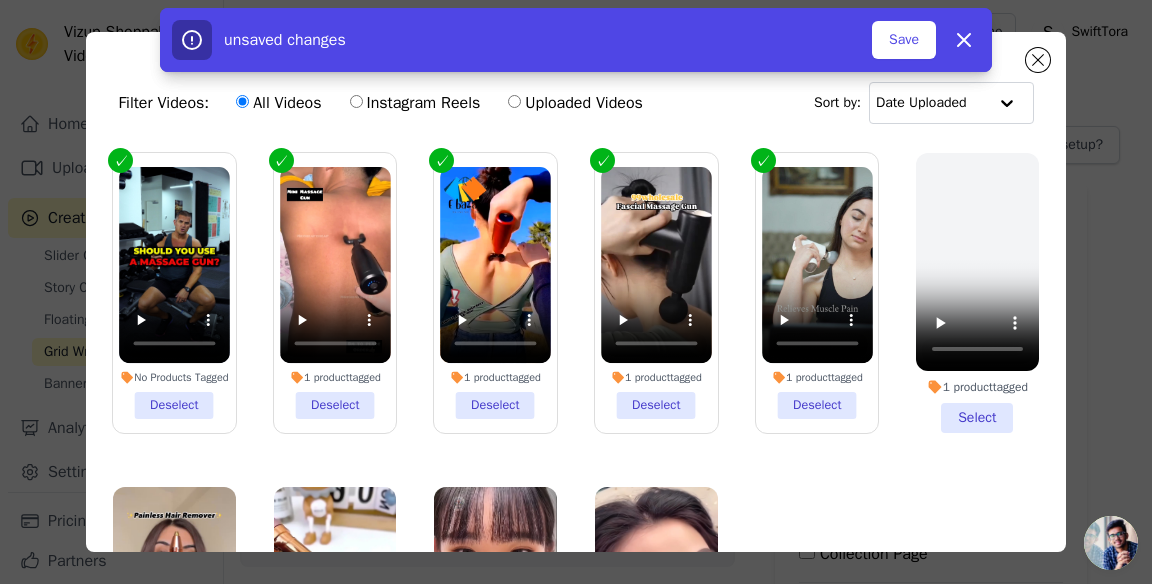 click on "Save" at bounding box center (904, 40) 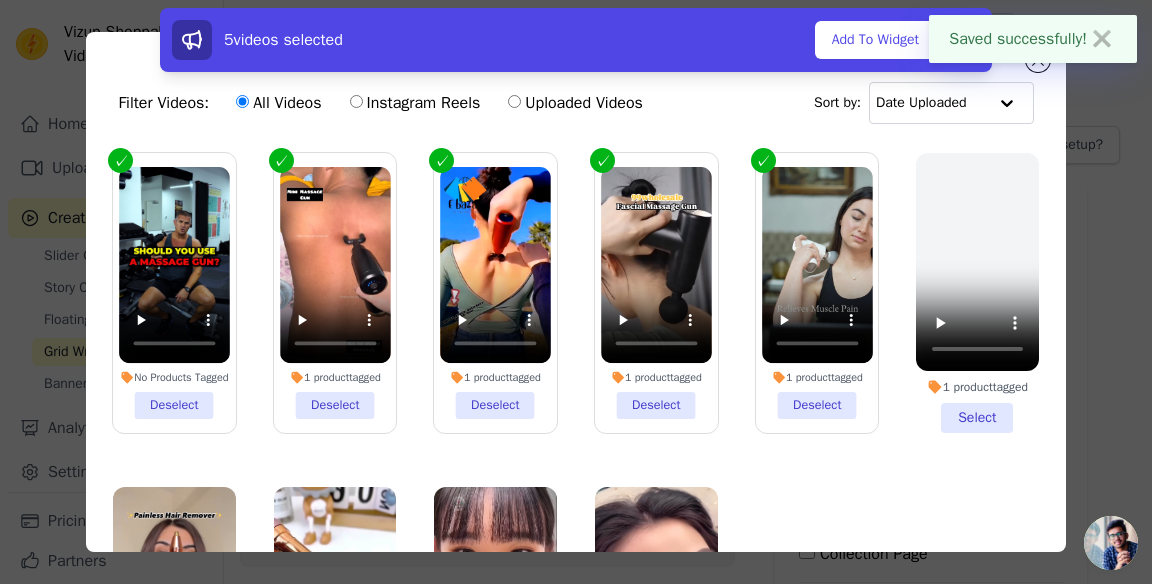 click on "Add To Widget" at bounding box center [875, 40] 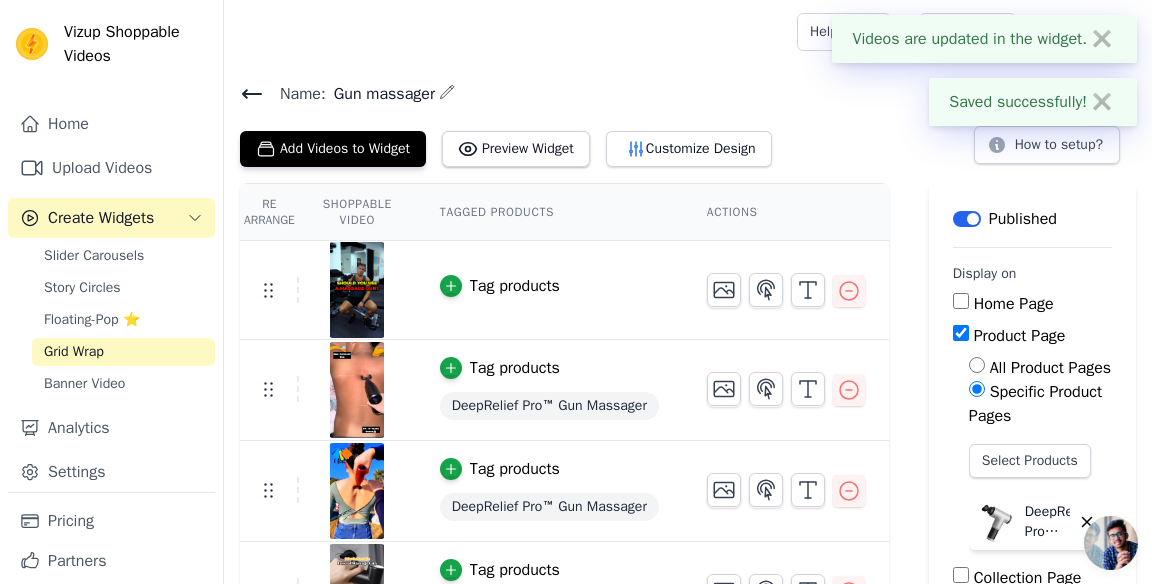 click on "Preview Widget" at bounding box center [516, 149] 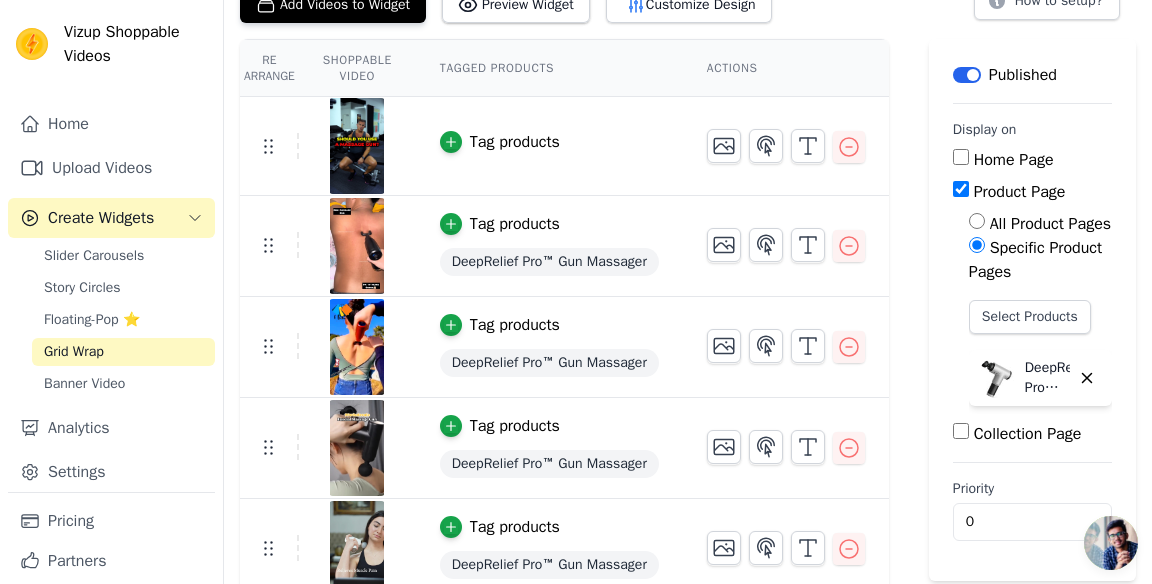 scroll, scrollTop: 144, scrollLeft: 0, axis: vertical 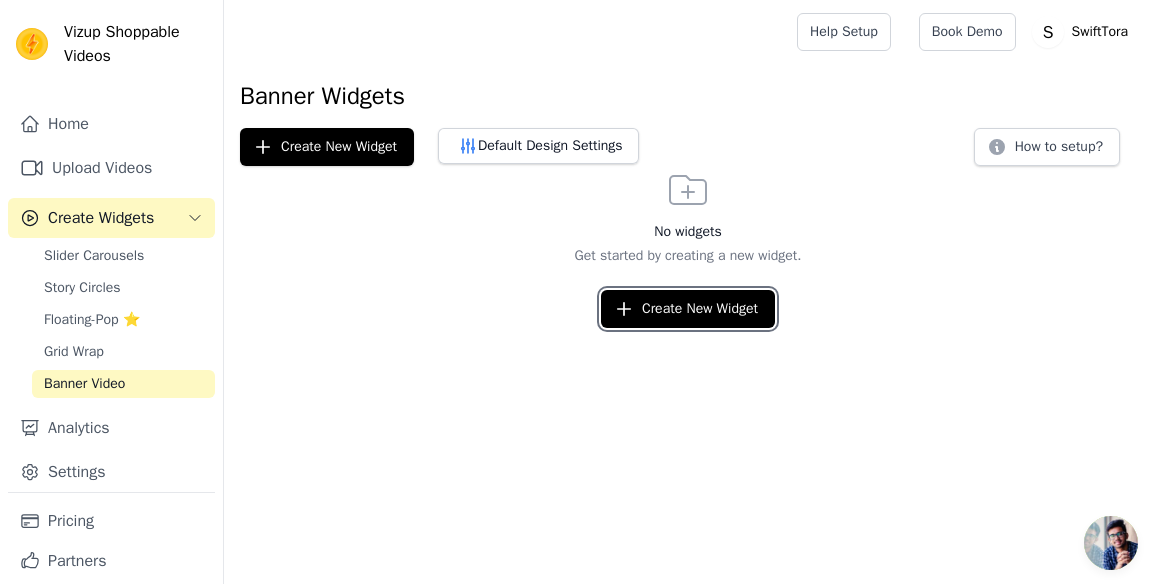 click on "Create New Widget" at bounding box center (688, 309) 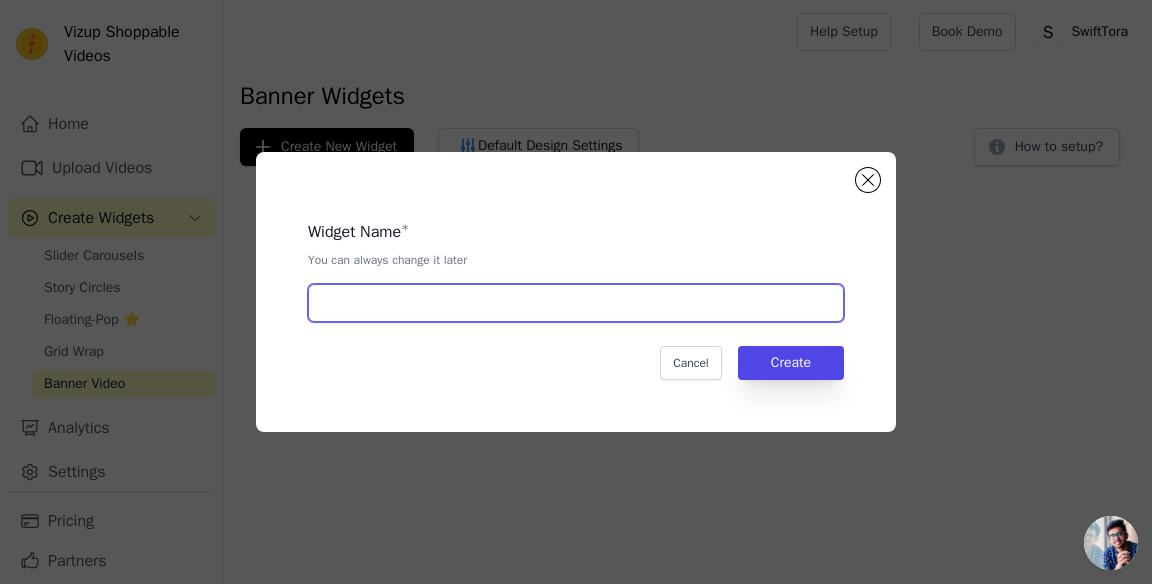 click at bounding box center [576, 303] 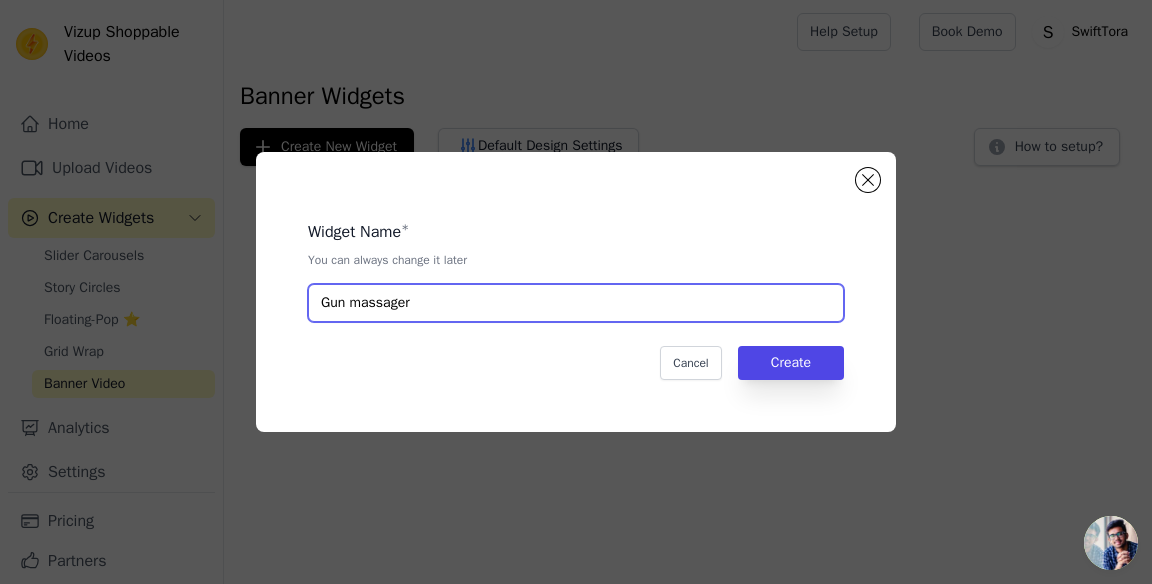 type on "Gun massager" 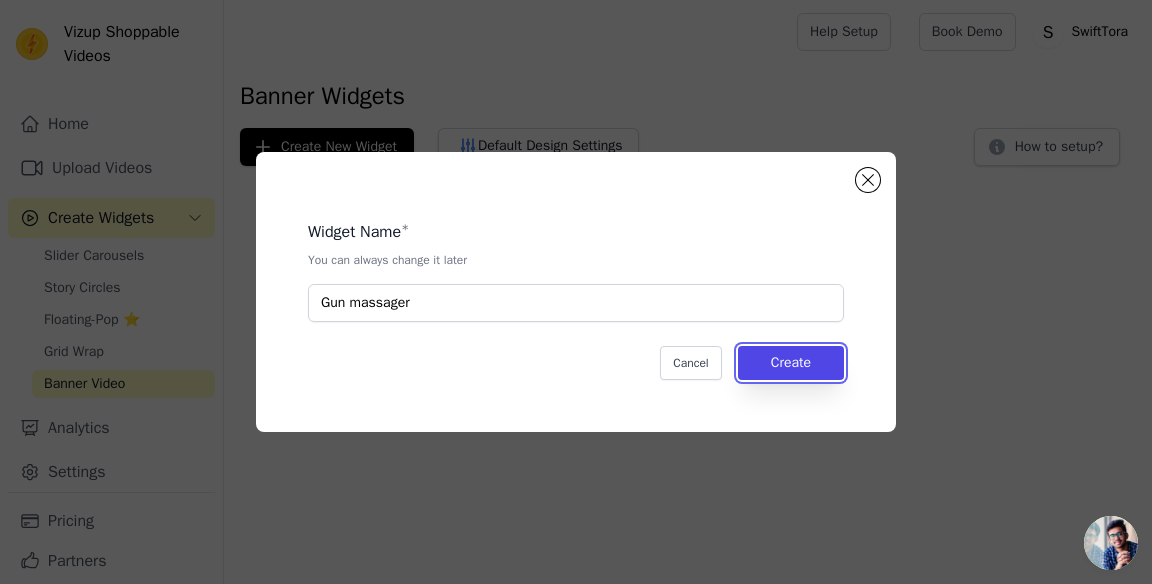 click on "Create" at bounding box center [791, 363] 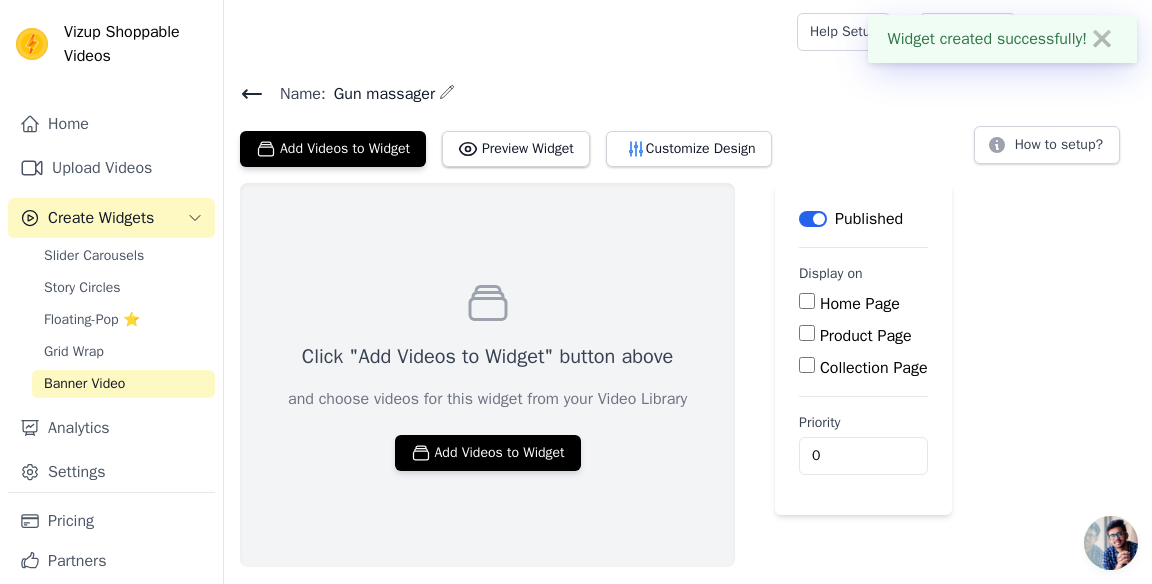 click on "Add Videos to Widget" at bounding box center (488, 453) 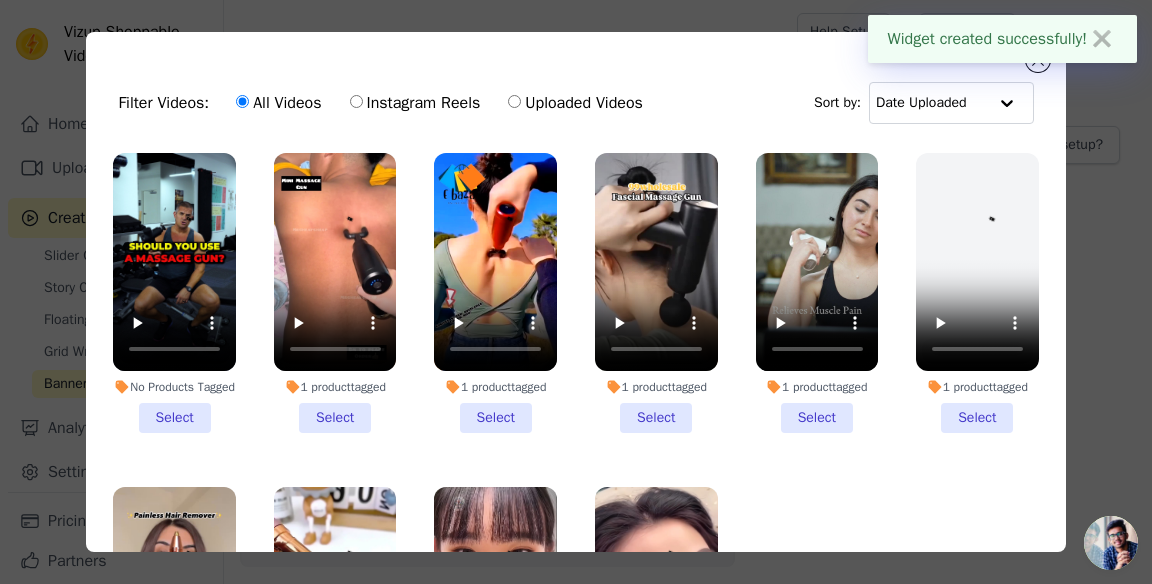 click on "No Products Tagged     Select" at bounding box center (174, 293) 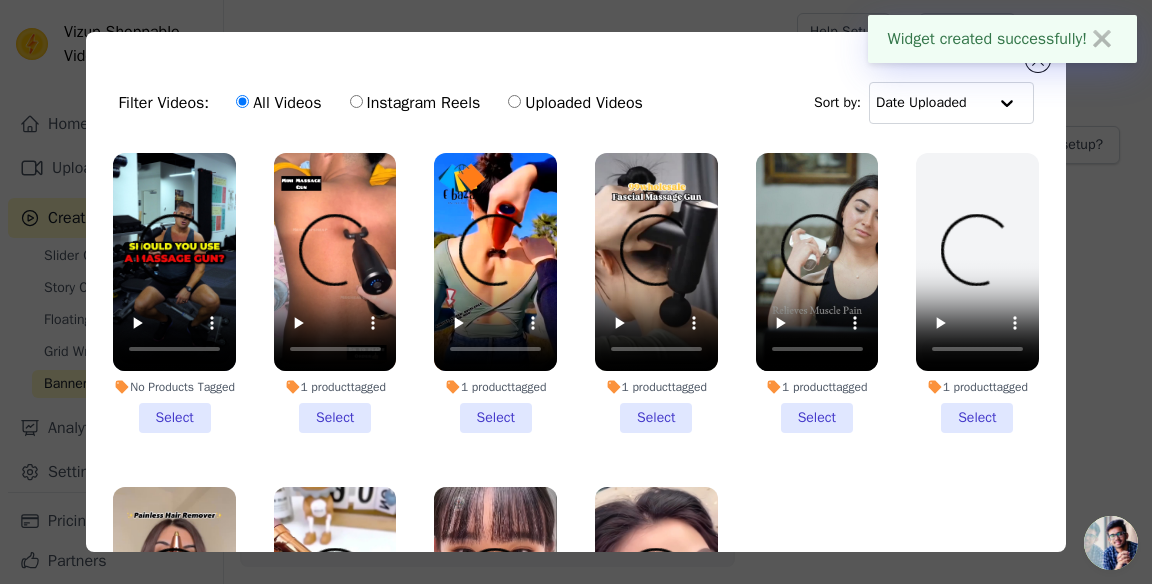 click on "No Products Tagged     Select" at bounding box center [0, 0] 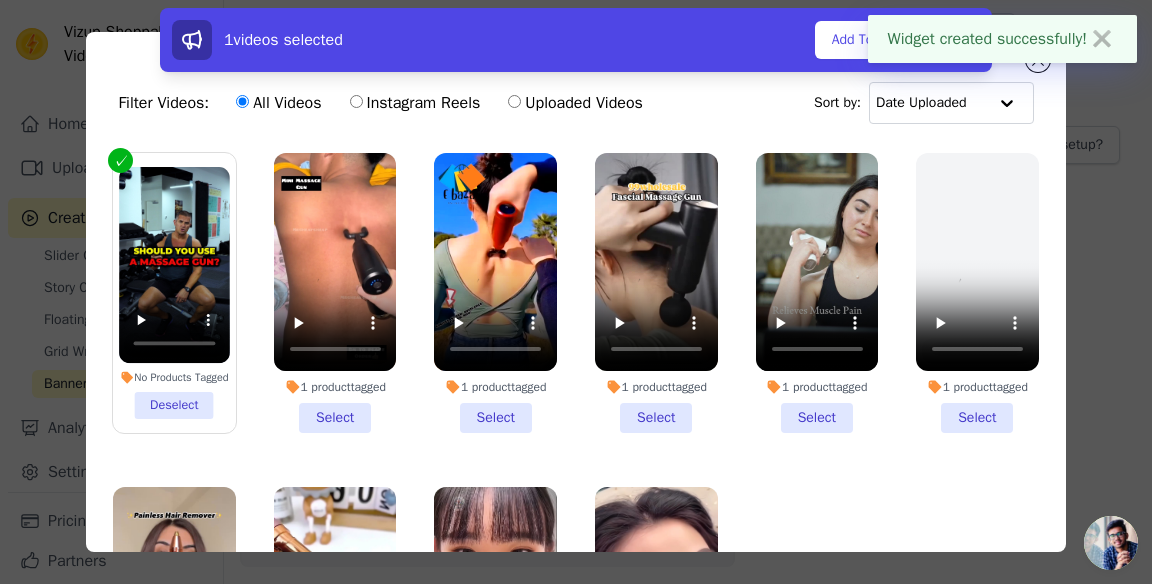 click on "1   product  tagged     Select" at bounding box center [335, 293] 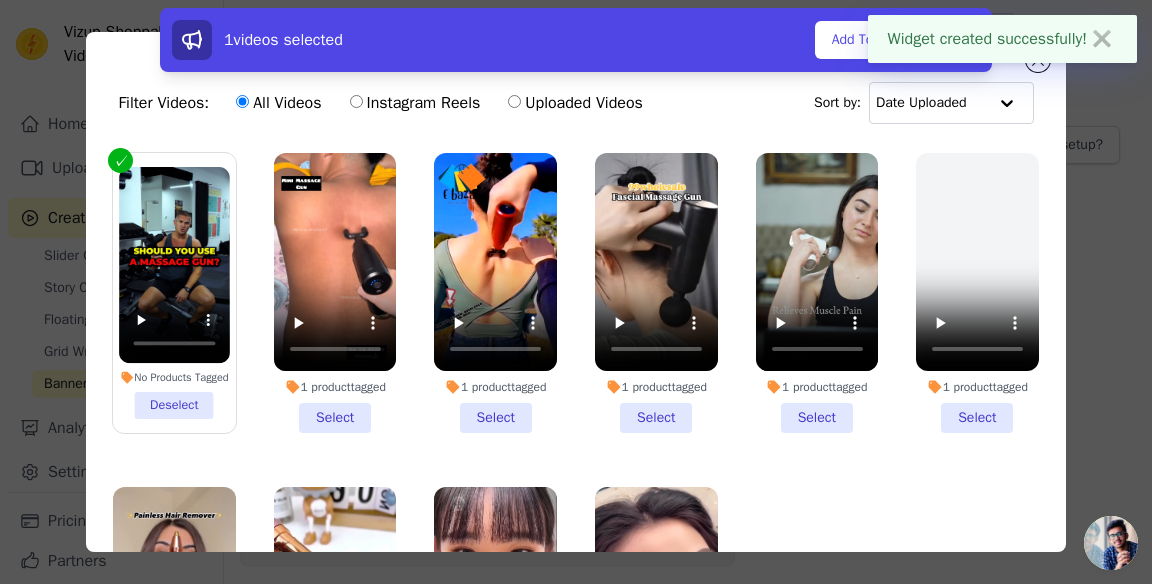 click on "1   product  tagged     Select" at bounding box center (0, 0) 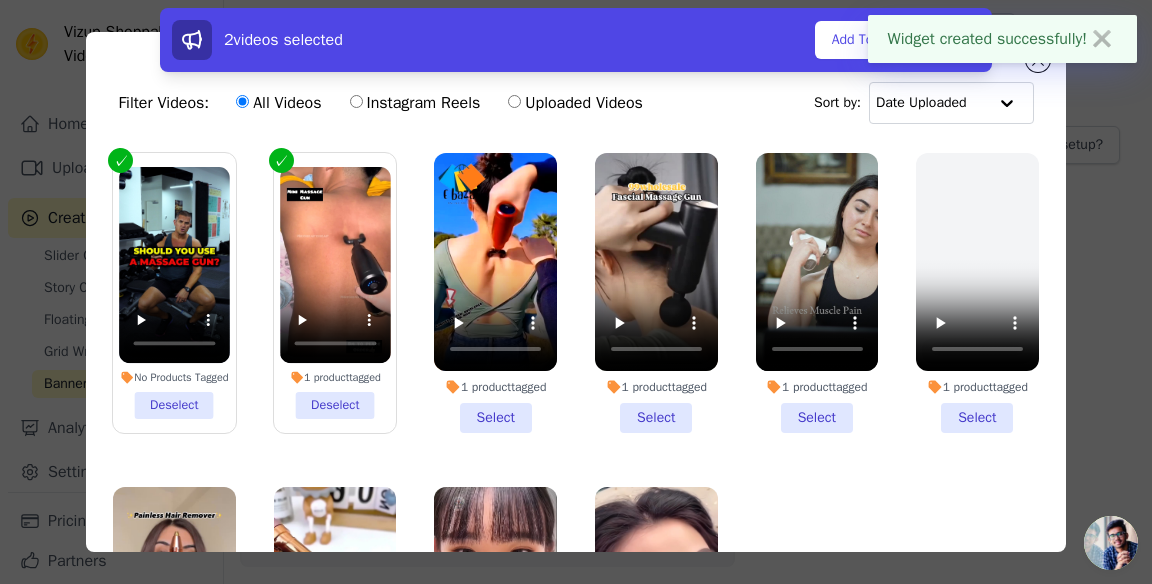 click on "1   product  tagged     Select" at bounding box center (495, 293) 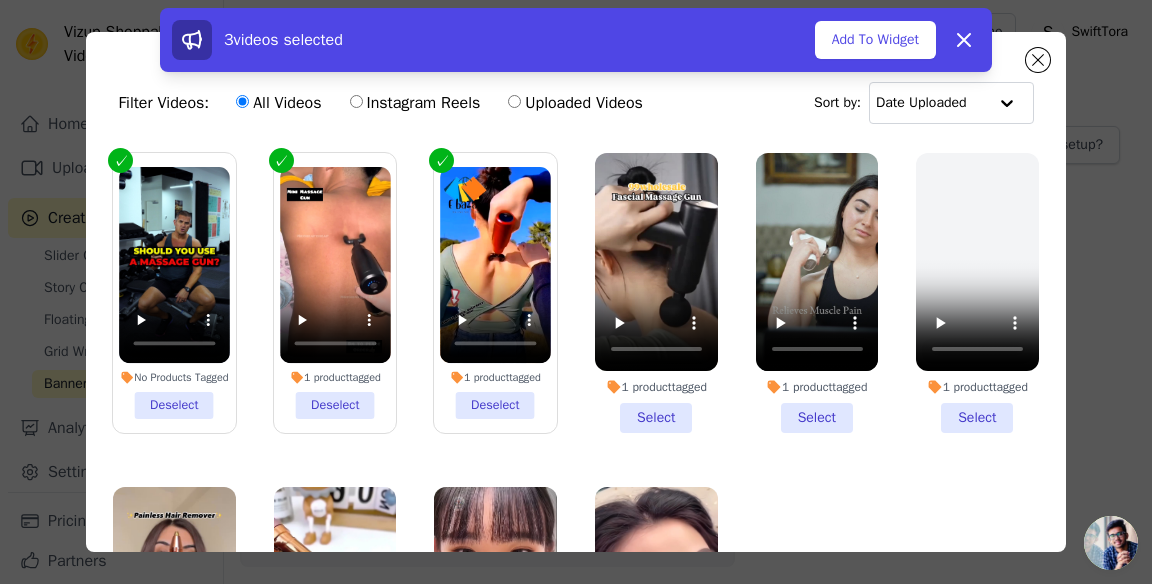 click on "Add To Widget" at bounding box center [875, 40] 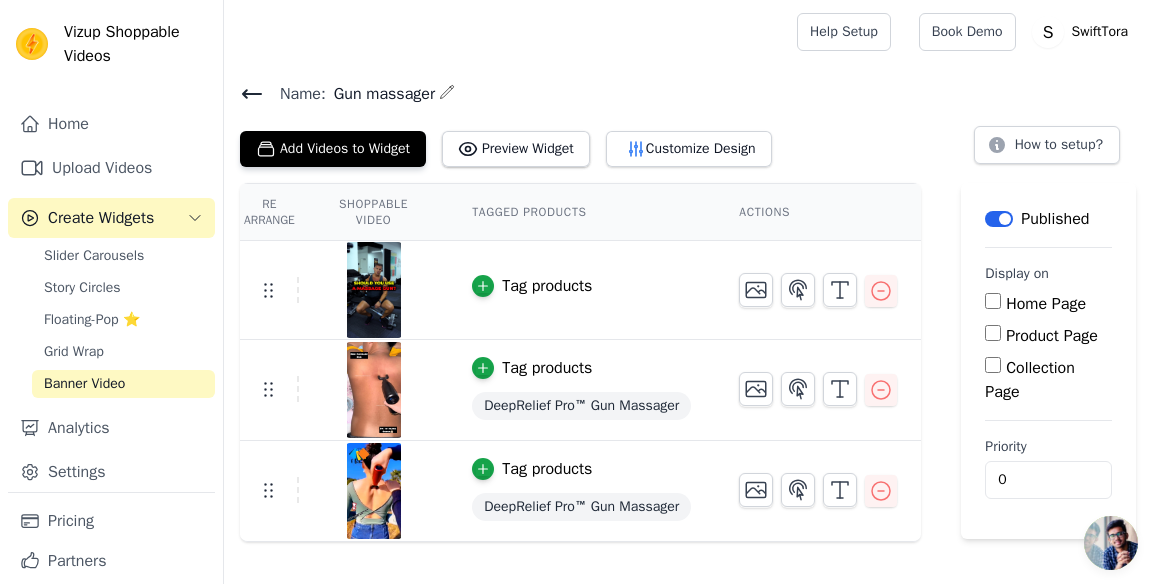 click on "Collection Page" at bounding box center (993, 365) 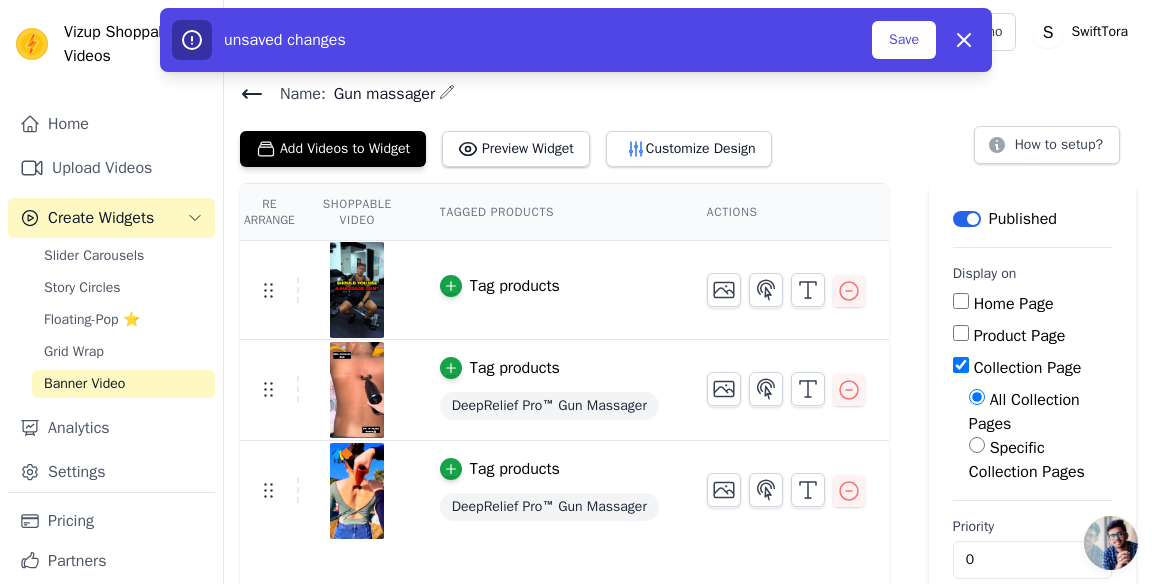 click on "Specific Collection Pages" at bounding box center [1027, 460] 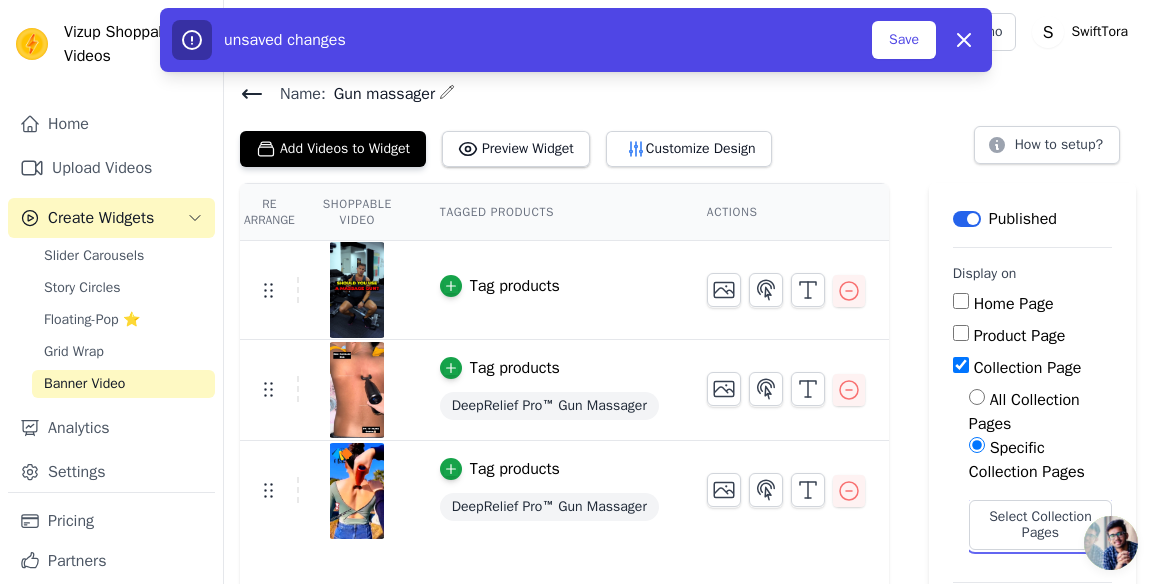 click on "Select Collection Pages" at bounding box center [1040, 525] 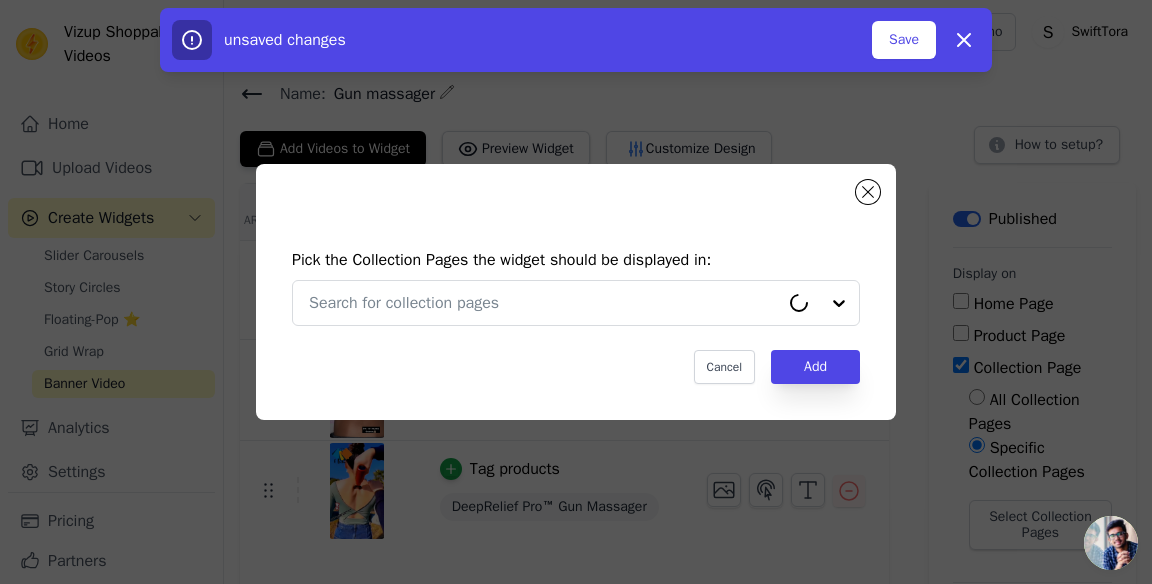 click at bounding box center (544, 303) 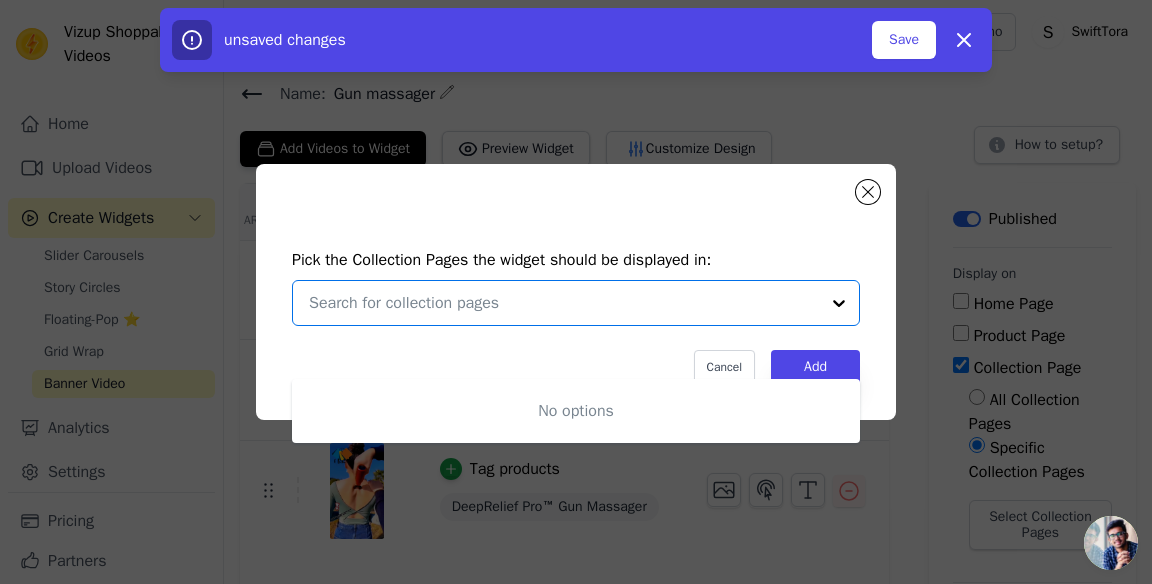 click at bounding box center [839, 303] 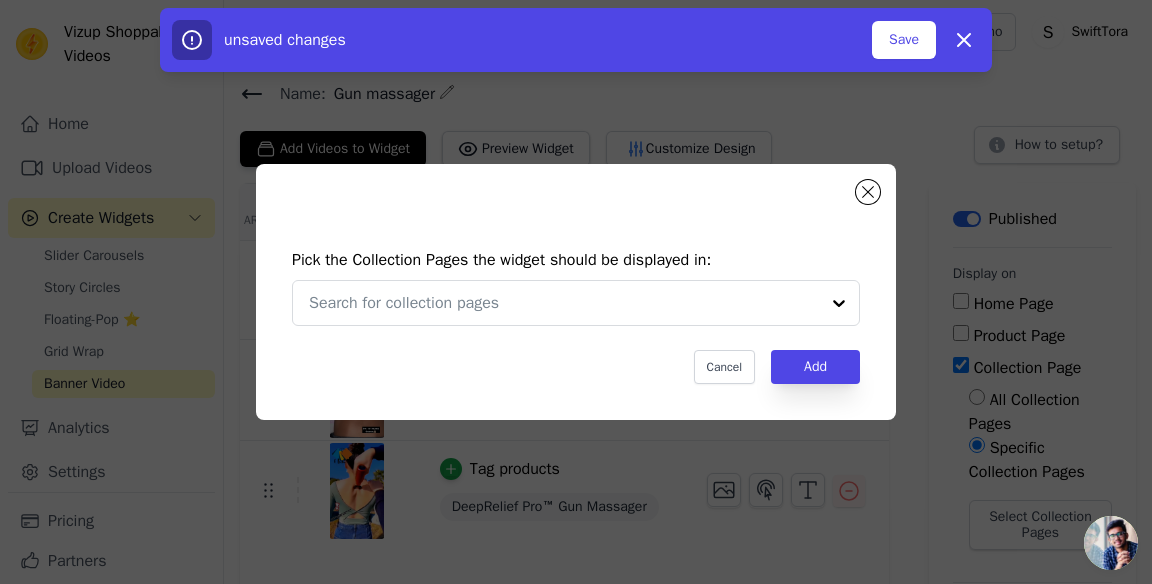 click at bounding box center (564, 303) 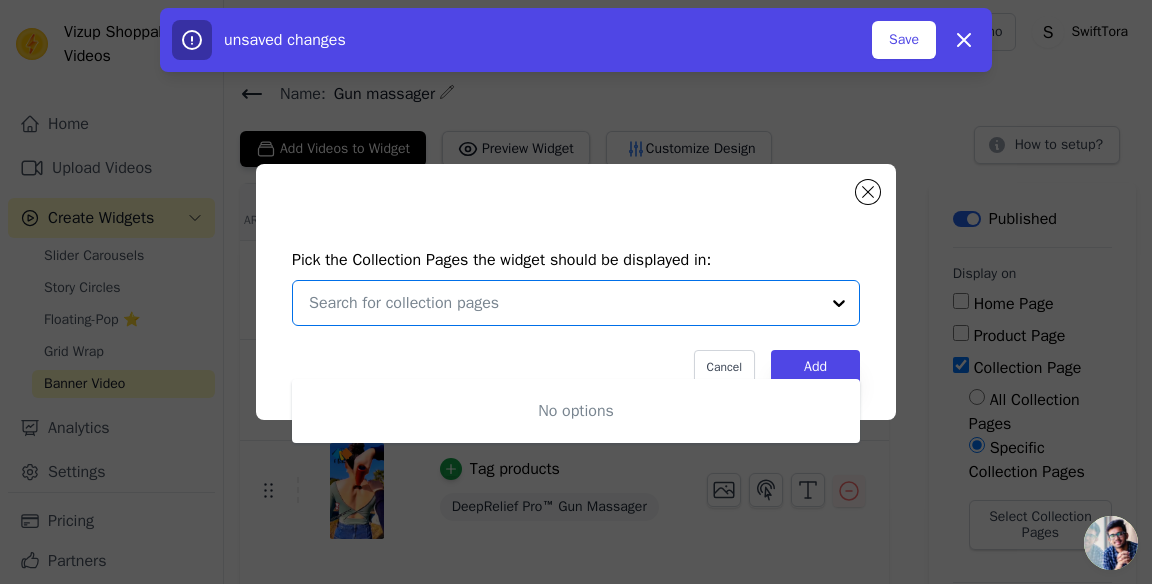 click on "Save" at bounding box center (904, 40) 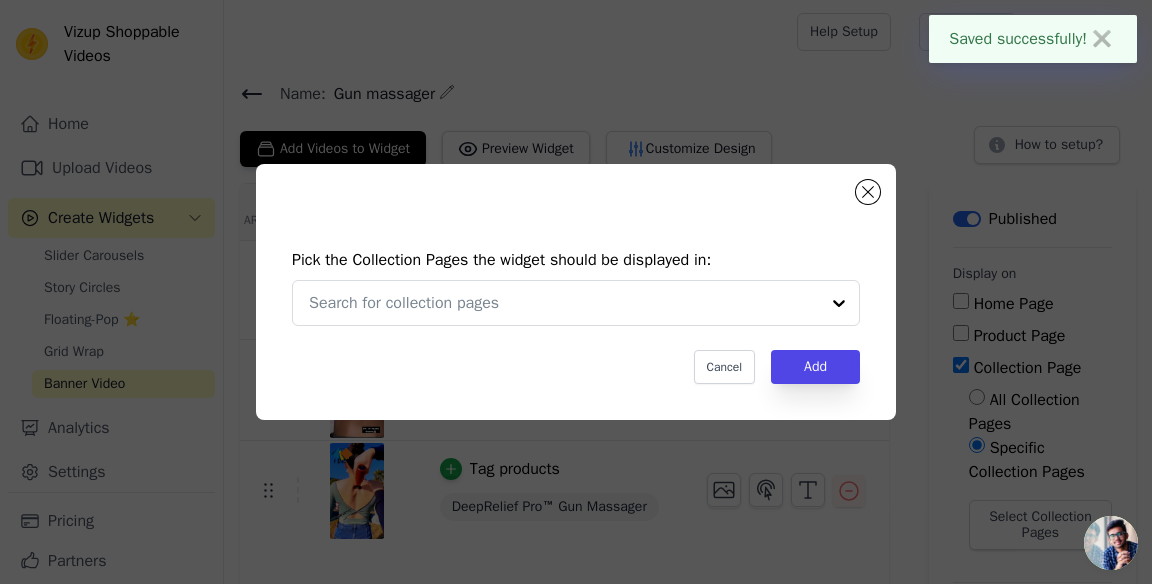 click at bounding box center [839, 303] 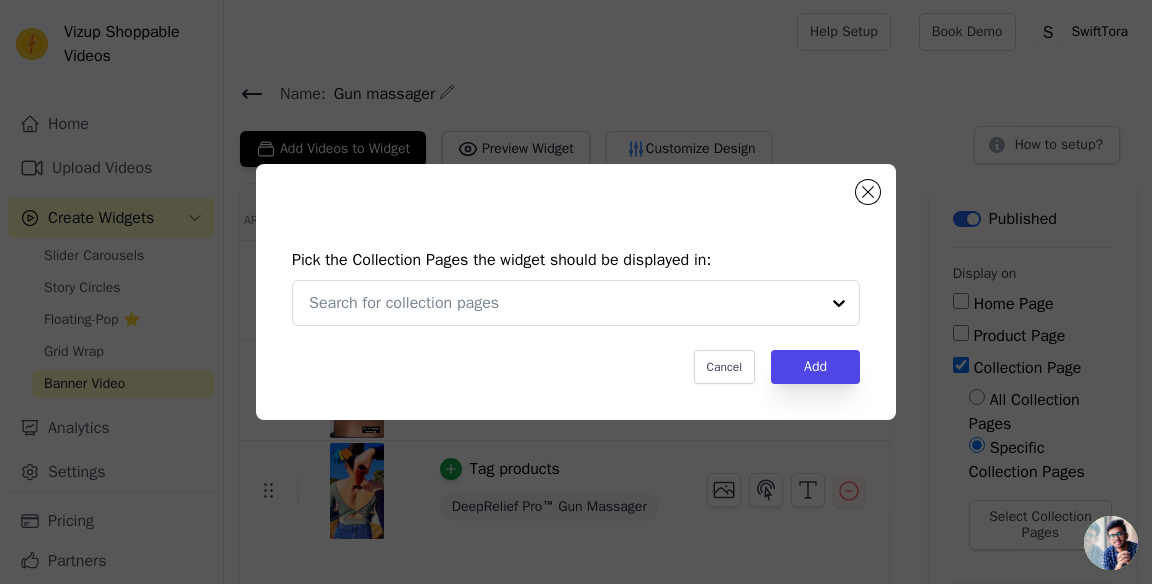 click at bounding box center (839, 303) 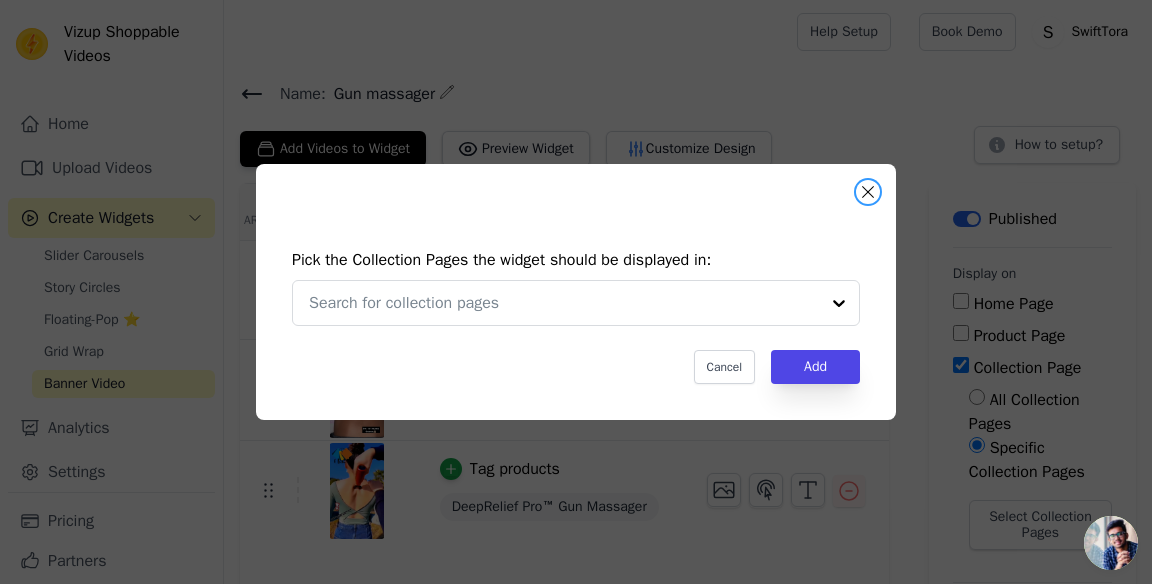 click at bounding box center [868, 192] 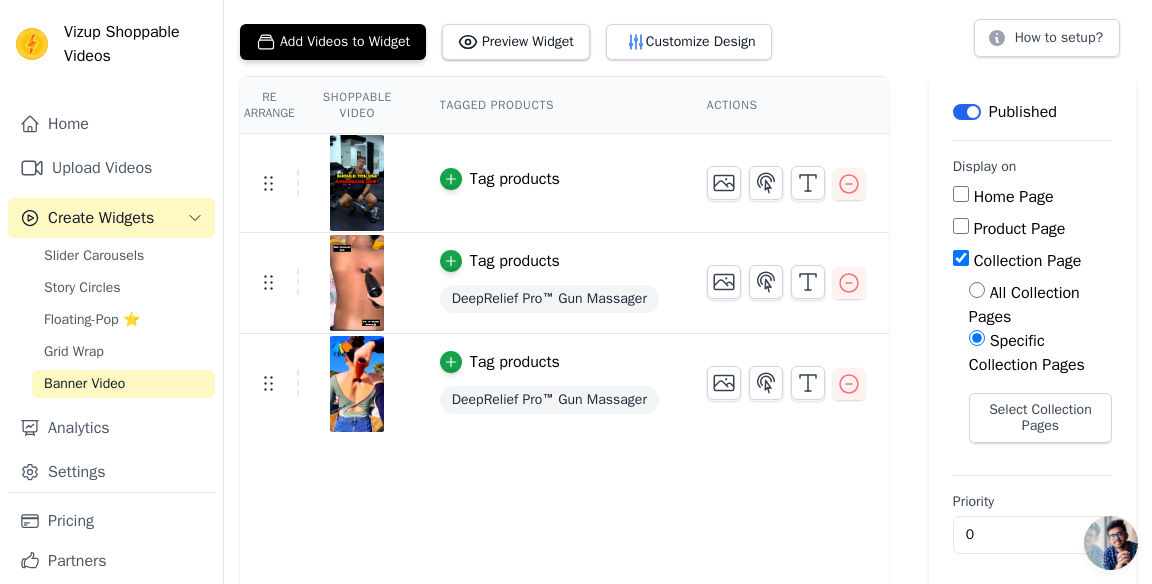 scroll, scrollTop: 108, scrollLeft: 0, axis: vertical 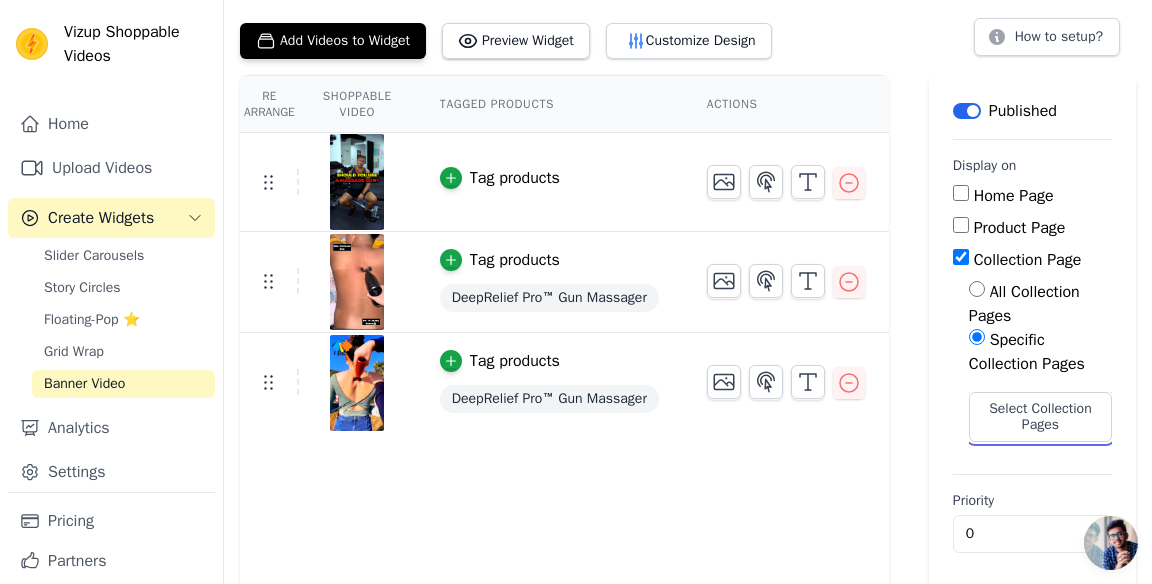 click on "Select Collection Pages" at bounding box center (1040, 417) 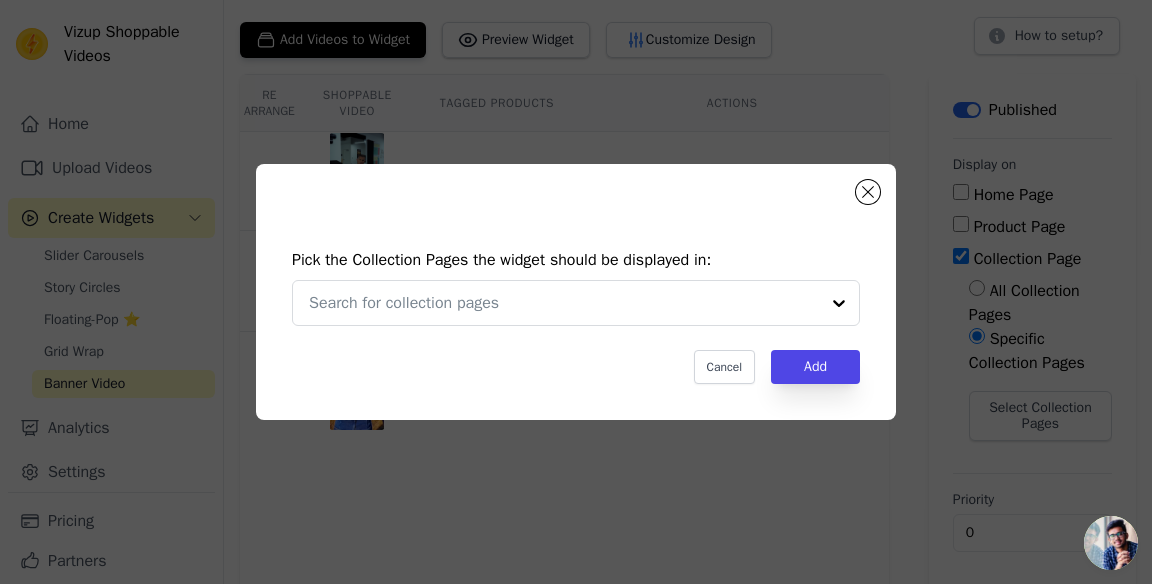 click at bounding box center [564, 303] 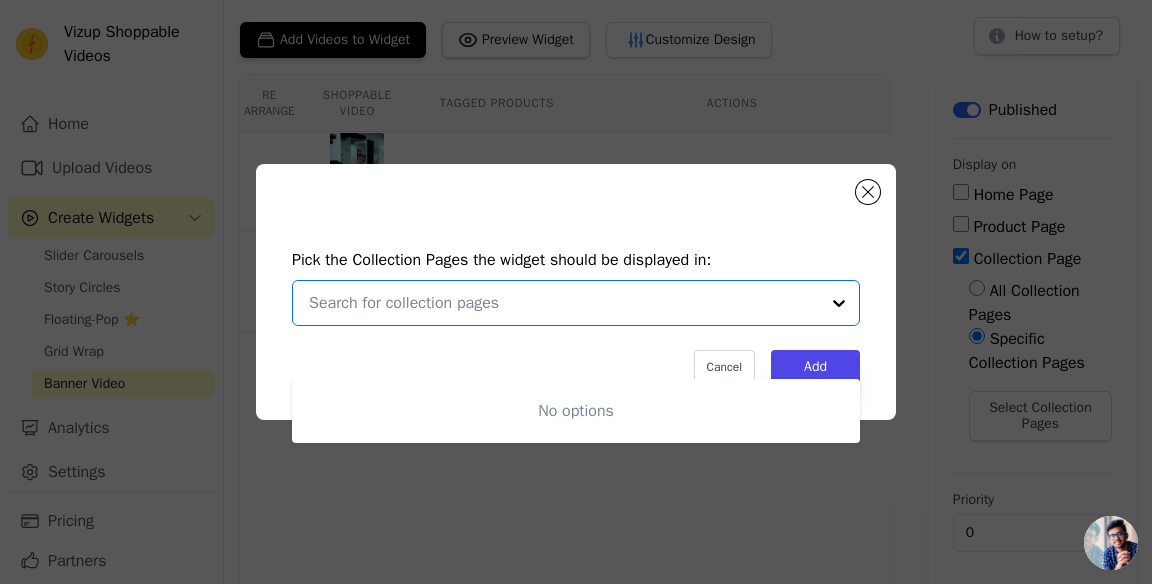 click on "Pick the Collection Pages the widget should be displayed in:     No options     Option undefined, selected.                     Cancel   Add" 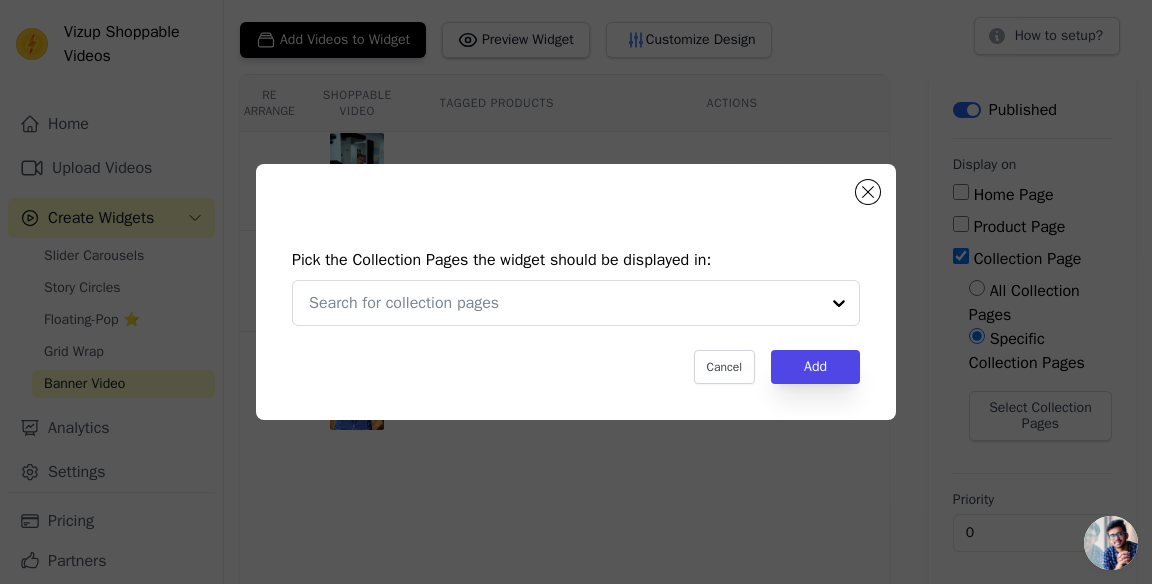 click on "Pick the Collection Pages the widget should be displayed in:                       Cancel   Add" 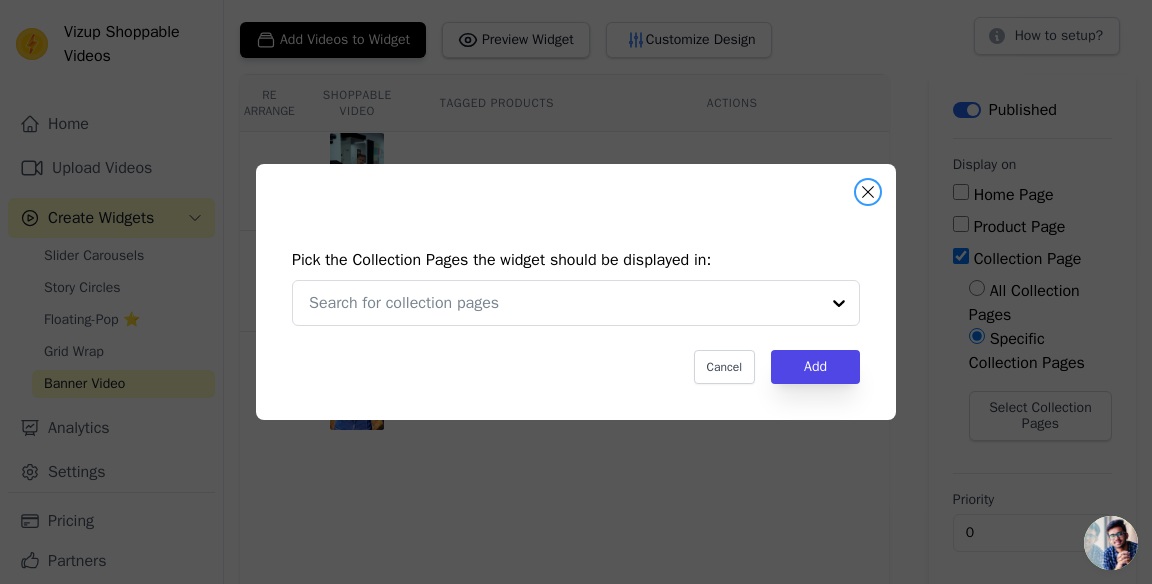 click at bounding box center [868, 192] 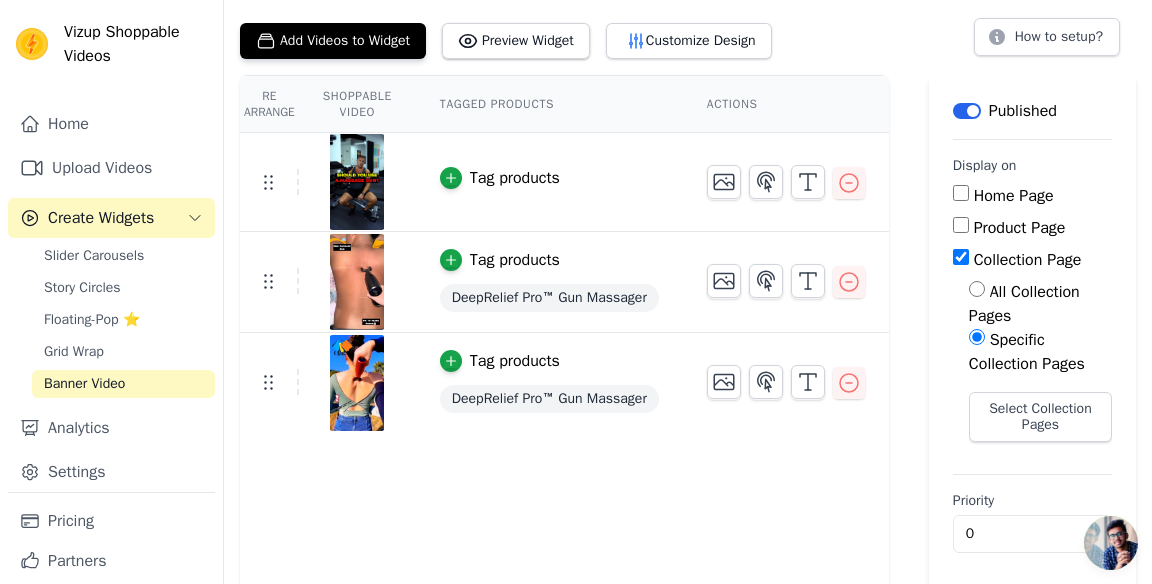 scroll, scrollTop: 0, scrollLeft: 0, axis: both 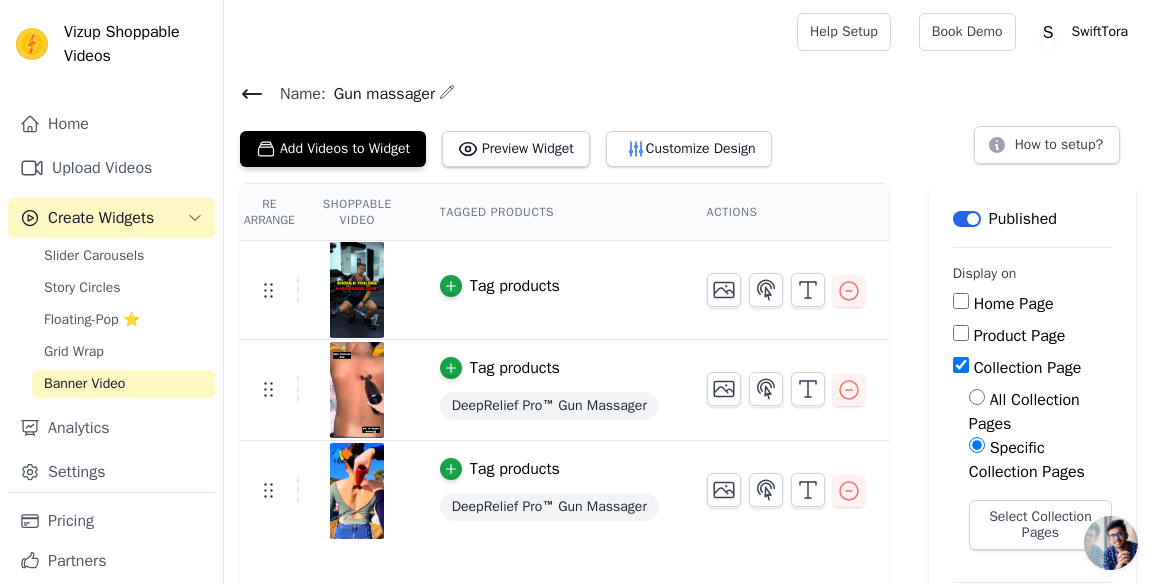 click on "Preview Widget" at bounding box center [516, 149] 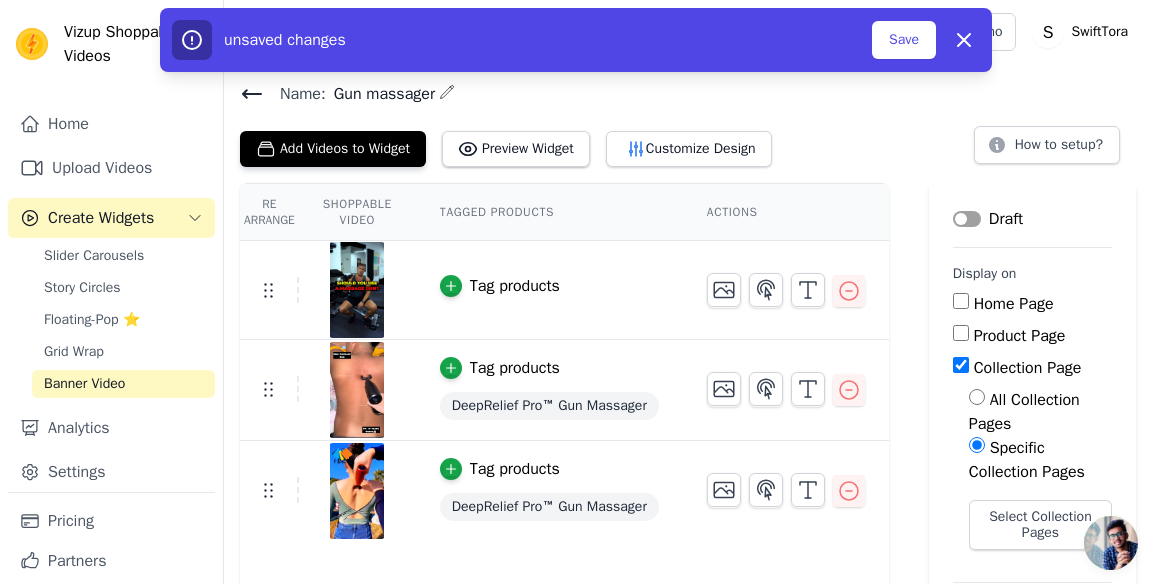 click on "Save" at bounding box center (904, 40) 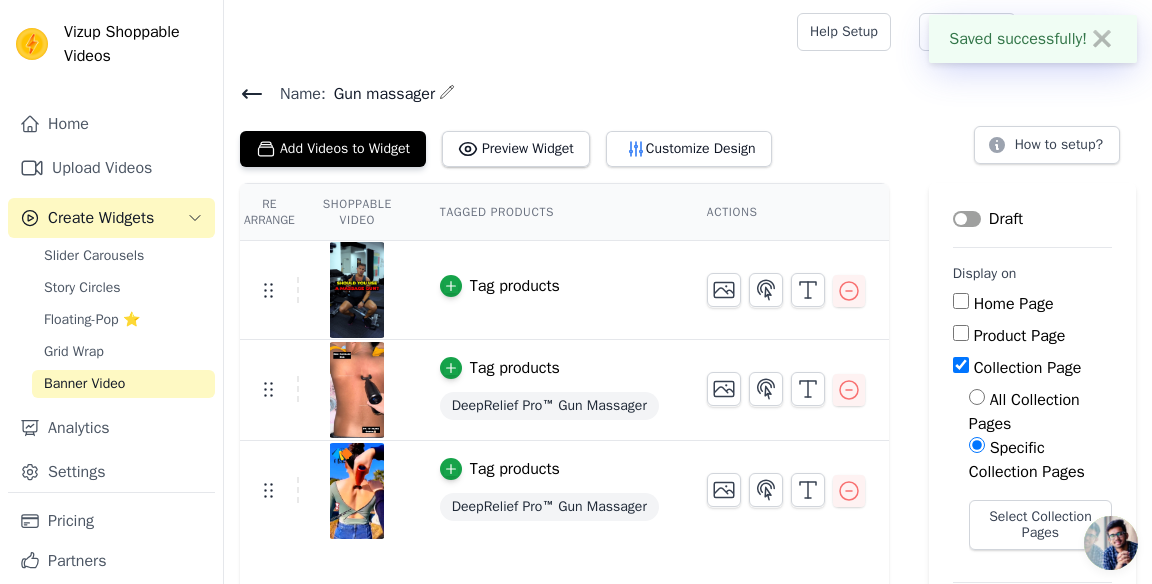 click on "Grid Wrap" at bounding box center (123, 352) 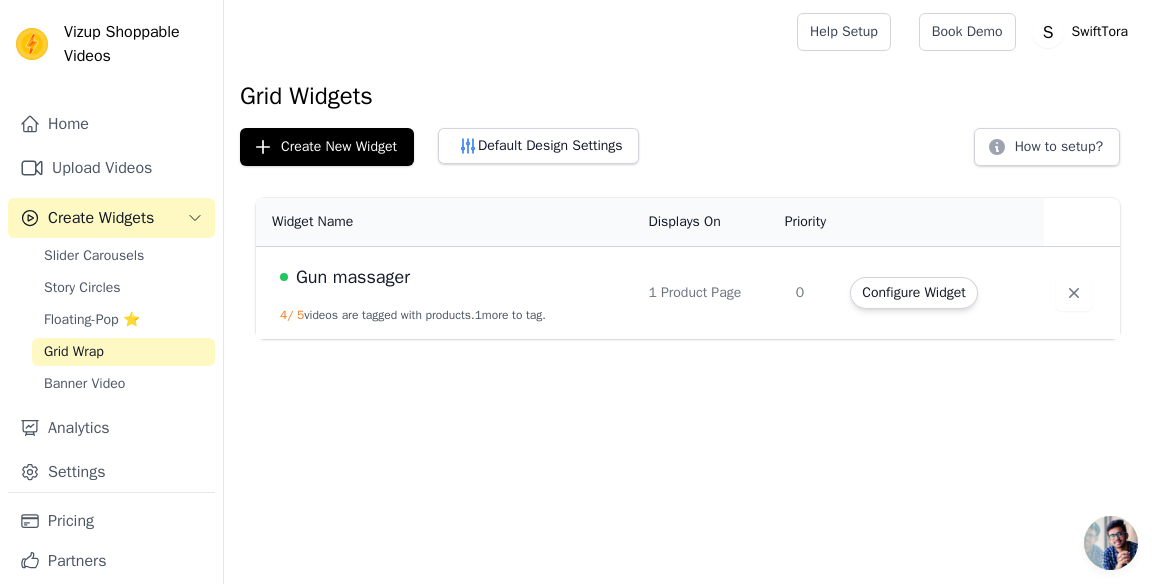 click on "Gun massager" at bounding box center [452, 277] 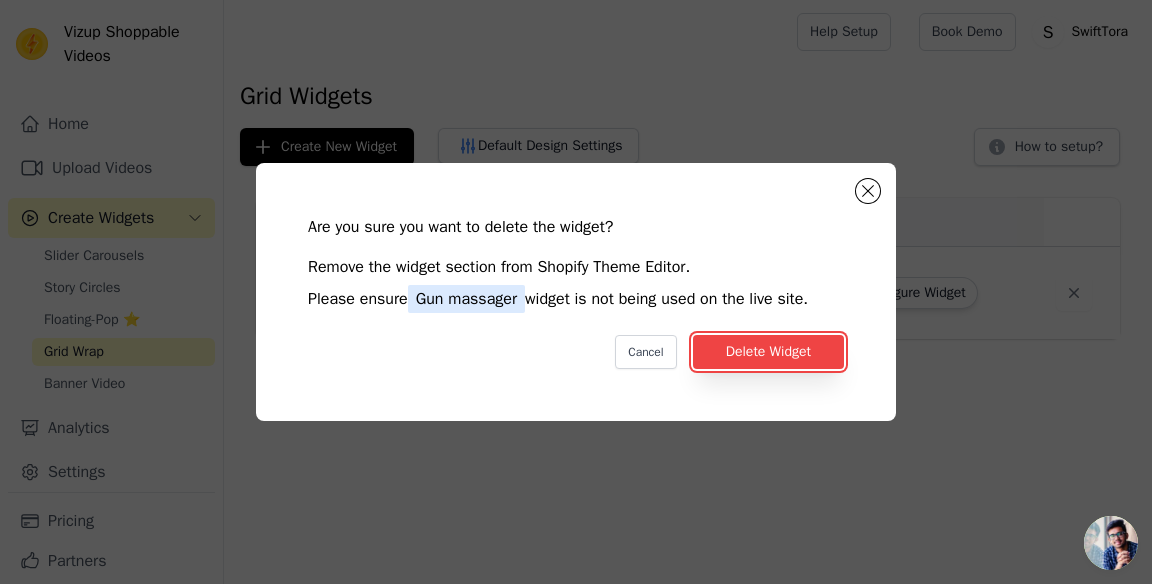 click on "Delete Widget" at bounding box center (768, 352) 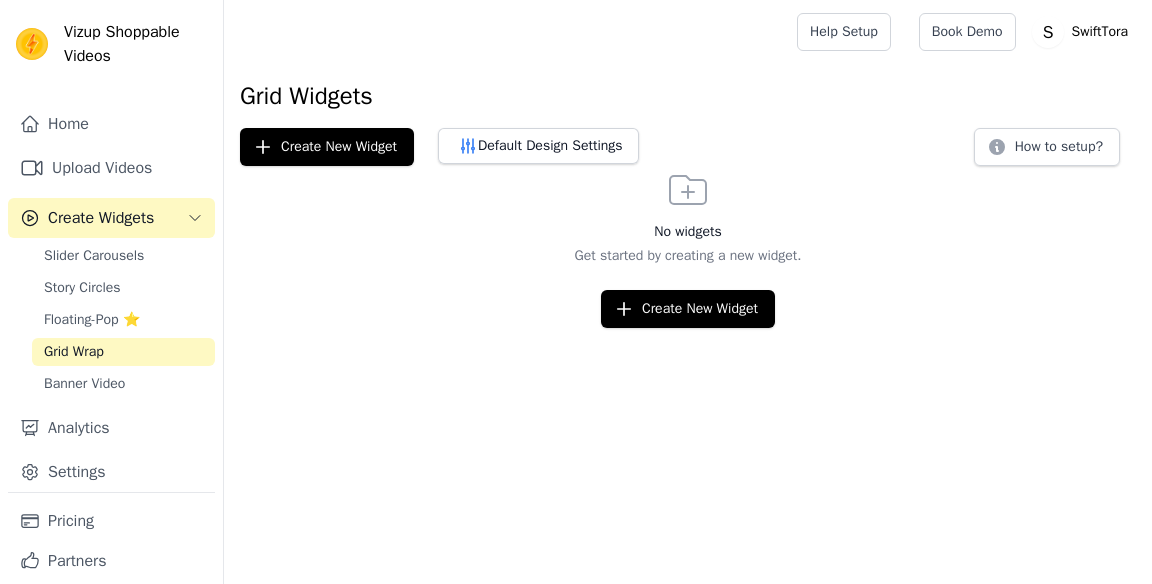 scroll, scrollTop: 0, scrollLeft: 0, axis: both 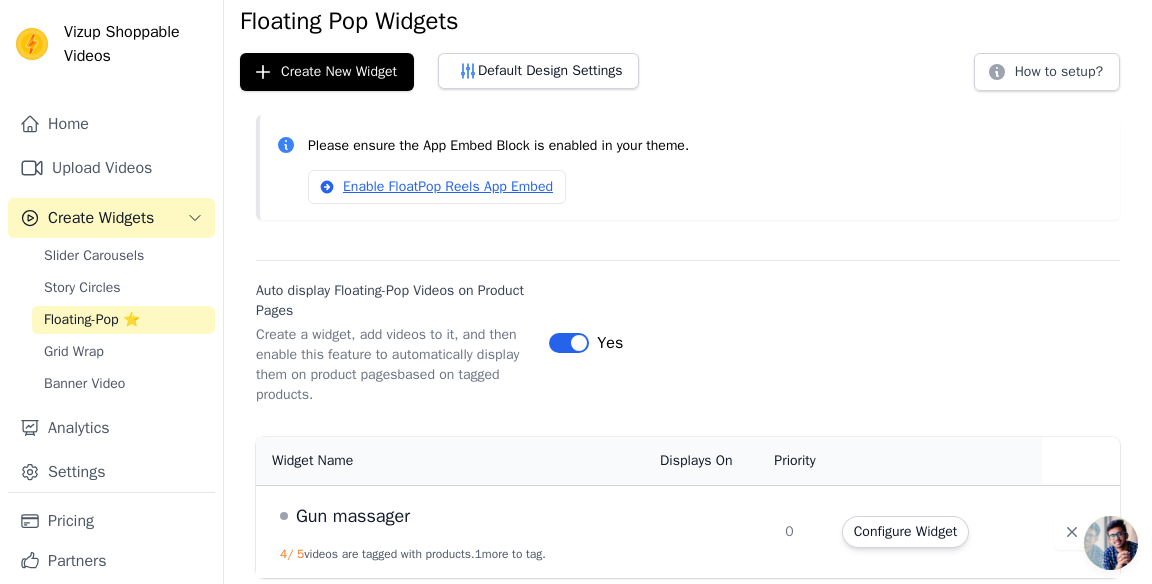 click on "Story Circles" at bounding box center (82, 288) 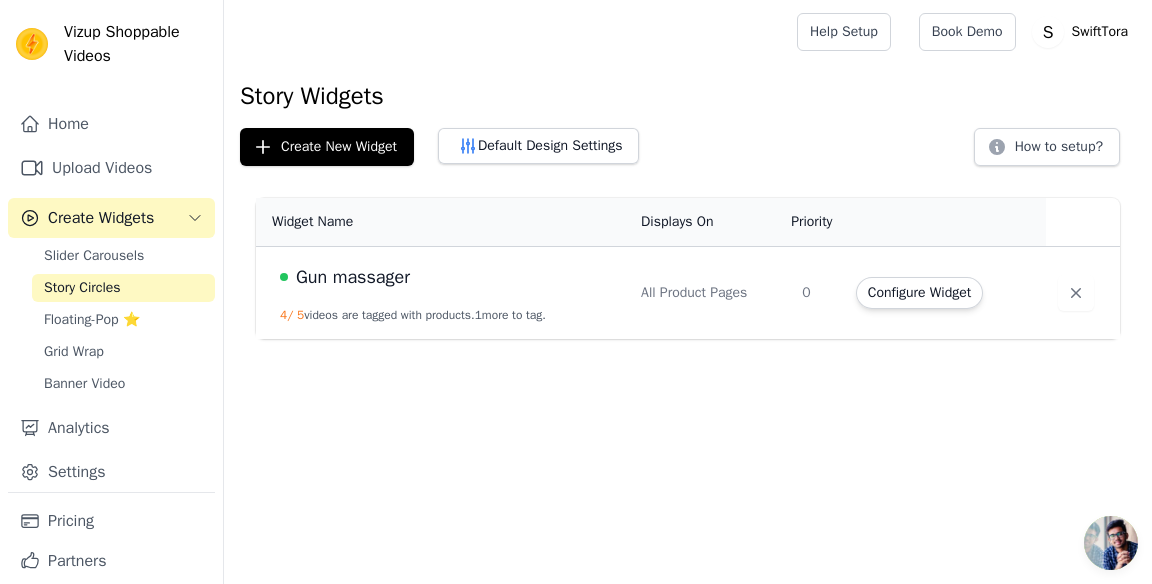 click on "Configure Widget" at bounding box center (919, 293) 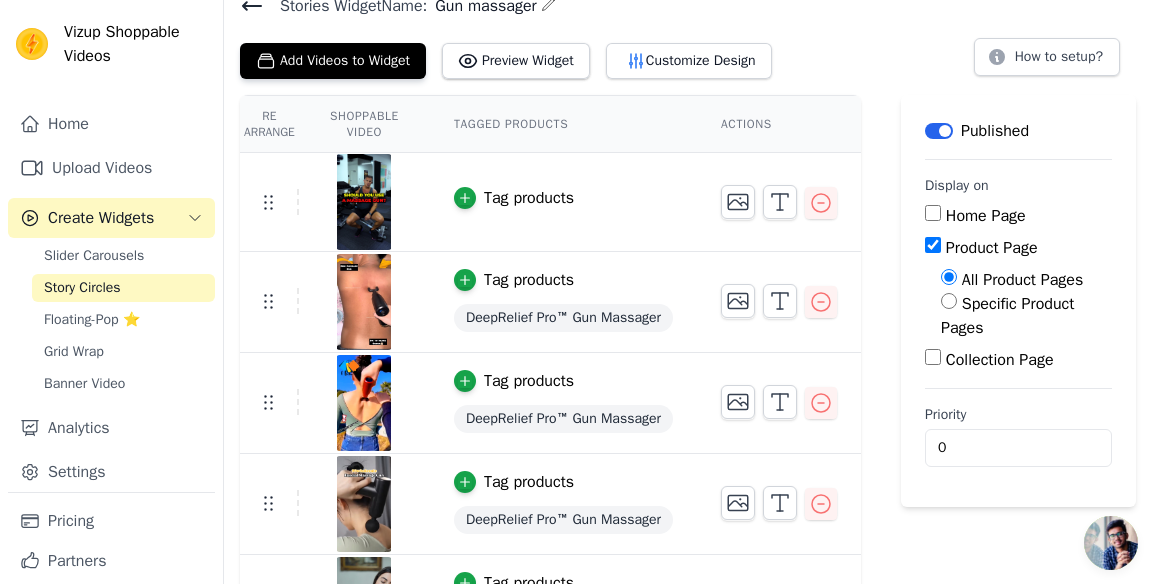scroll, scrollTop: 0, scrollLeft: 0, axis: both 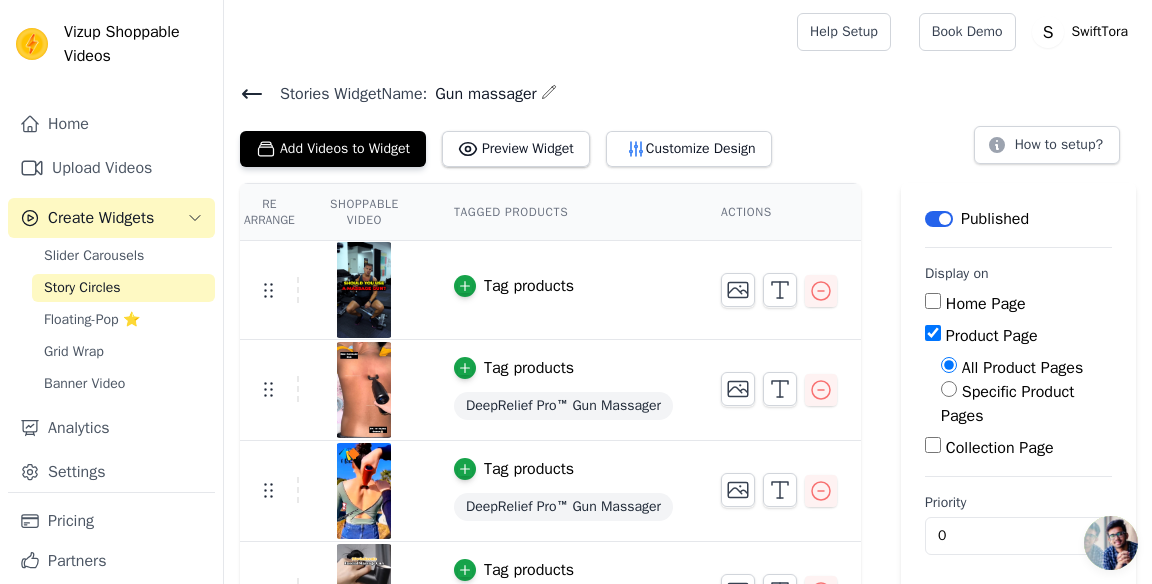 click on "Customize Design" at bounding box center (689, 149) 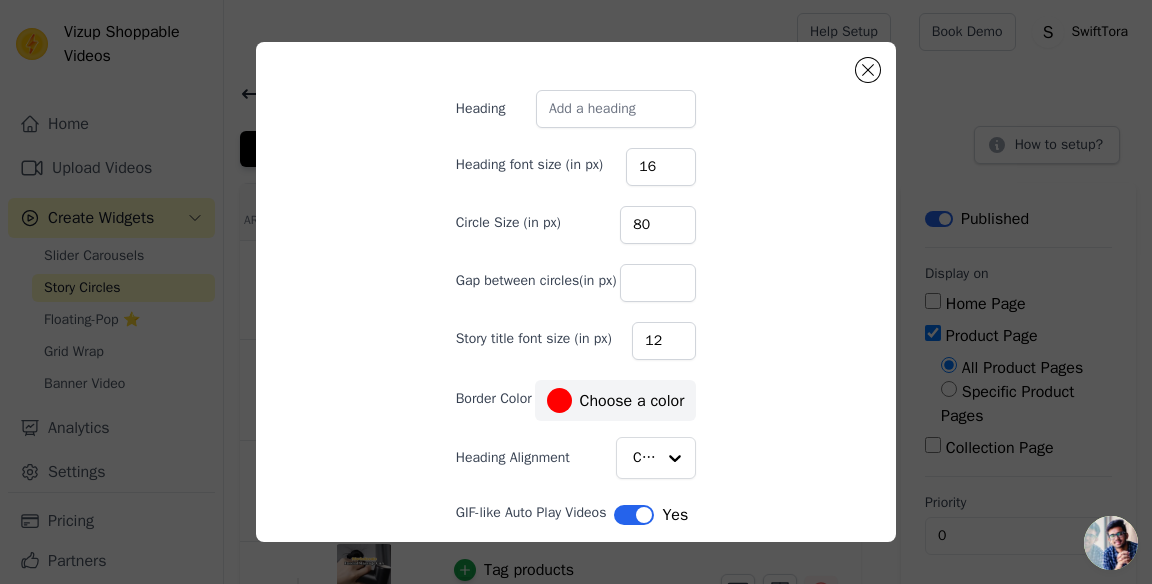 scroll, scrollTop: 0, scrollLeft: 0, axis: both 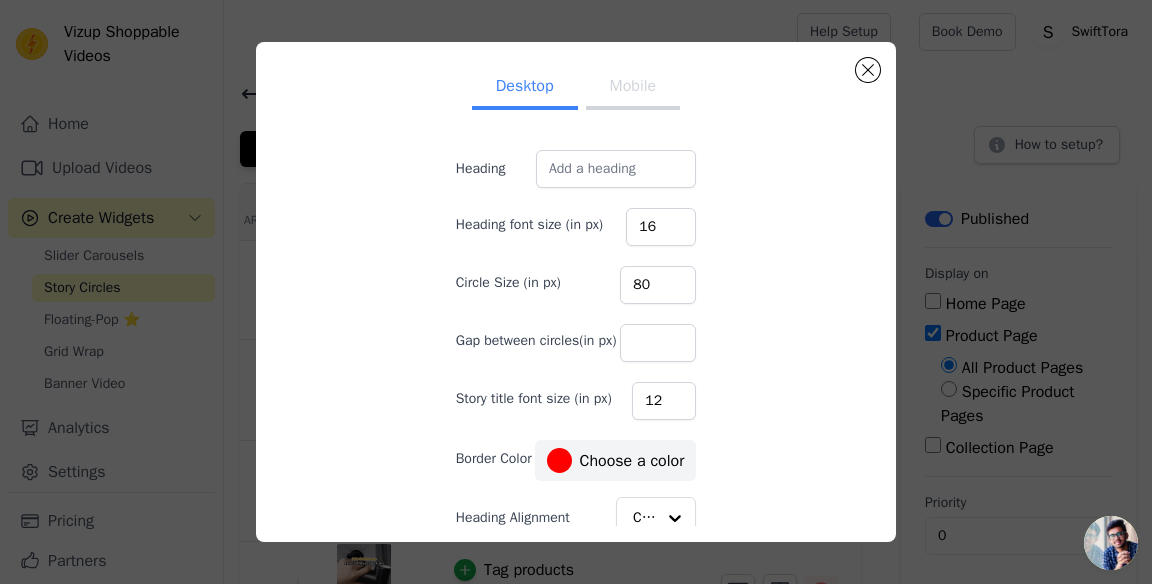 click on "Mobile" at bounding box center (633, 88) 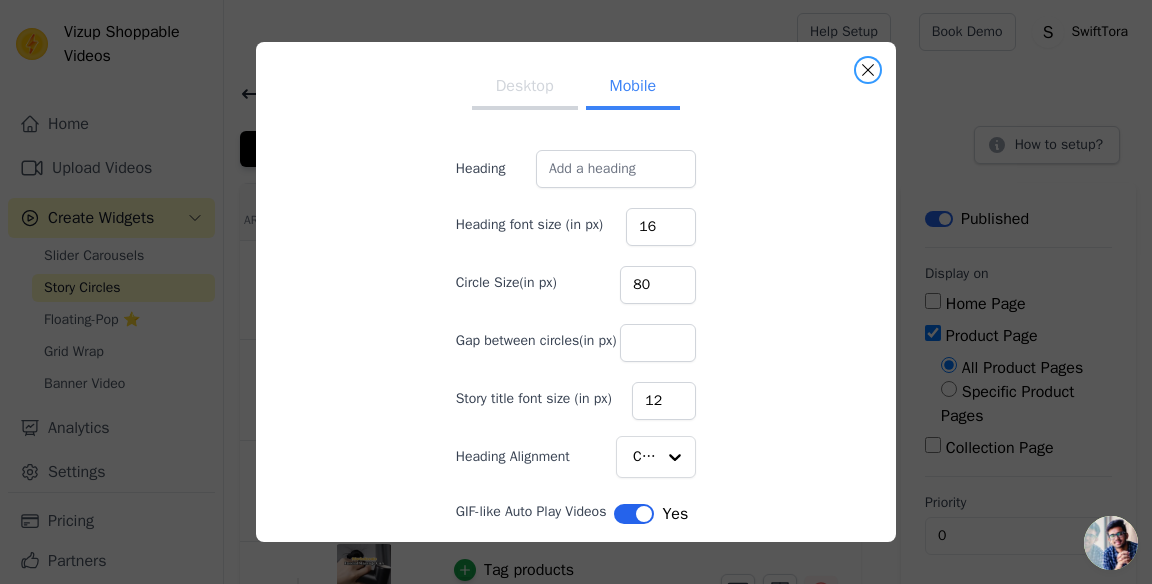 click at bounding box center (868, 70) 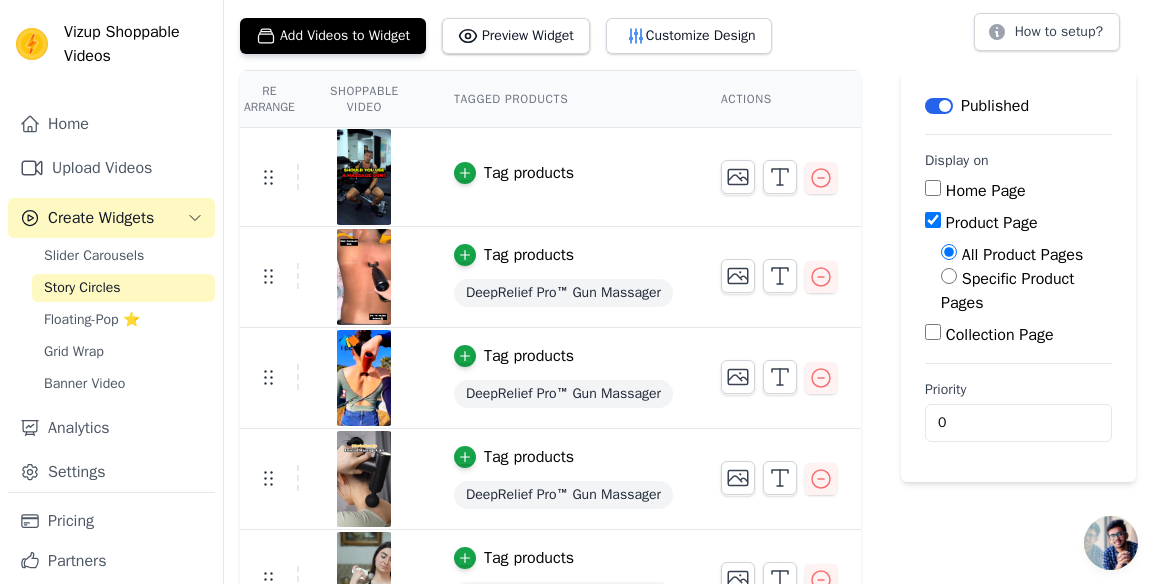 scroll, scrollTop: 158, scrollLeft: 0, axis: vertical 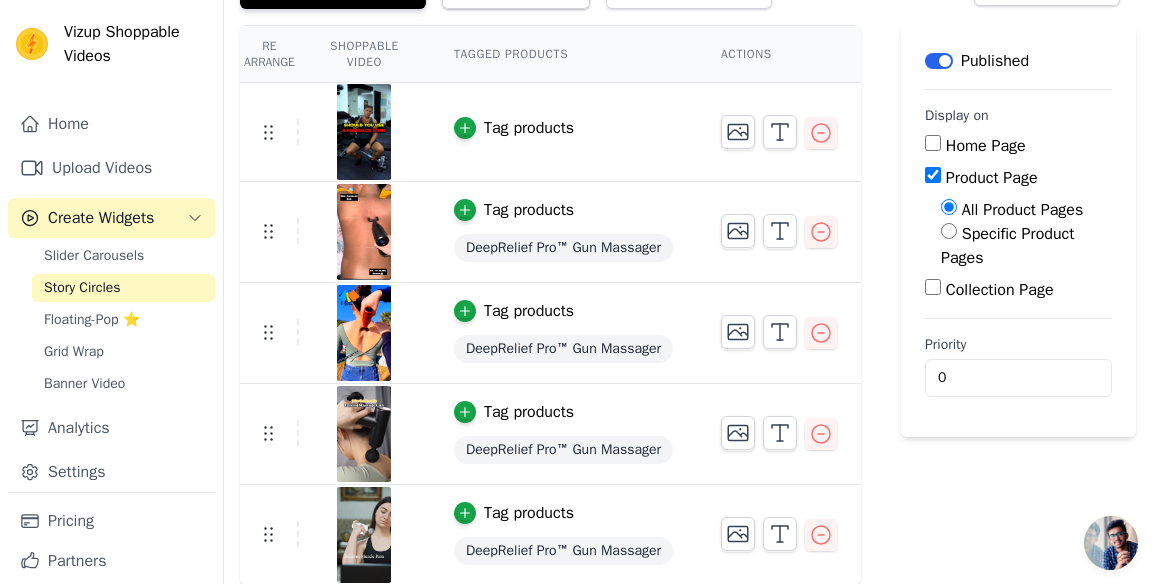click on "Slider Carousels" at bounding box center (94, 256) 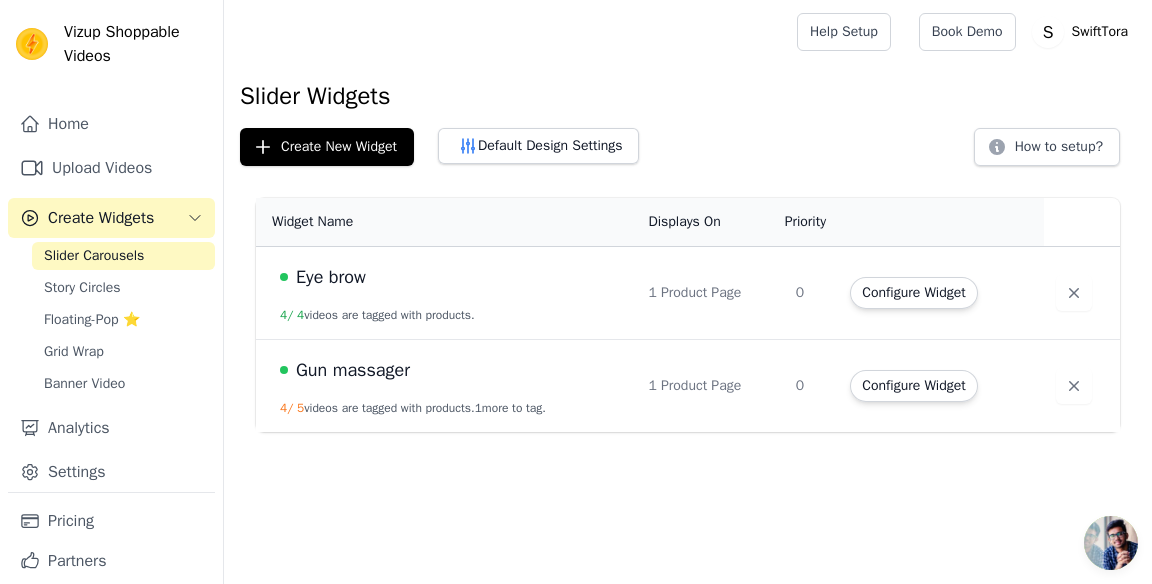 click on "Configure Widget" at bounding box center (913, 386) 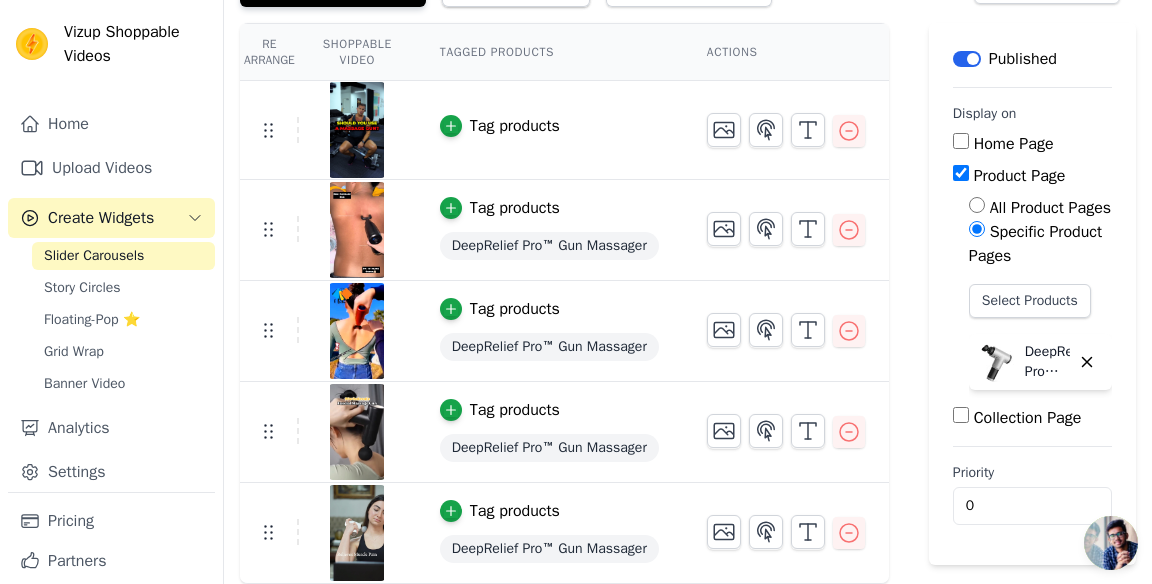 scroll, scrollTop: 0, scrollLeft: 0, axis: both 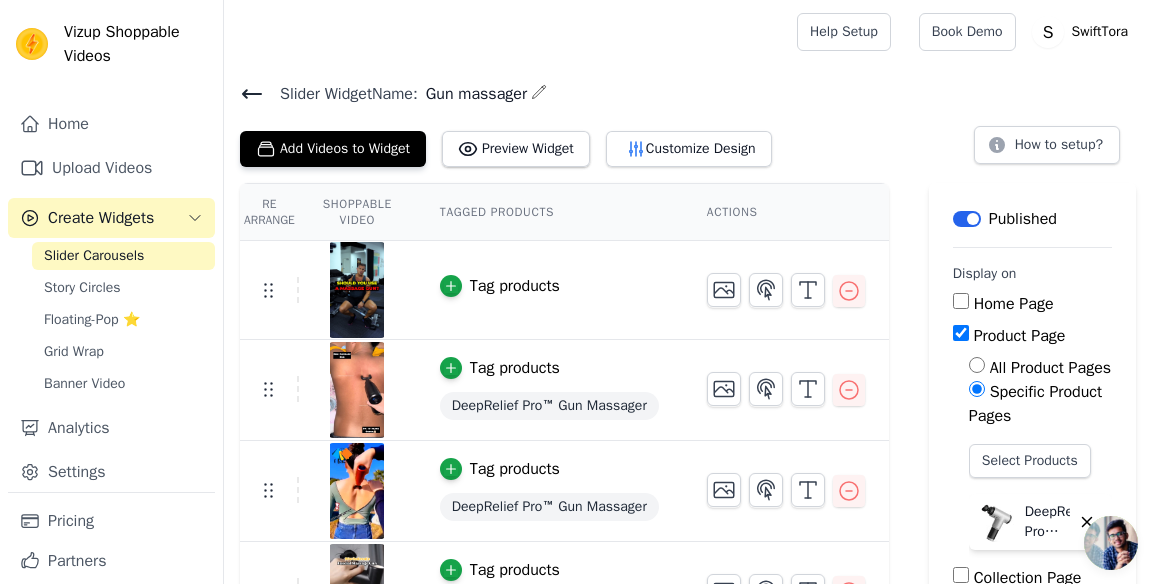 click on "Story Circles" at bounding box center (82, 288) 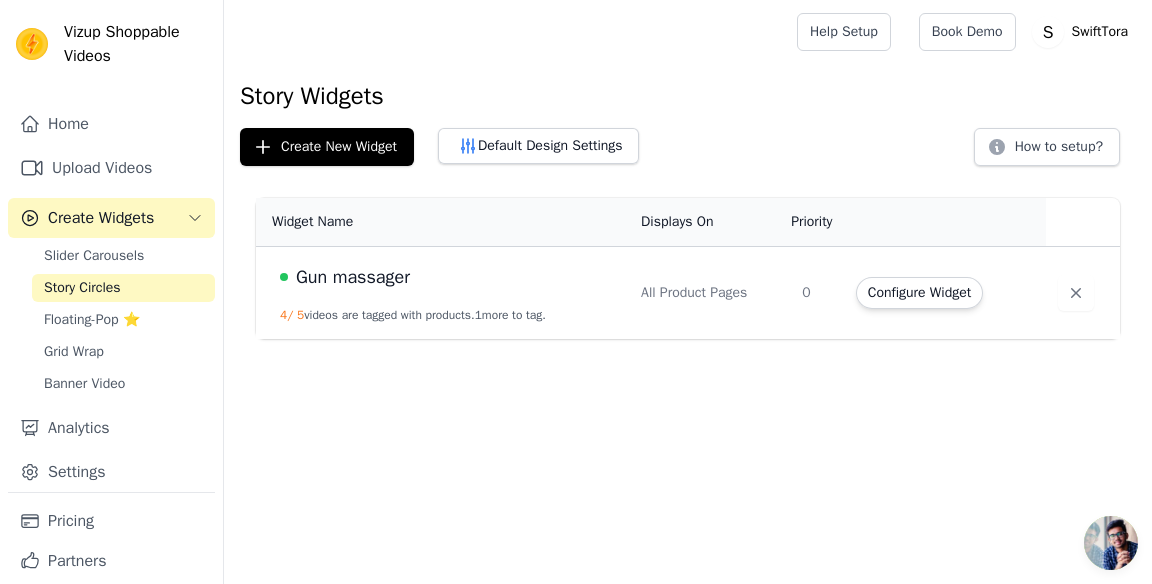 click on "Floating-Pop ⭐" at bounding box center [92, 320] 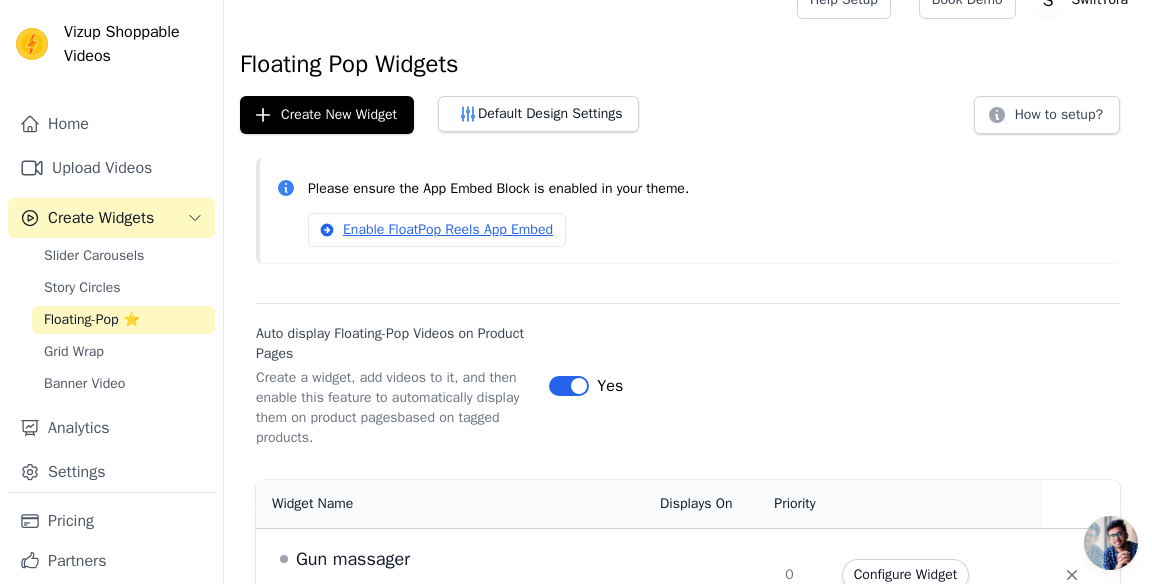 scroll, scrollTop: 75, scrollLeft: 0, axis: vertical 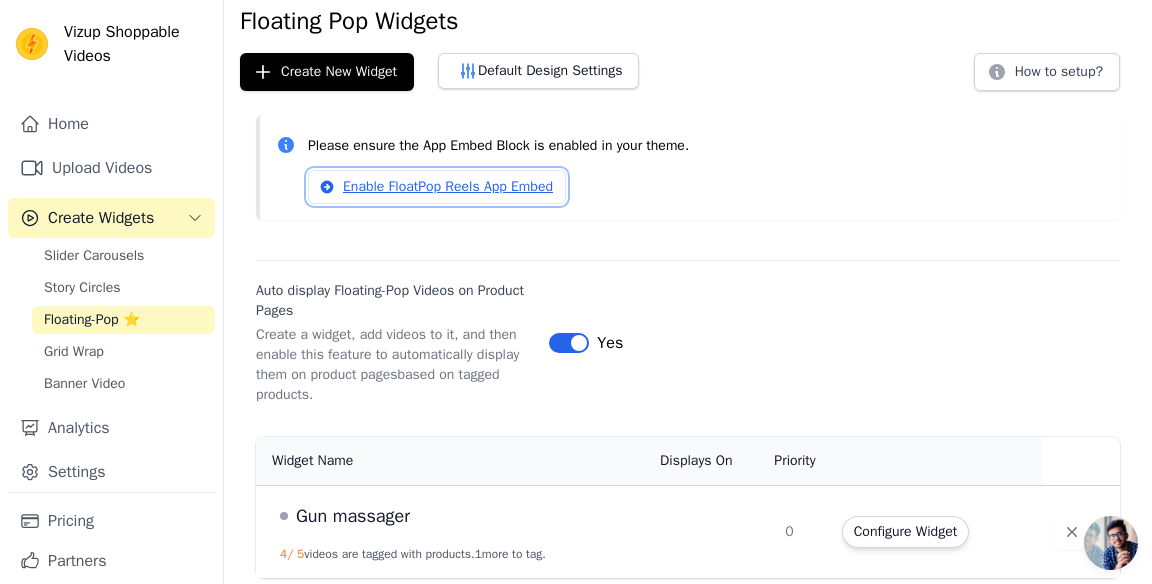 click on "Enable FloatPop Reels App Embed" at bounding box center (437, 187) 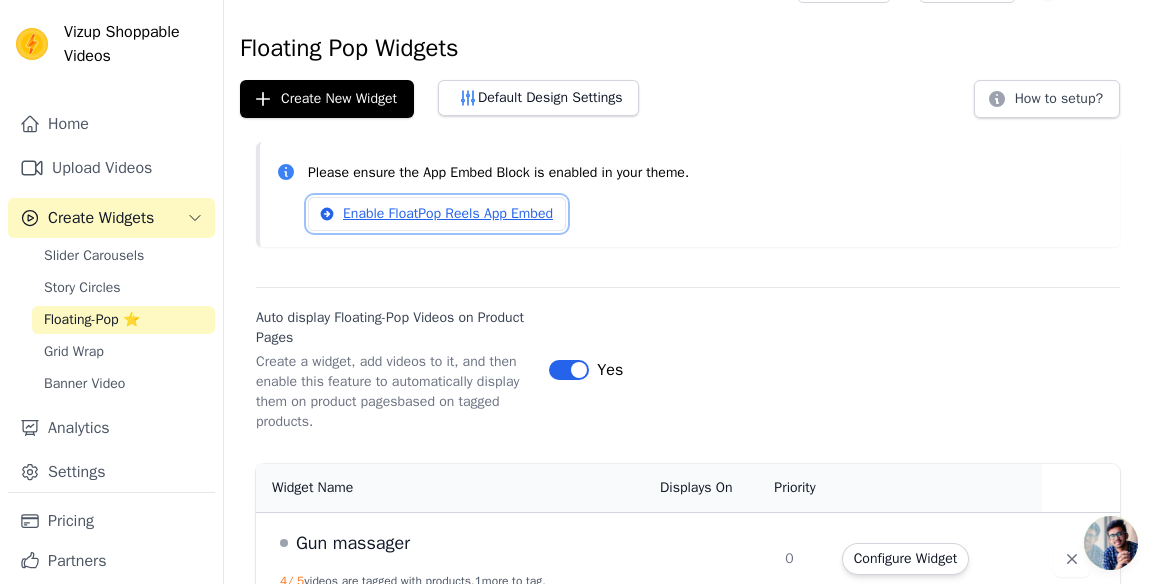 scroll, scrollTop: 75, scrollLeft: 0, axis: vertical 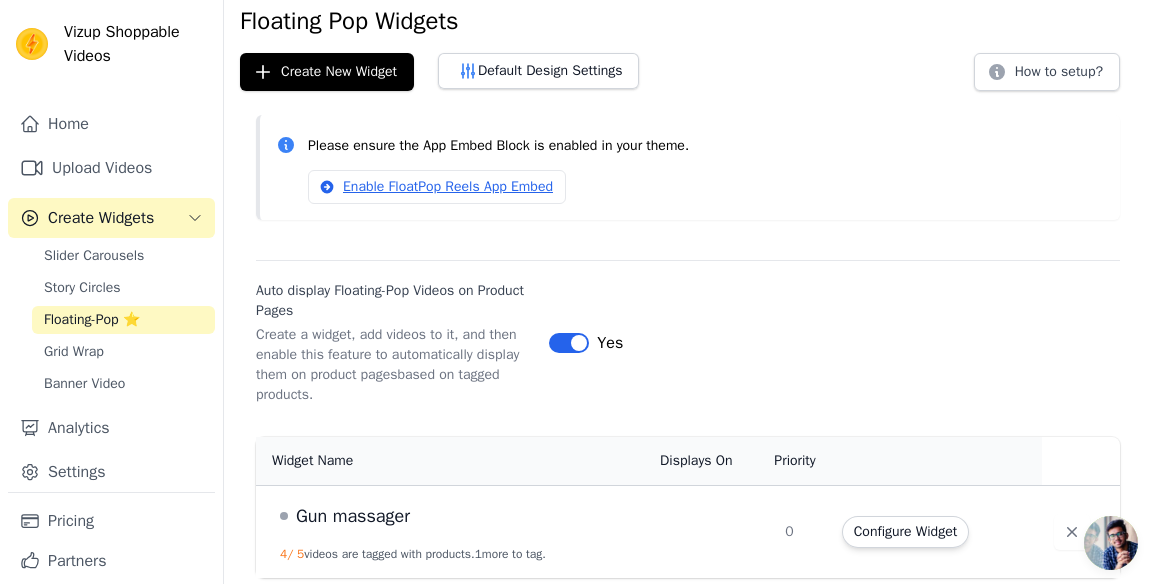 click on "Configure Widget" at bounding box center [905, 532] 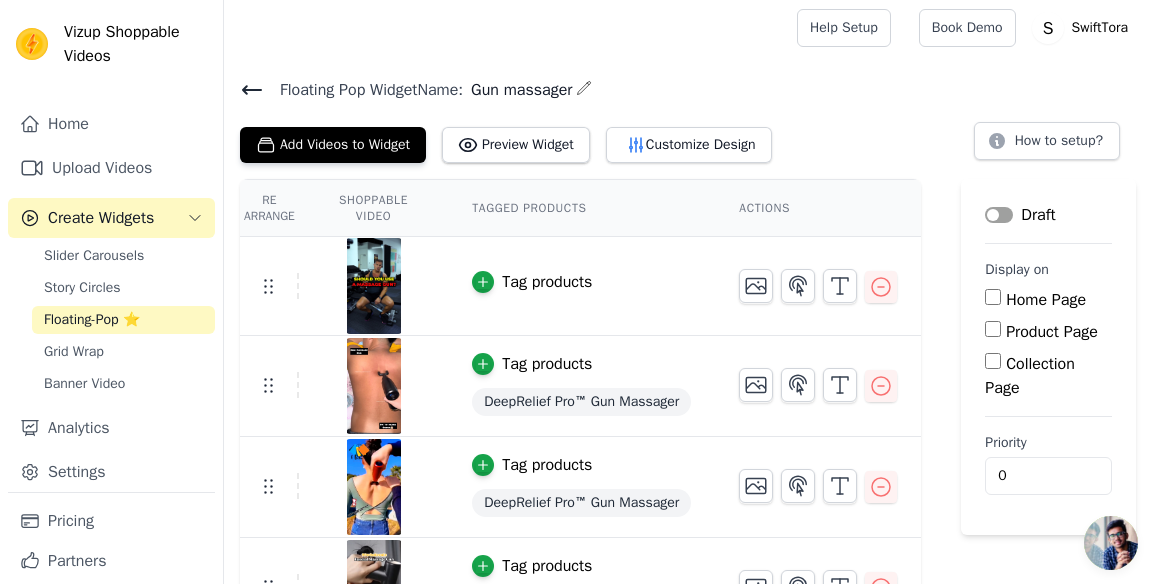 scroll, scrollTop: 0, scrollLeft: 0, axis: both 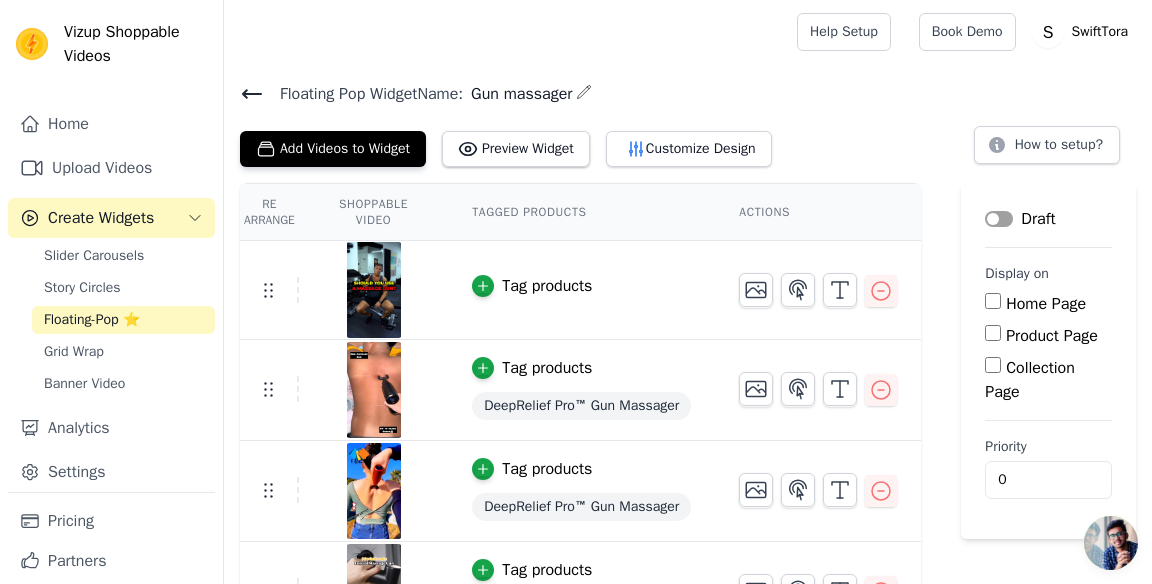 click on "Story Circles" at bounding box center [82, 288] 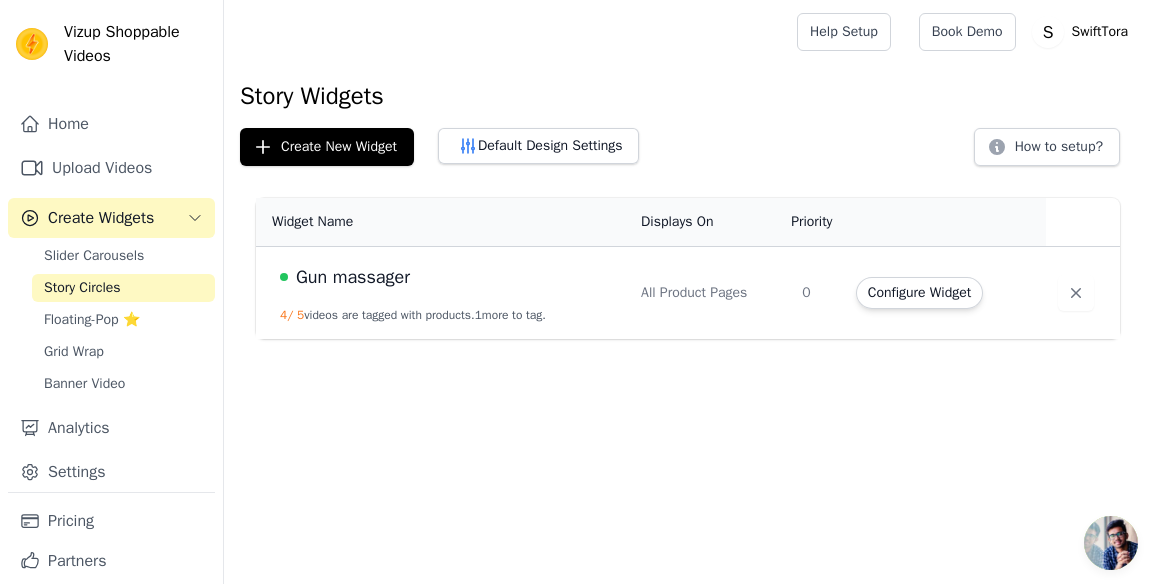 click on "Configure Widget" at bounding box center (919, 293) 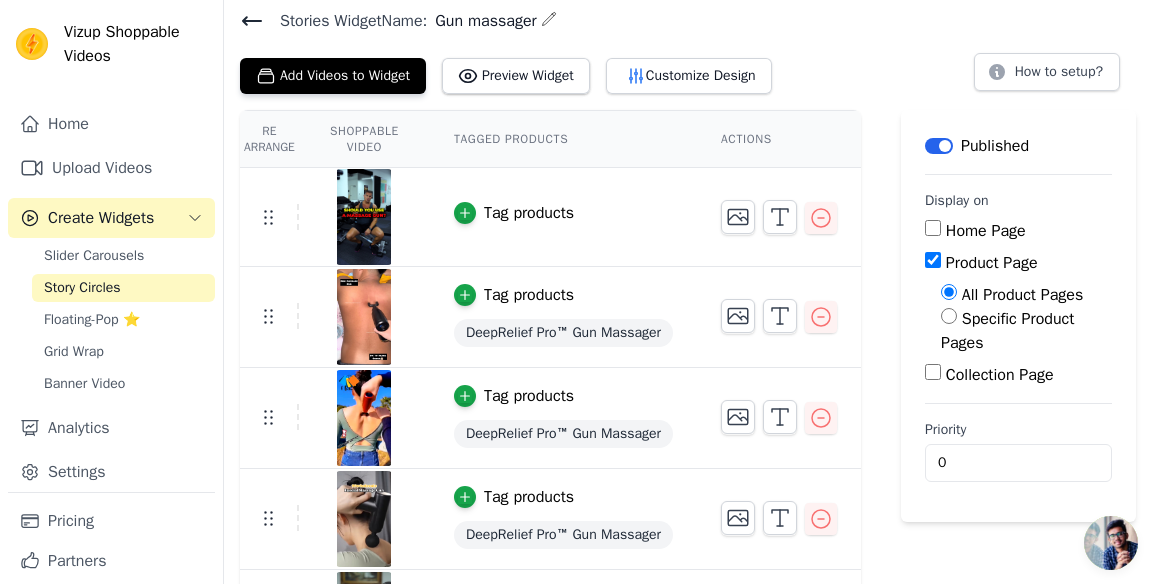 scroll, scrollTop: 107, scrollLeft: 0, axis: vertical 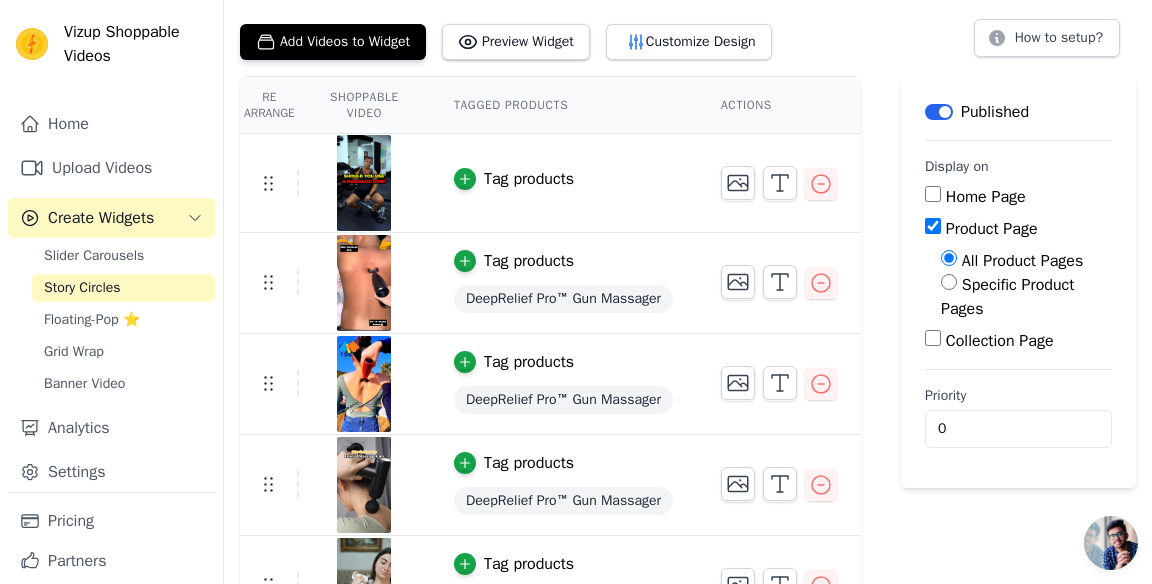 click on "Slider Carousels" at bounding box center (94, 256) 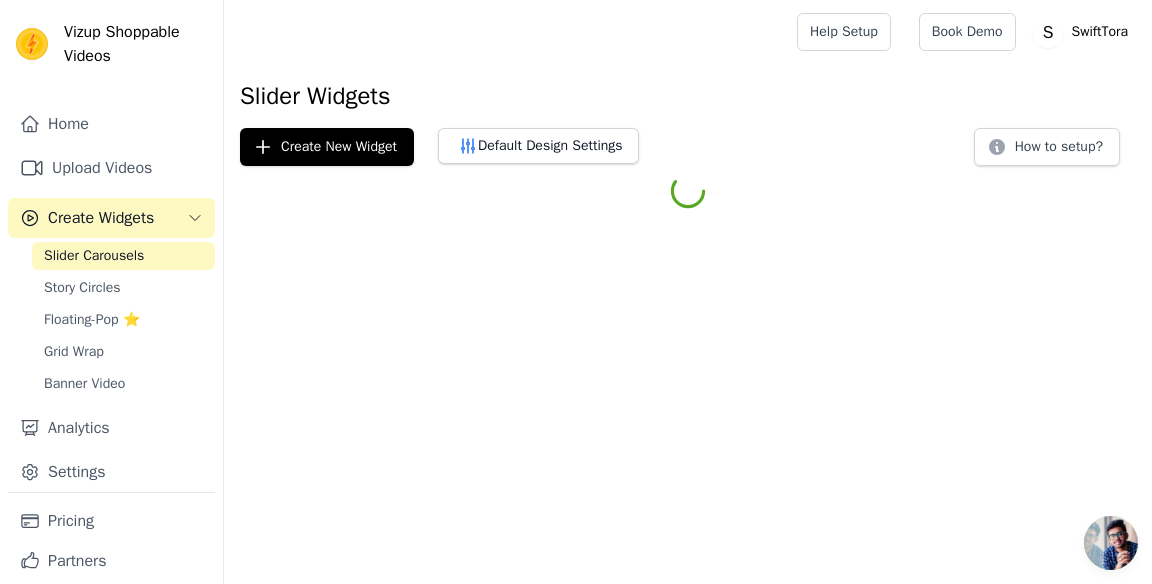 scroll, scrollTop: 0, scrollLeft: 0, axis: both 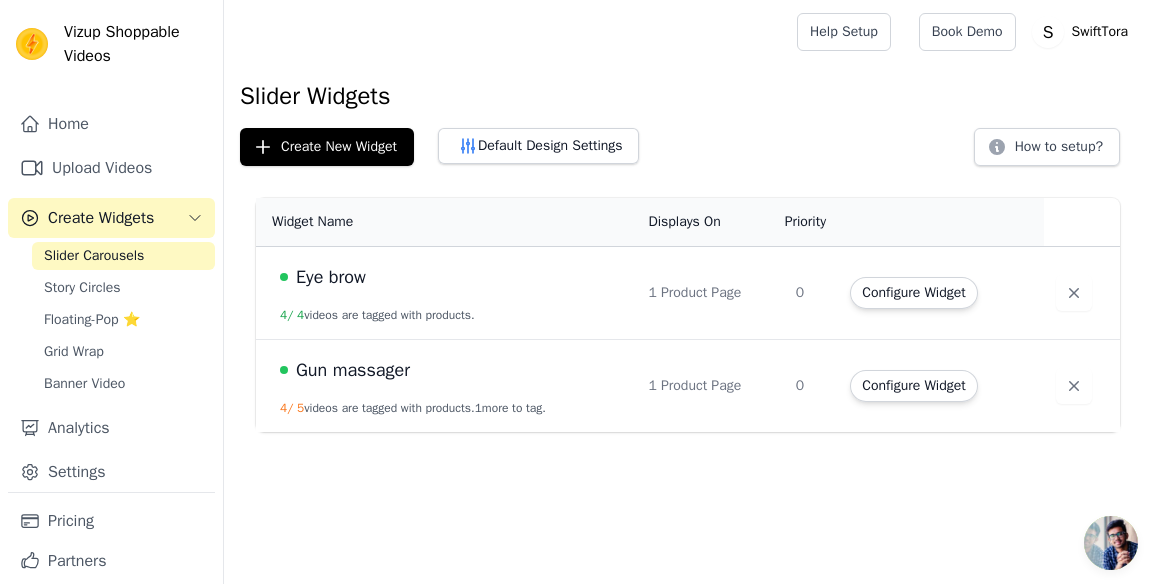 click on "Configure Widget" at bounding box center (913, 386) 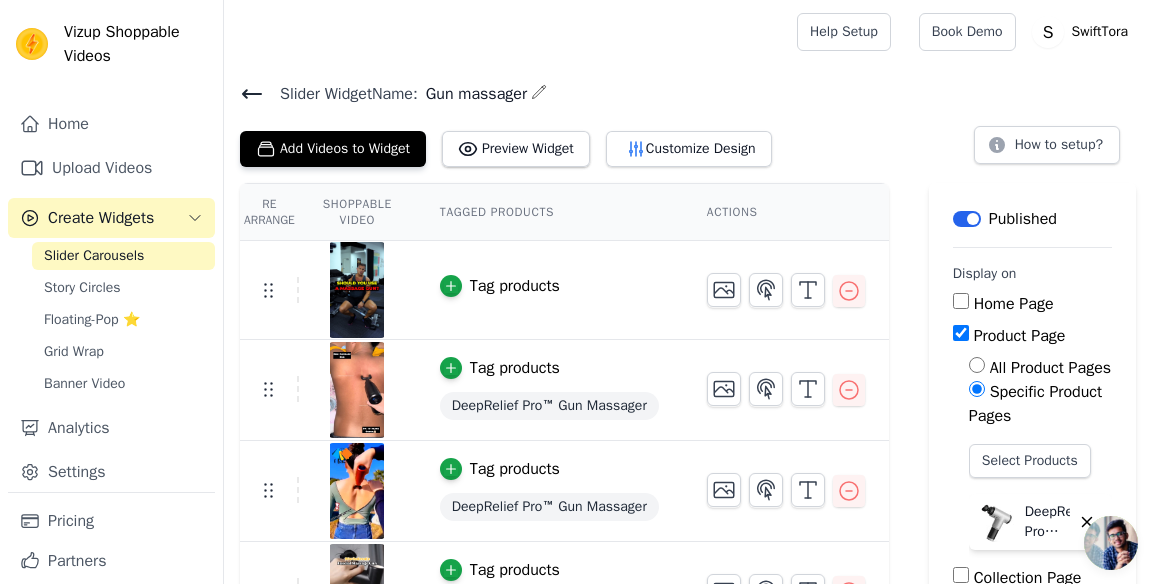 click on "Story Circles" at bounding box center (82, 288) 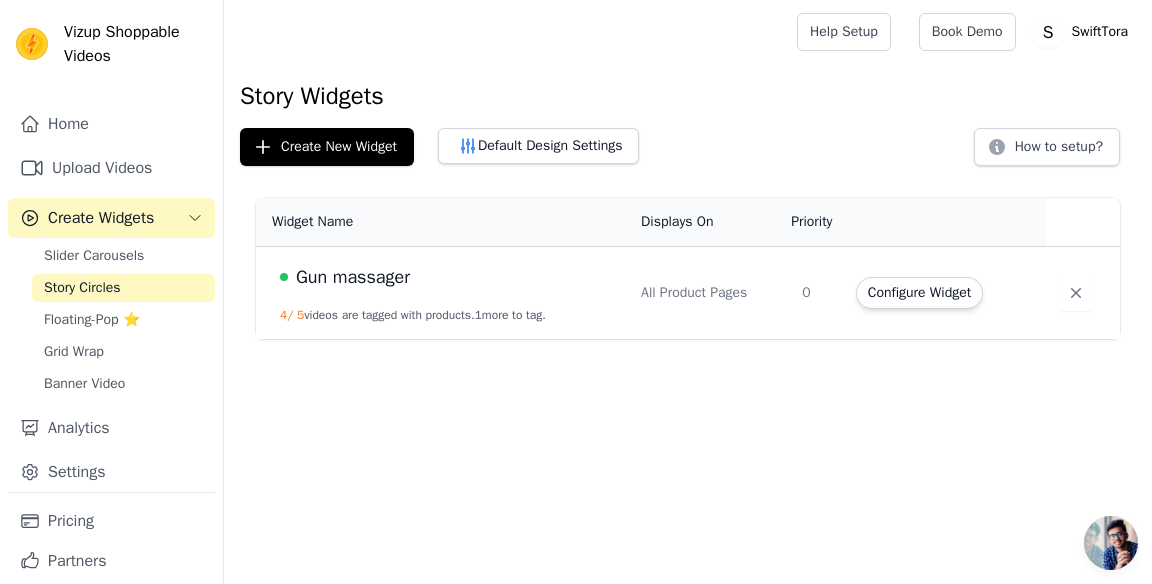 click on "Configure Widget" at bounding box center (919, 293) 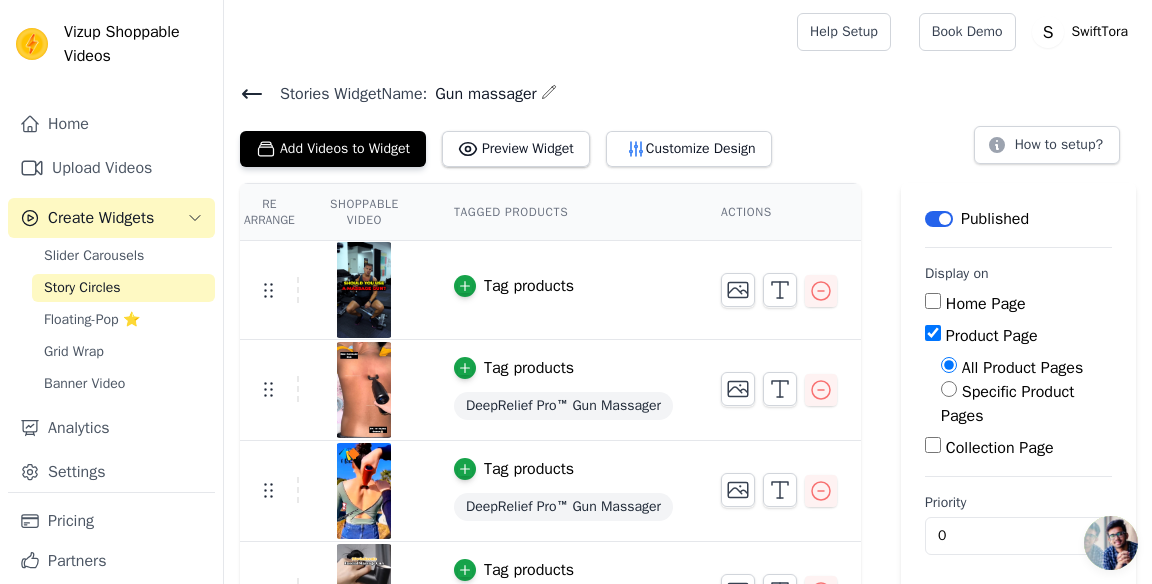 click on "Floating-Pop ⭐" at bounding box center [92, 320] 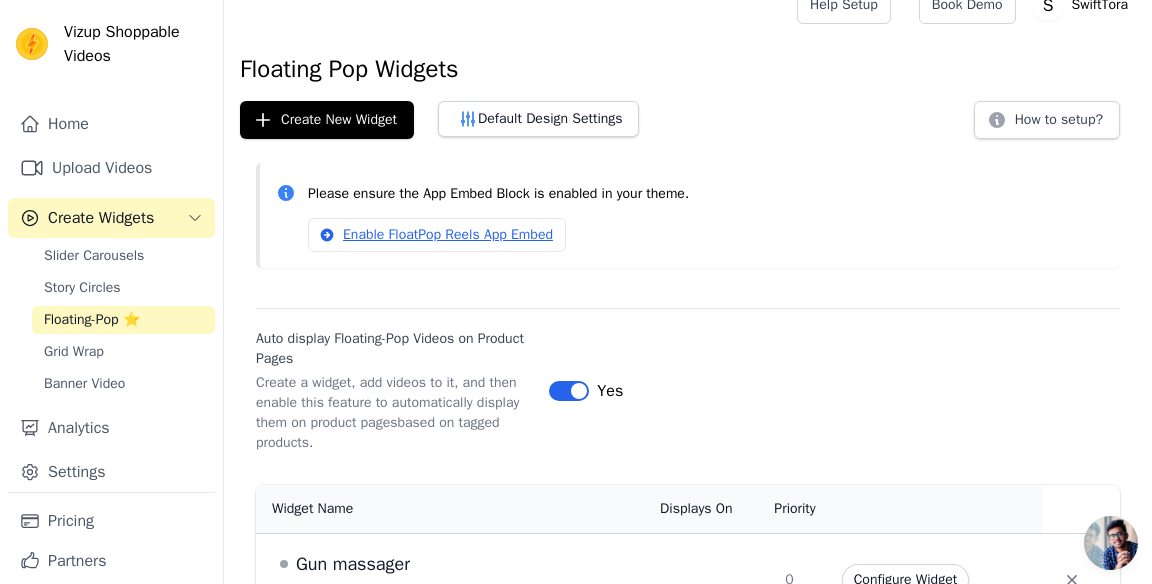 scroll, scrollTop: 75, scrollLeft: 0, axis: vertical 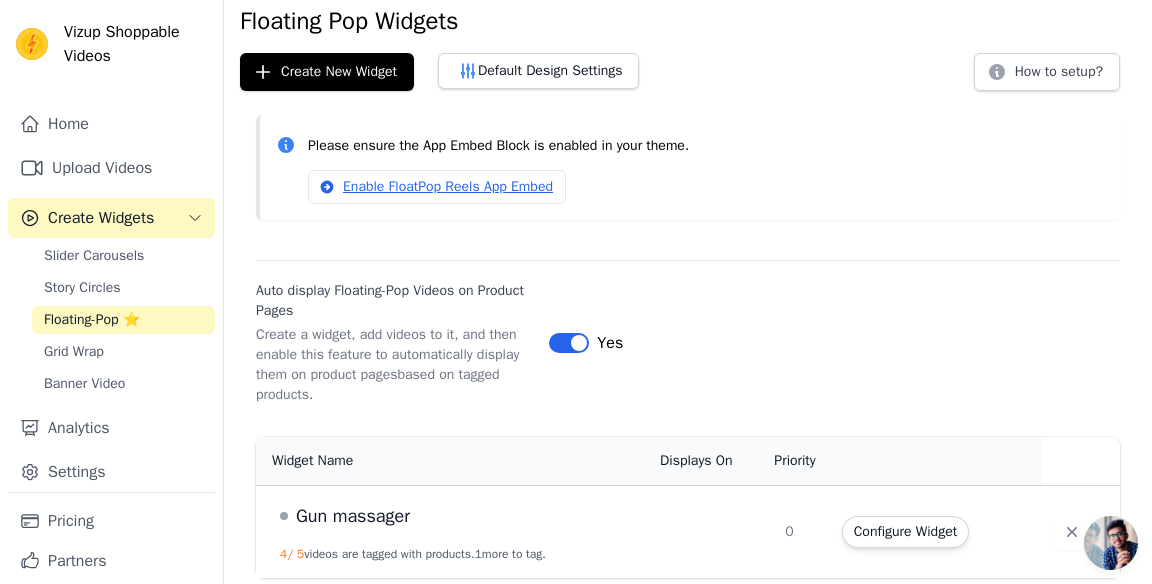 click on "Configure Widget" at bounding box center [905, 532] 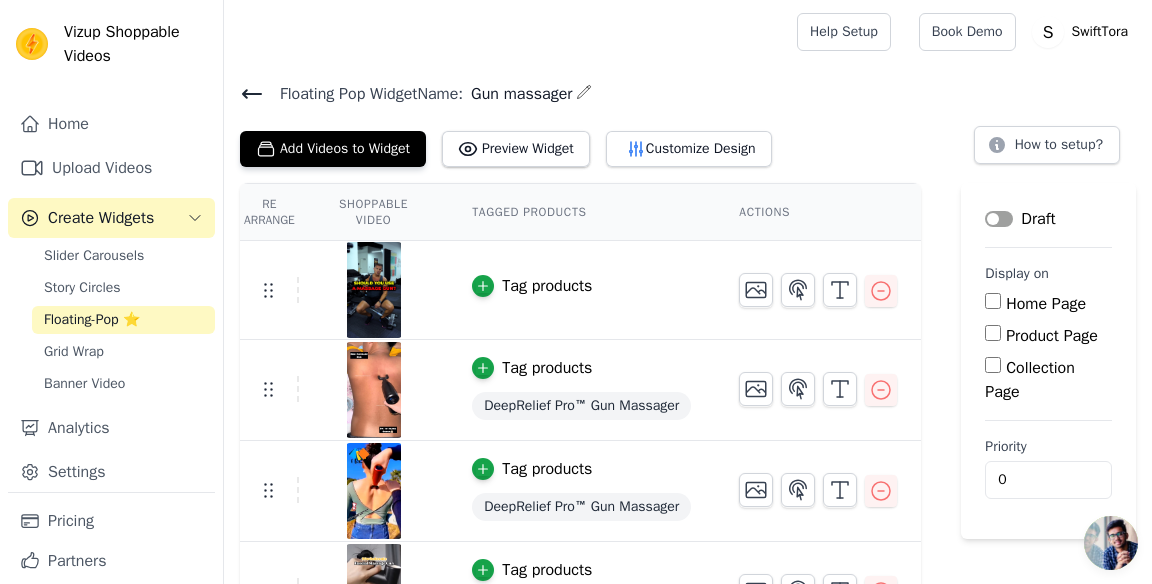 click on "Label" at bounding box center (999, 219) 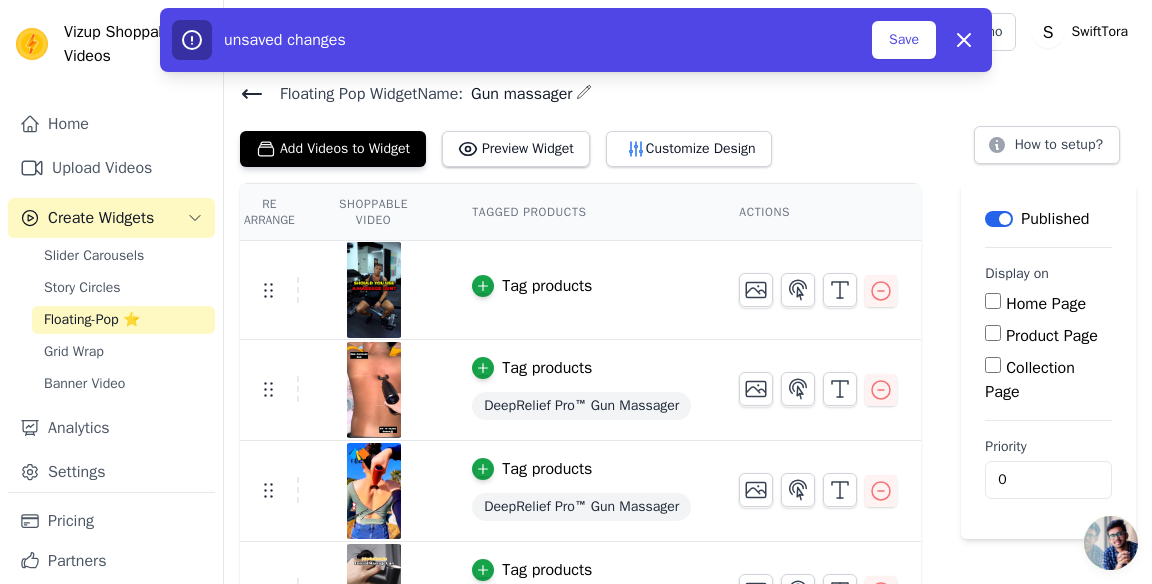scroll, scrollTop: 158, scrollLeft: 0, axis: vertical 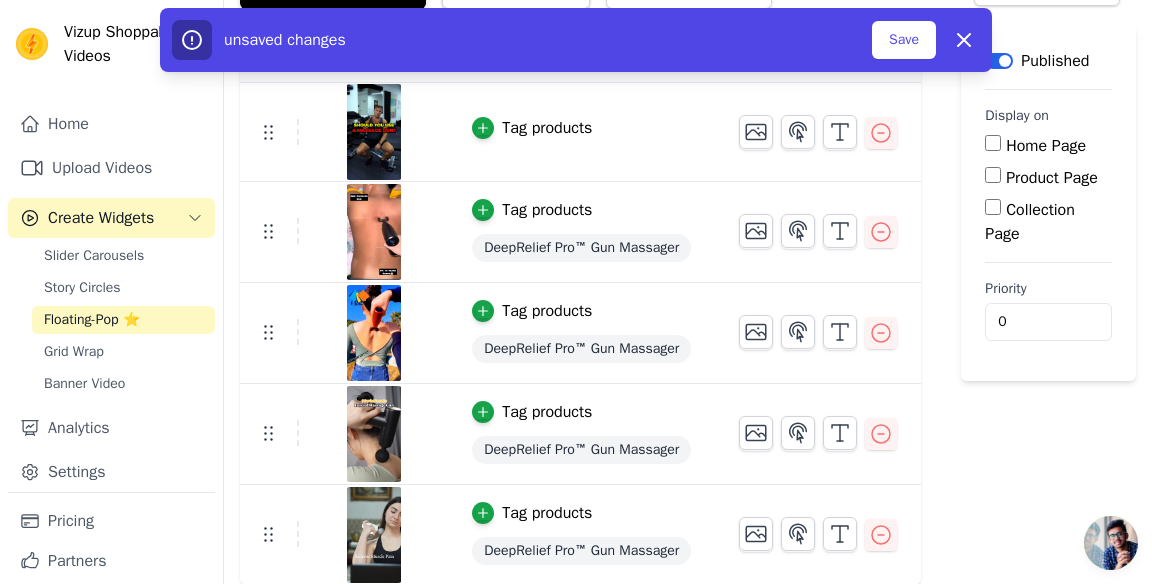 click on "Save" at bounding box center (904, 40) 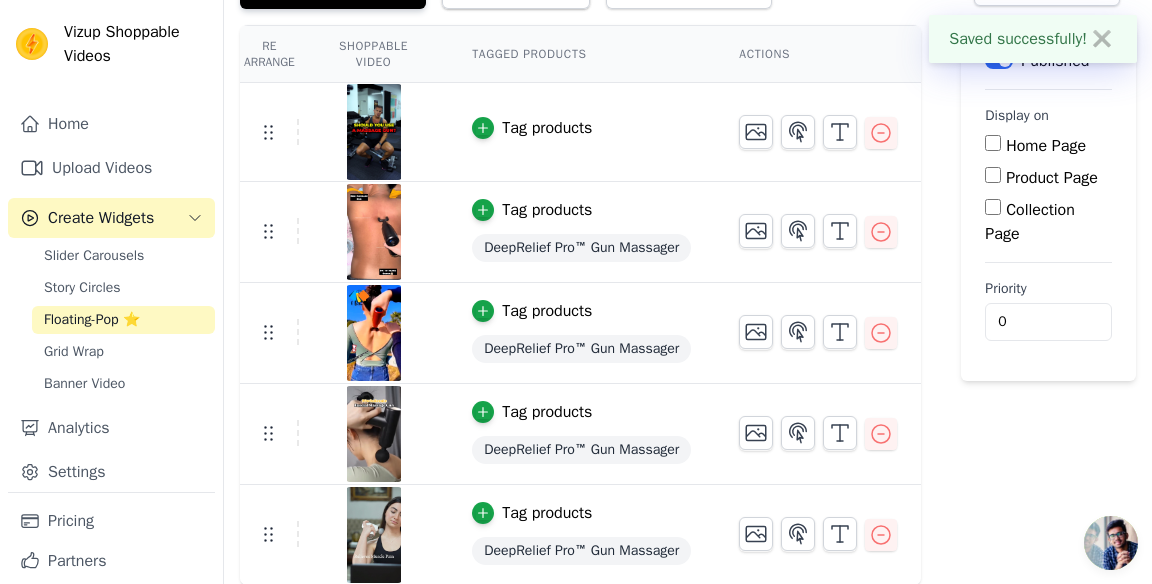 scroll, scrollTop: 0, scrollLeft: 0, axis: both 